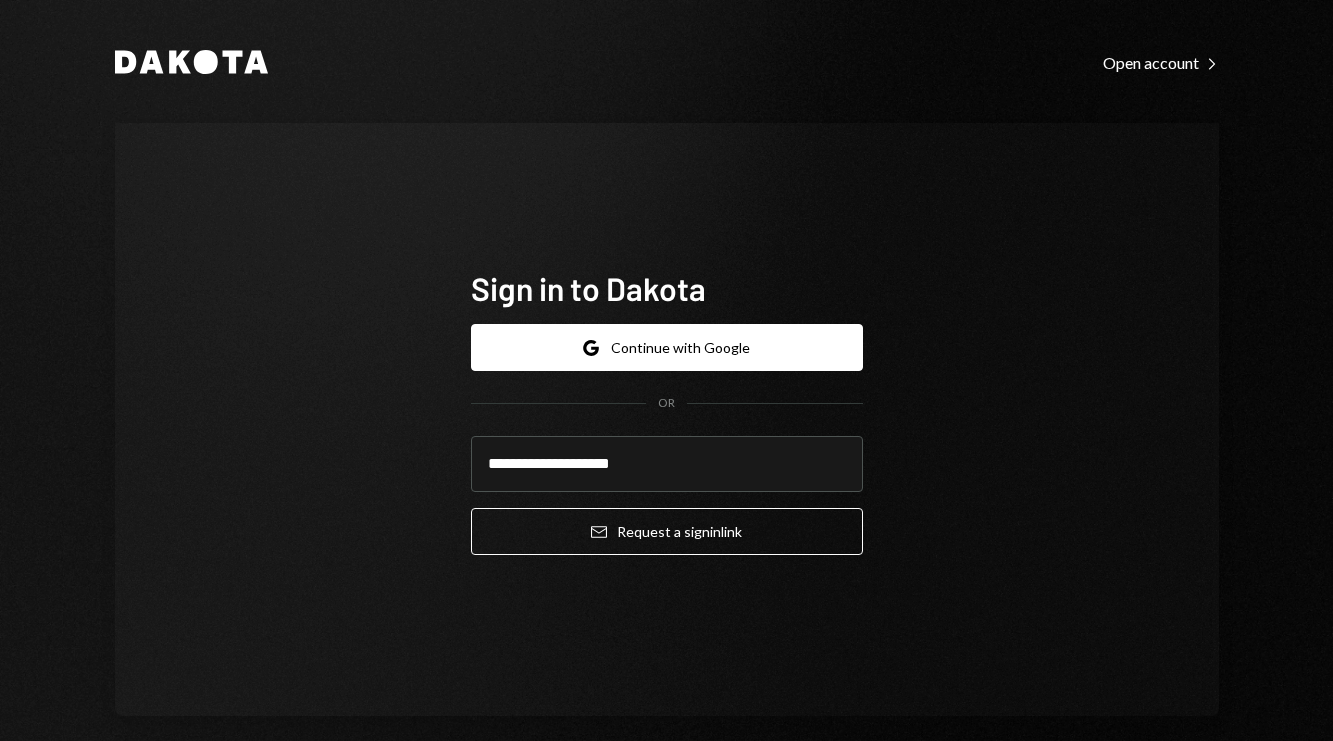 scroll, scrollTop: 0, scrollLeft: 0, axis: both 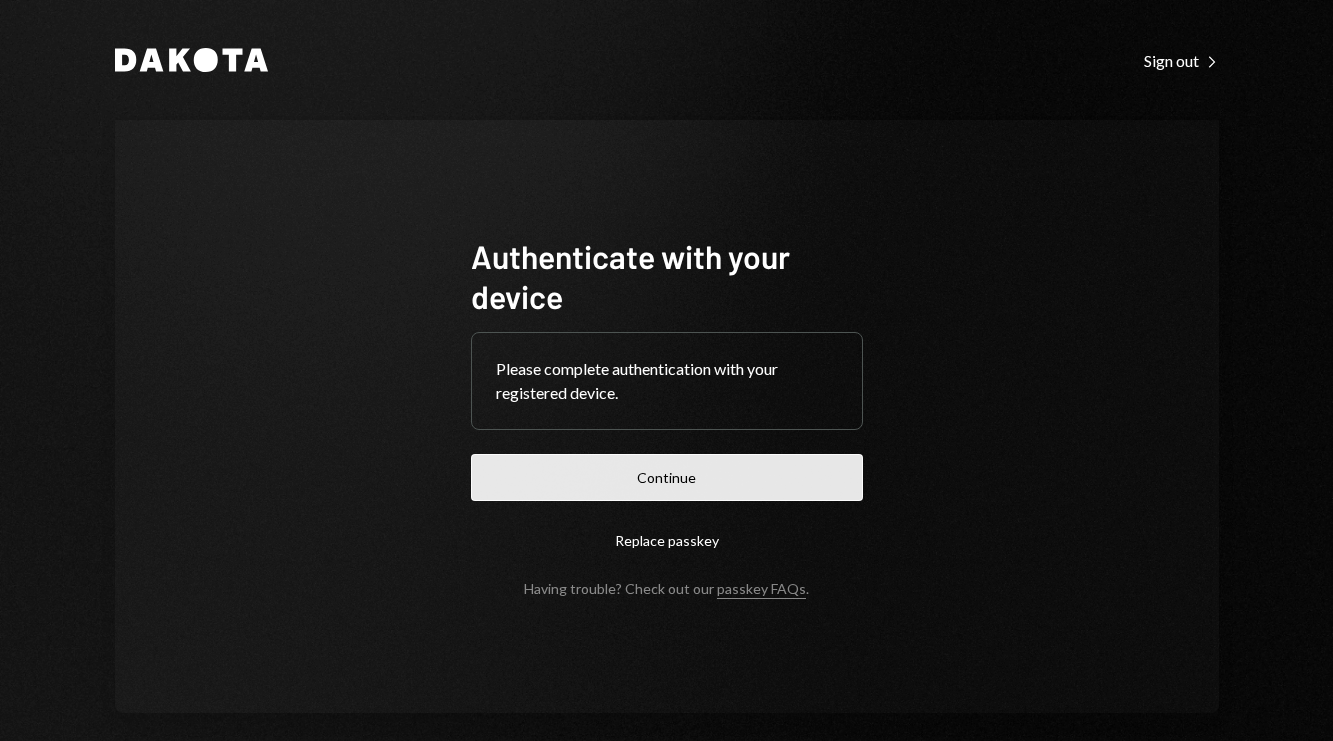 click on "Continue" at bounding box center [667, 477] 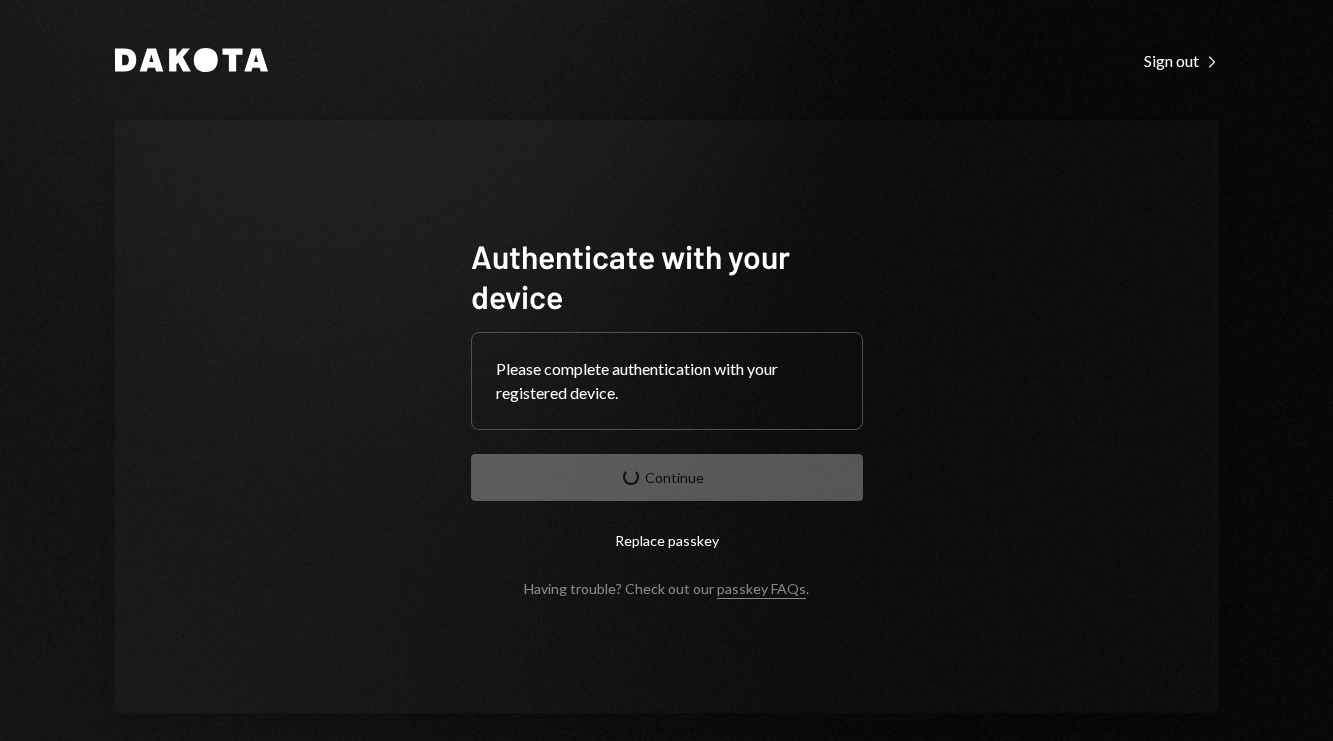 type 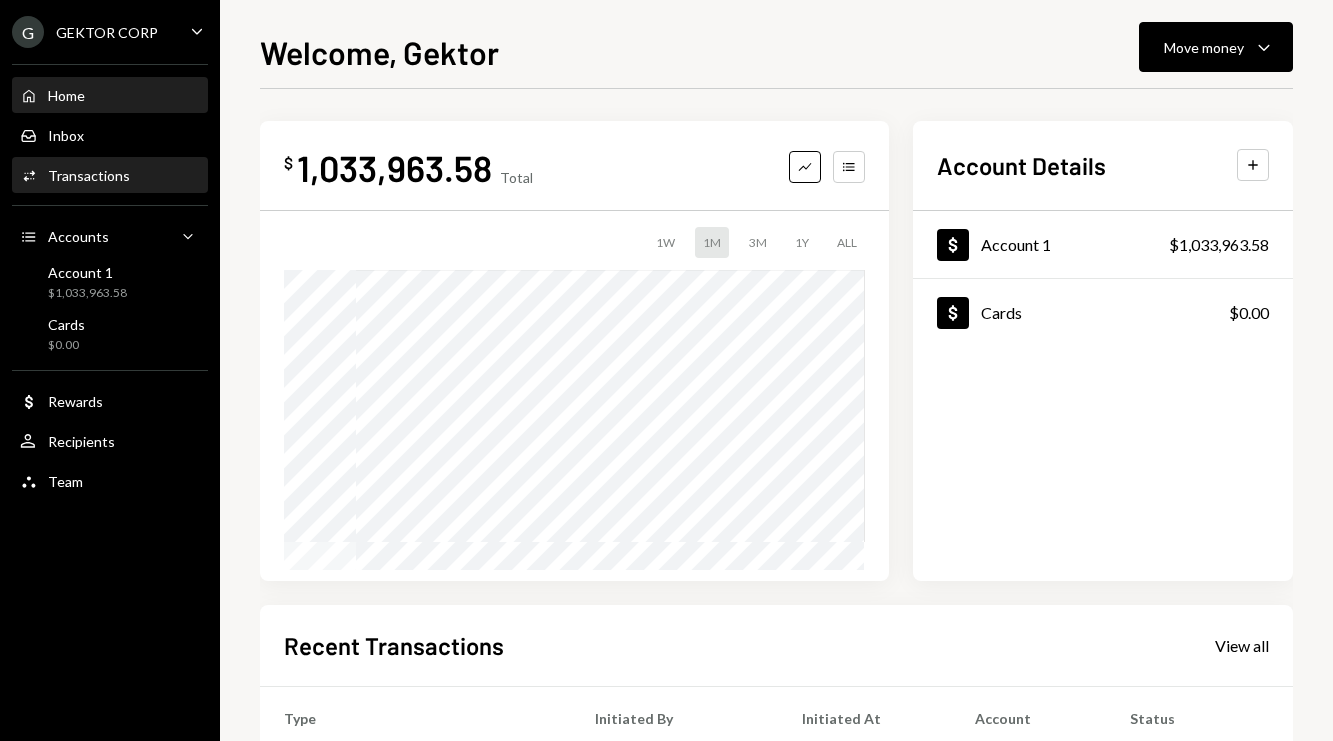click on "Activities Transactions" at bounding box center (110, 176) 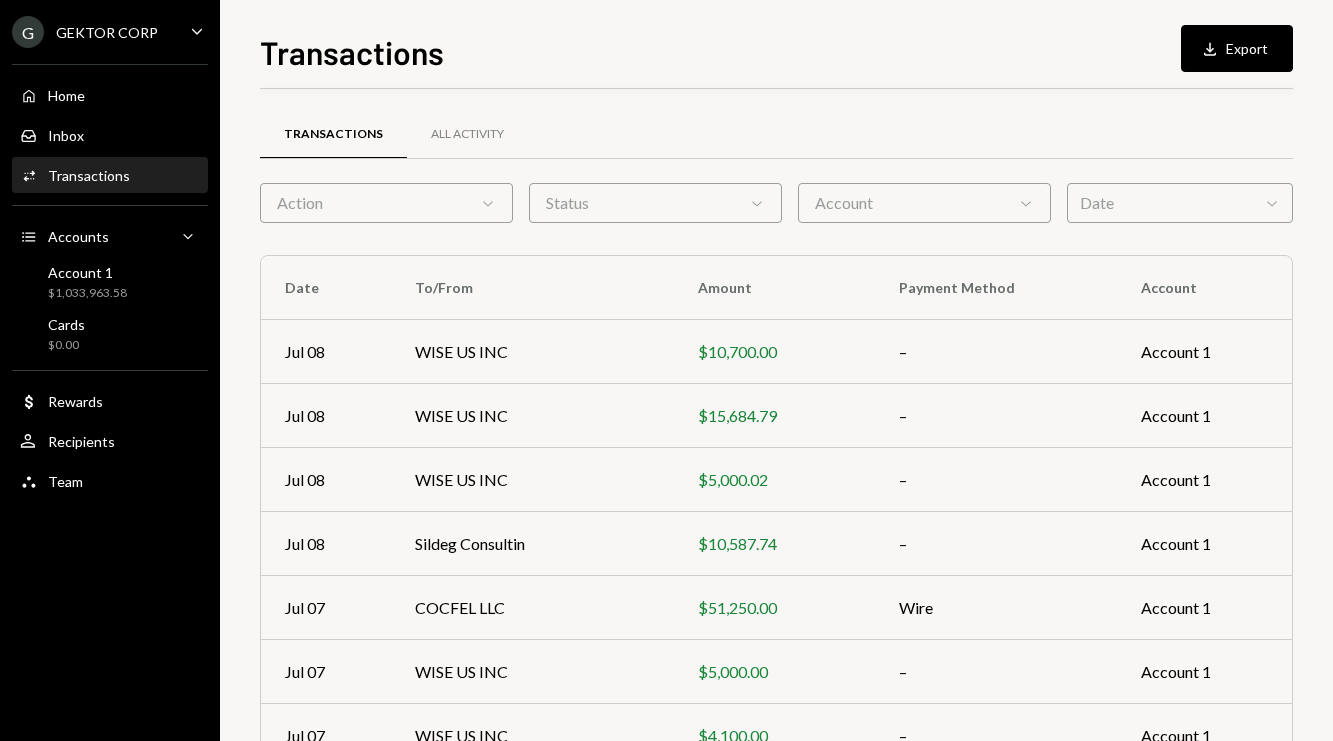 scroll, scrollTop: 0, scrollLeft: 0, axis: both 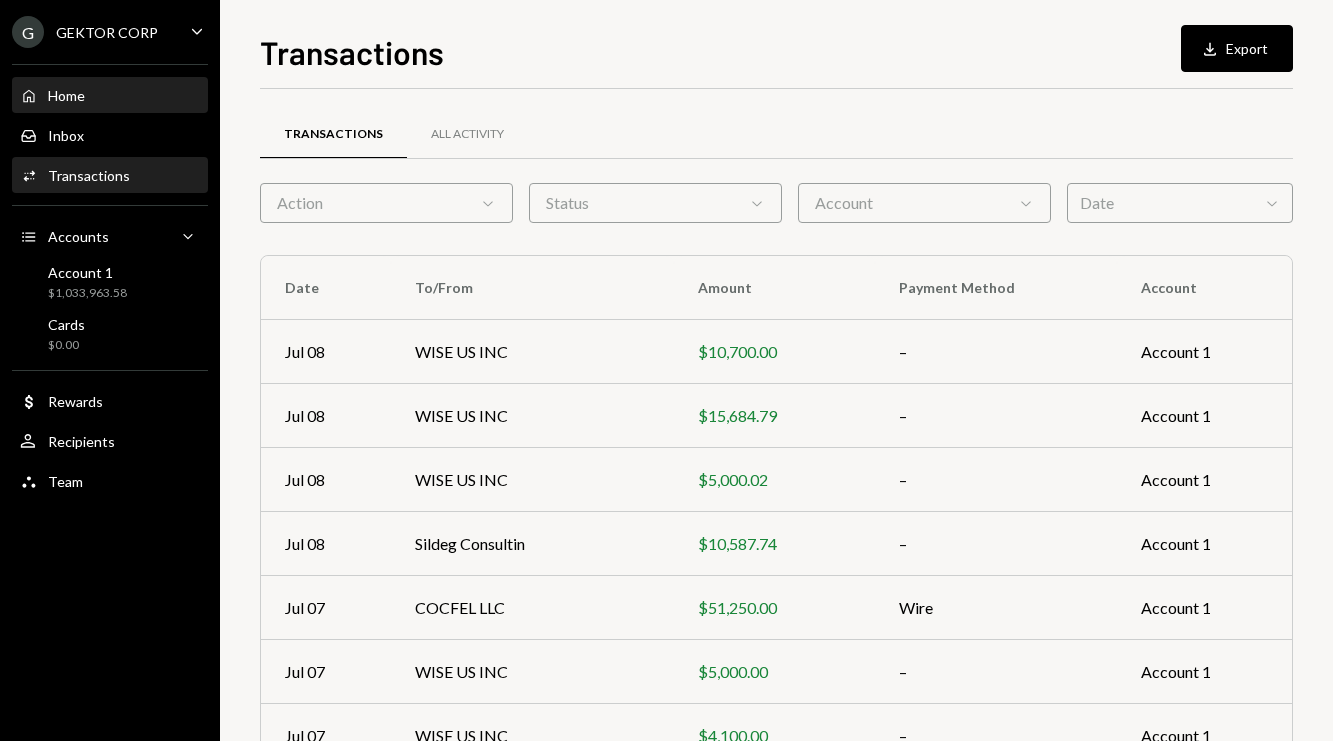 click on "Home Home" at bounding box center (110, 96) 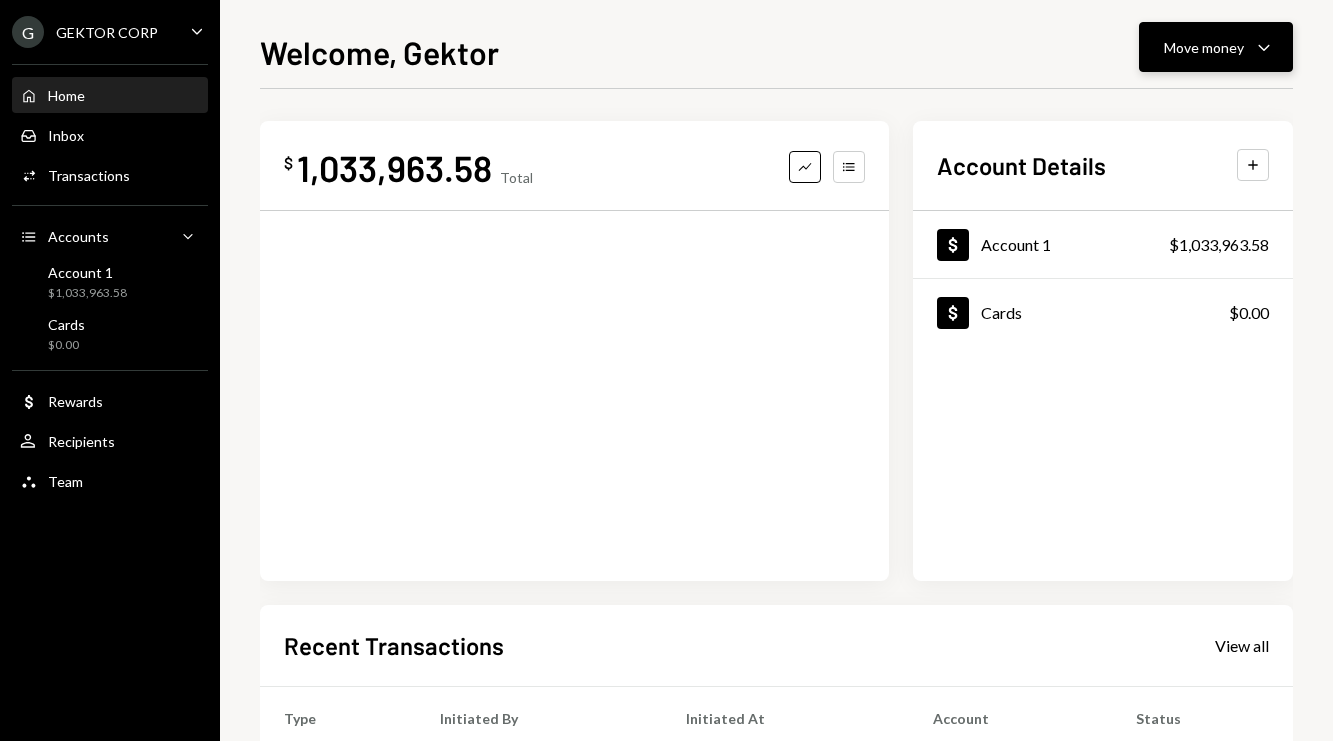 click on "Move money" at bounding box center (1204, 47) 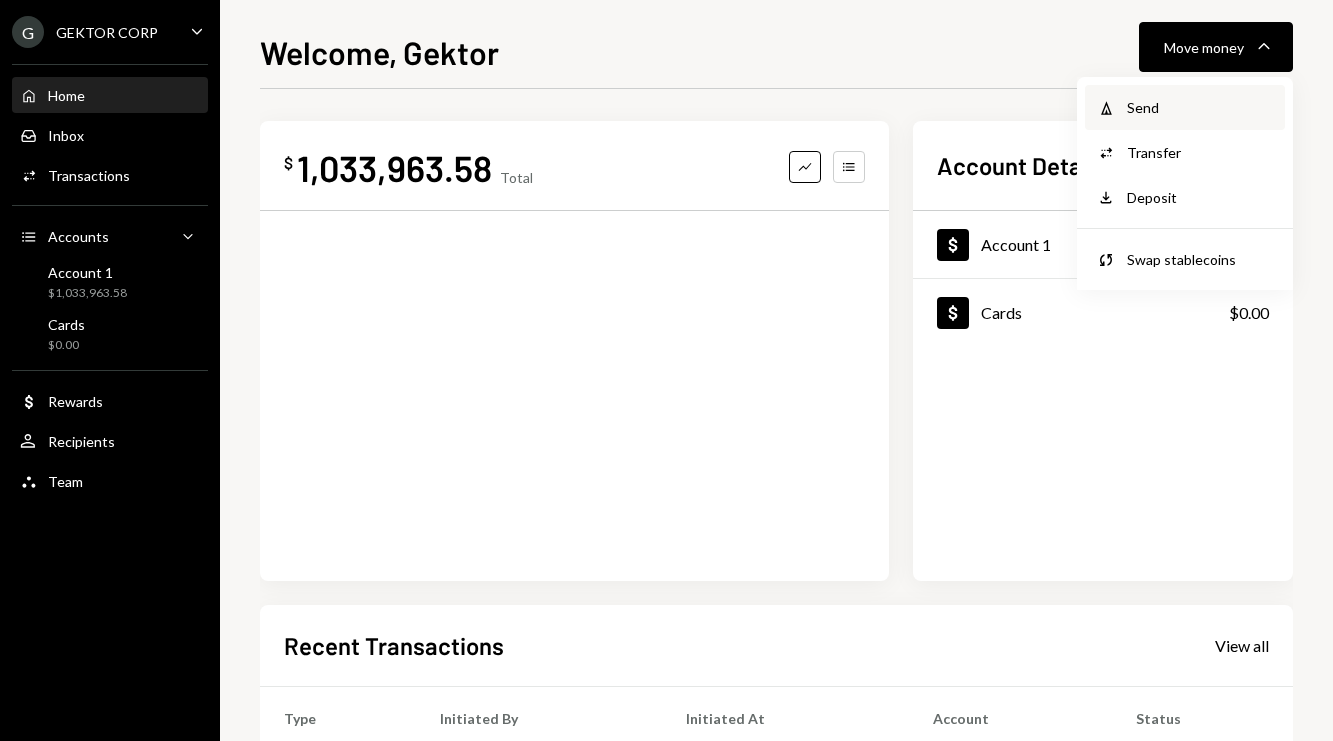 click on "Send" at bounding box center (1200, 107) 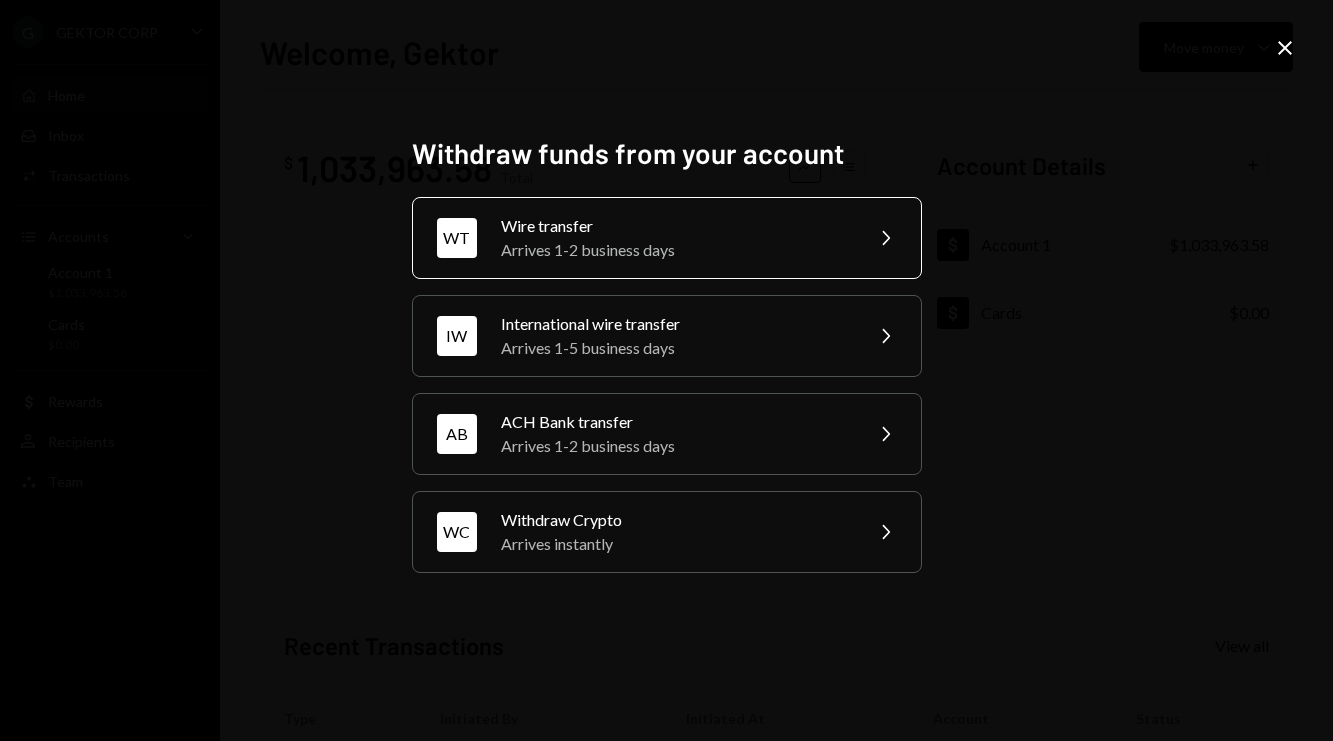 click on "Arrives 1-2 business days" at bounding box center (675, 250) 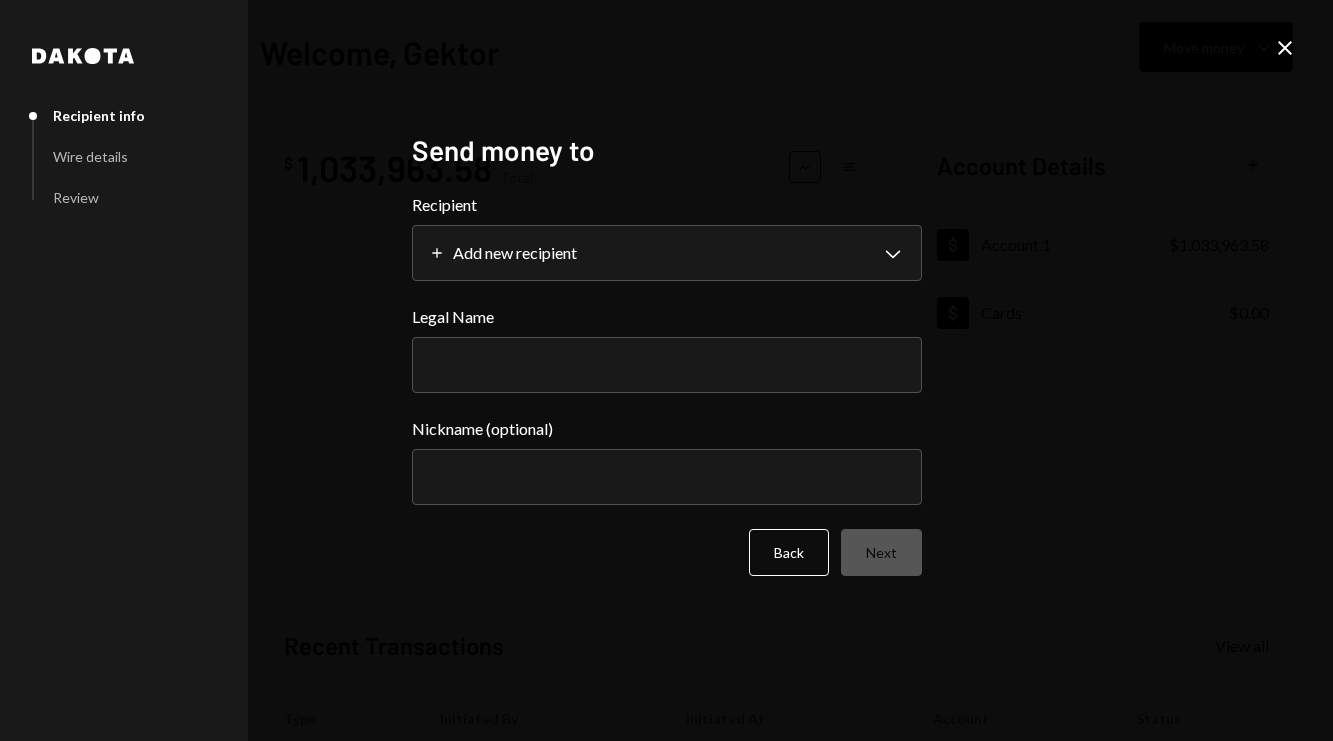 click on "**********" at bounding box center [666, 370] 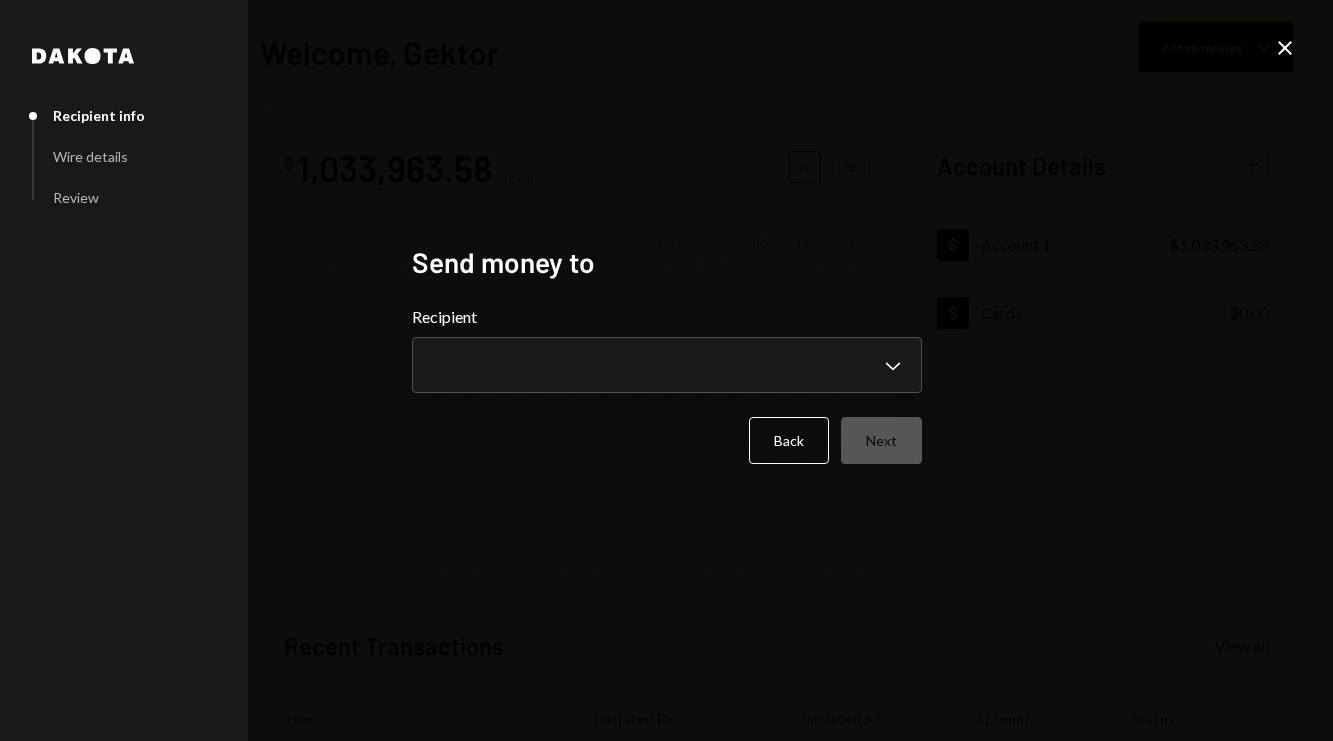 type 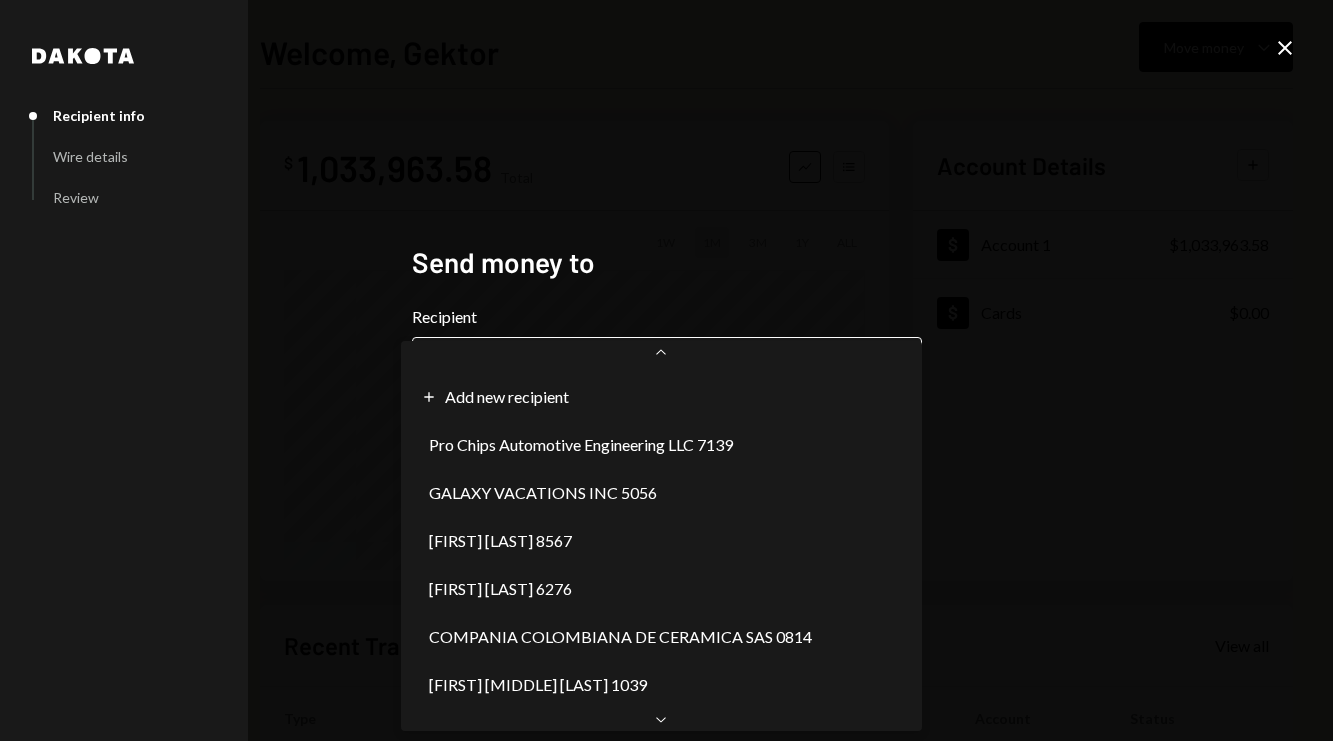click on "**********" at bounding box center [666, 370] 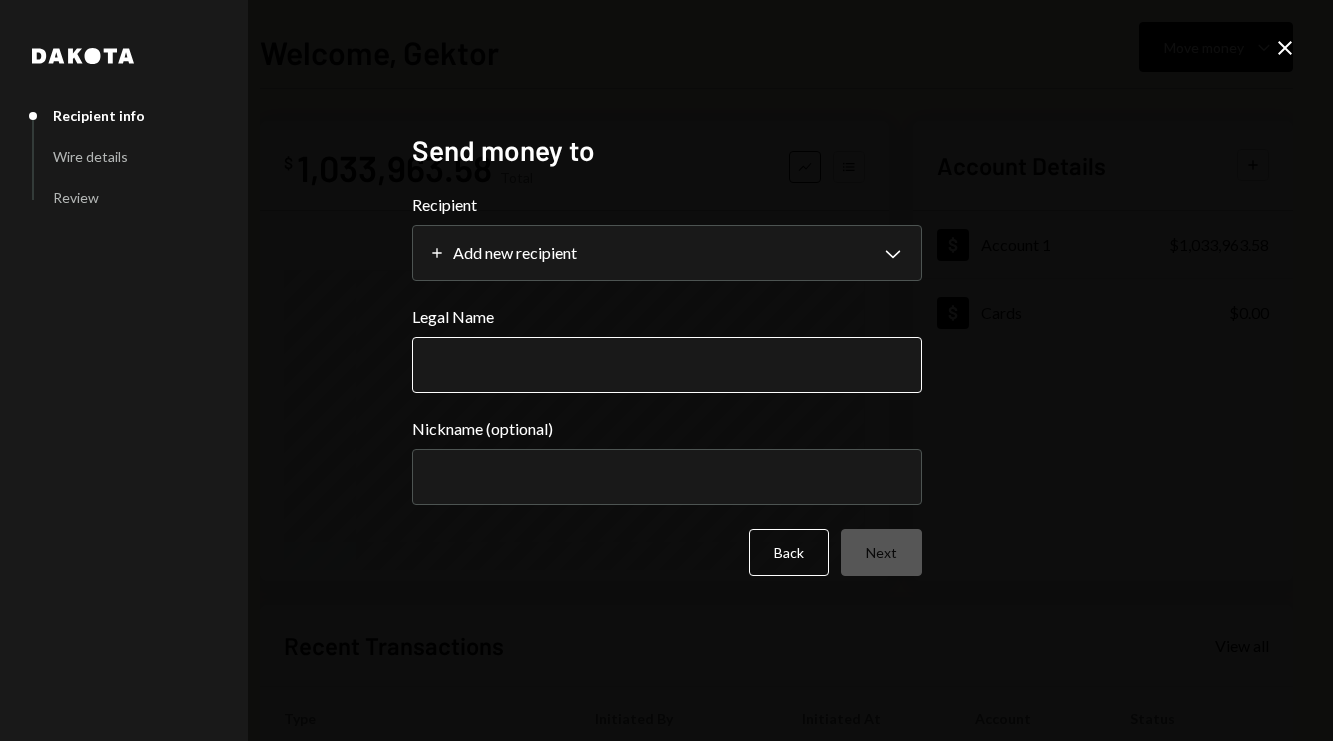 click on "Legal Name" at bounding box center [667, 365] 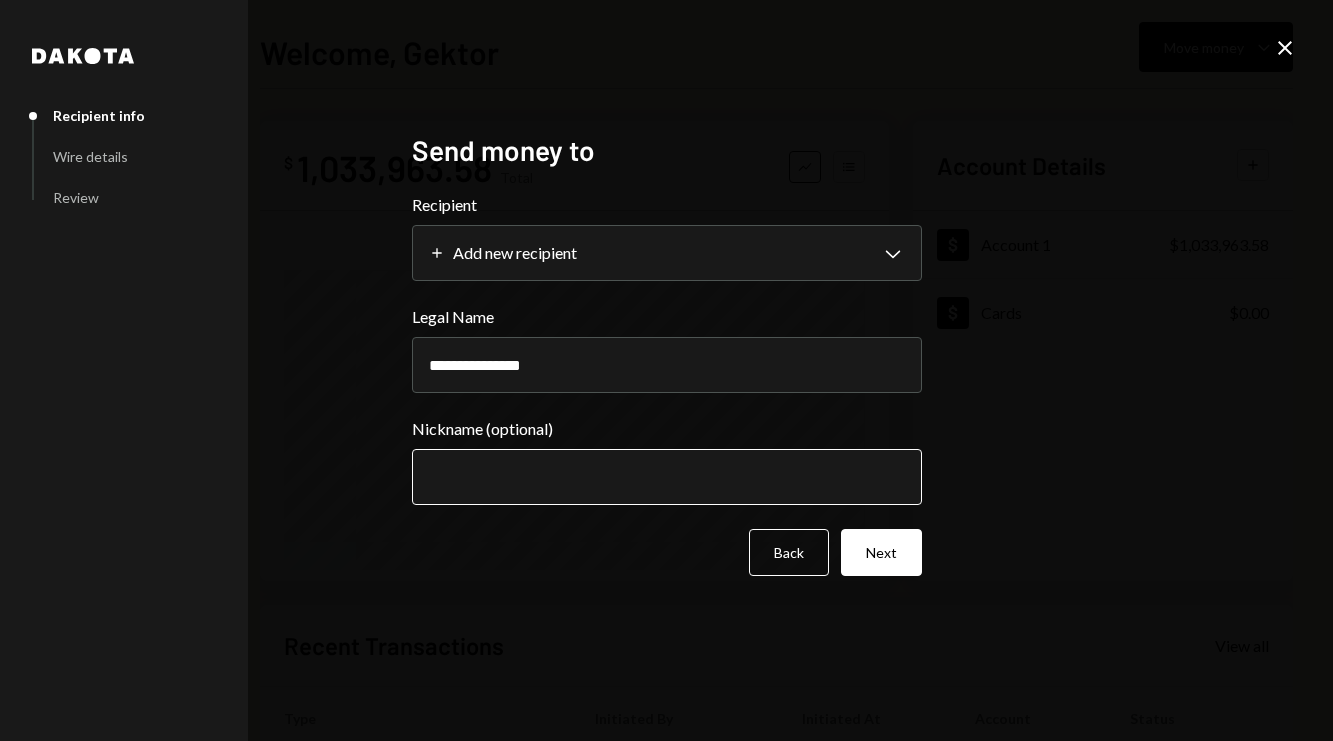 type on "**********" 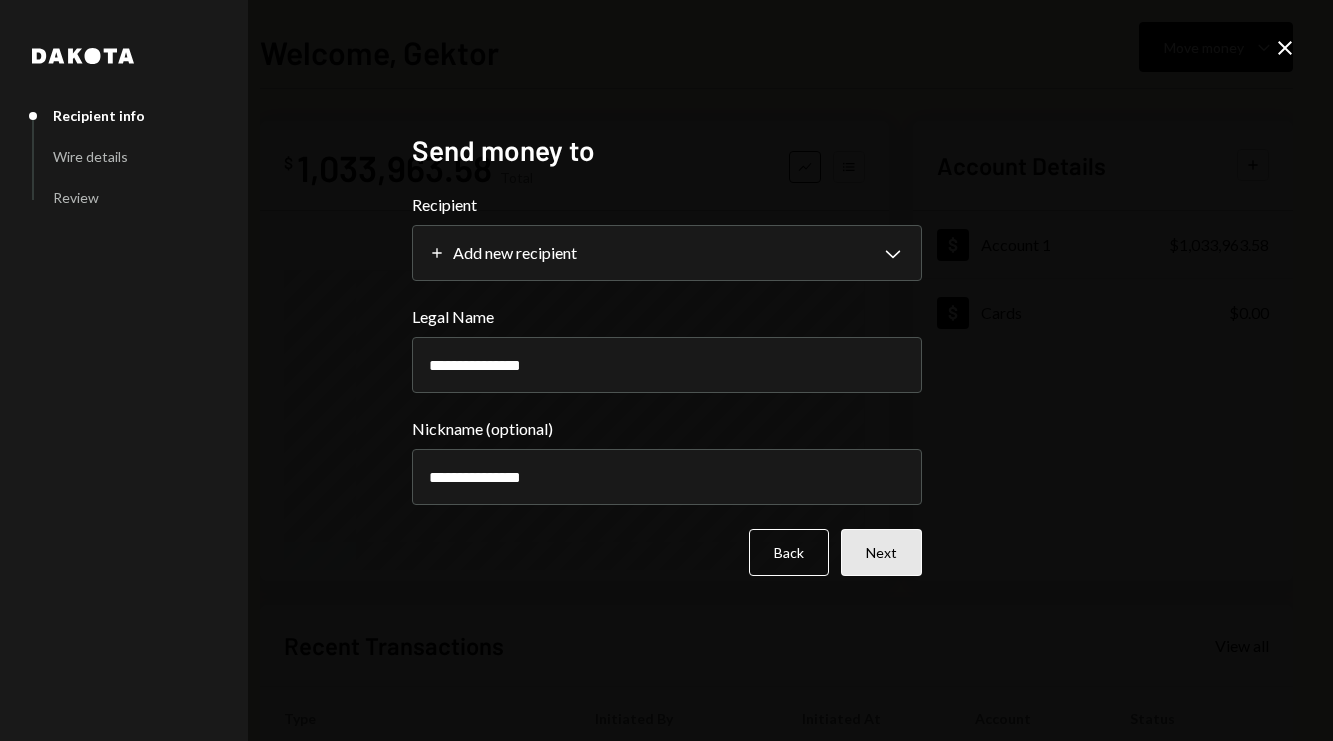type on "**********" 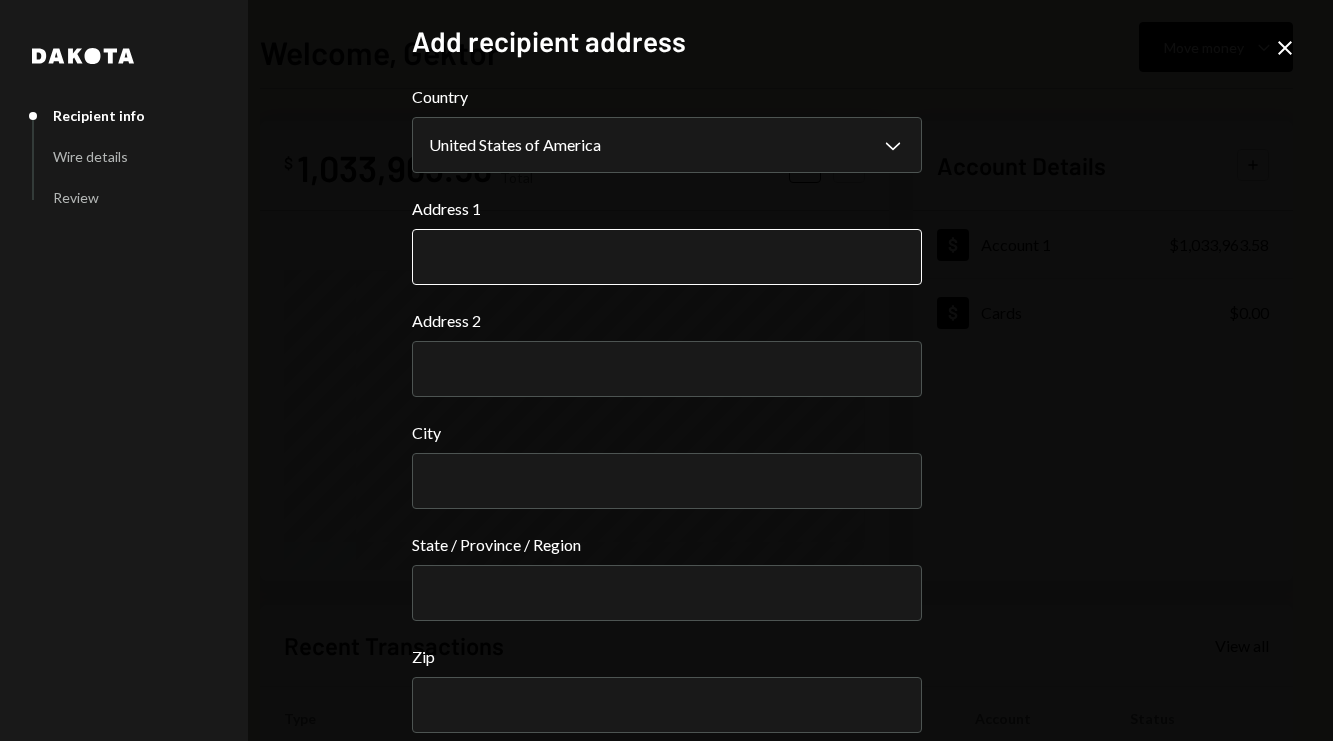 click on "Address 1" at bounding box center [667, 257] 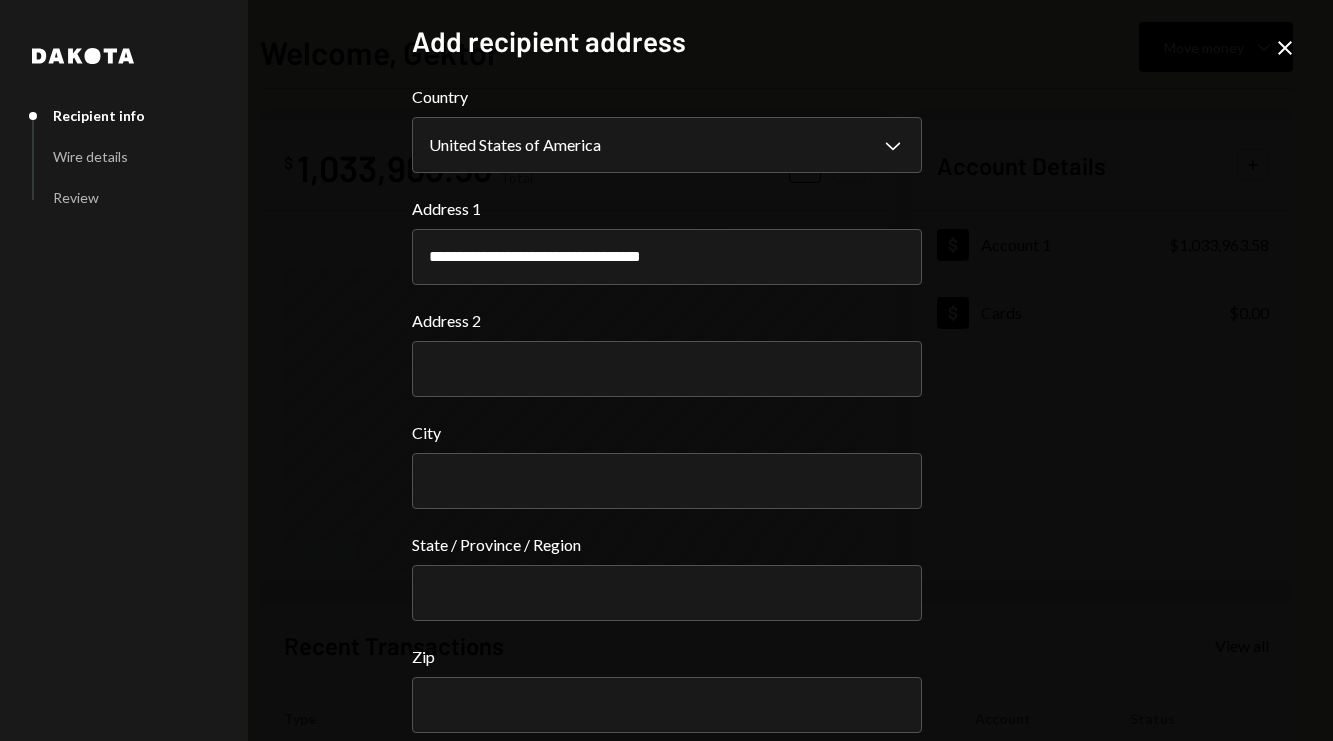 type on "**********" 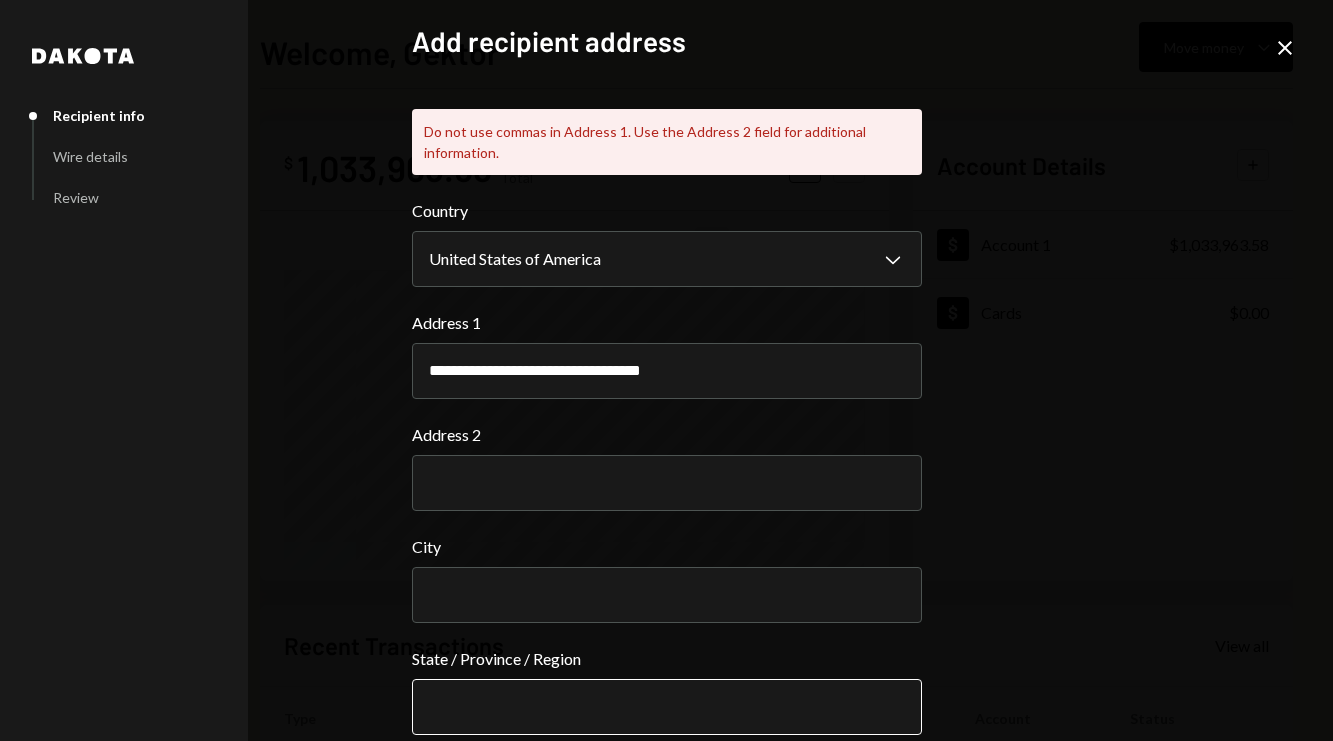 click on "State / Province / Region" at bounding box center [667, 707] 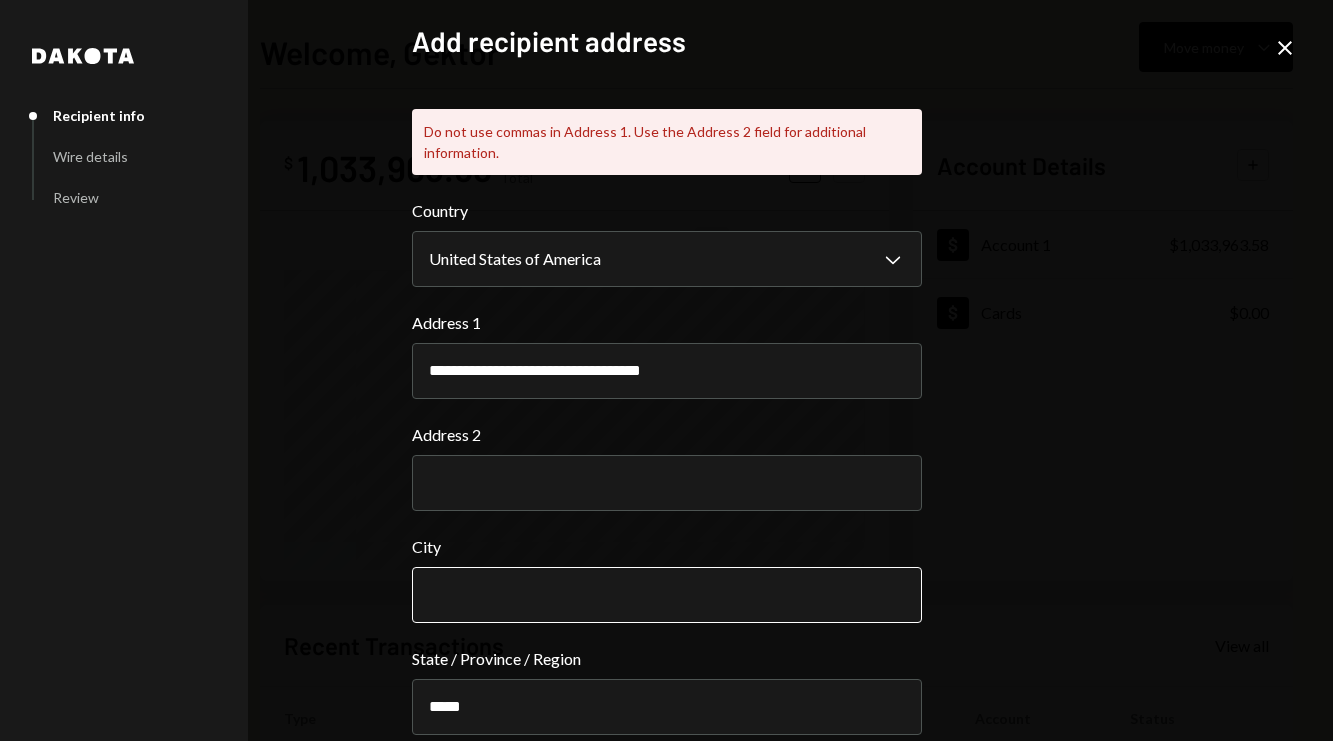 type on "*****" 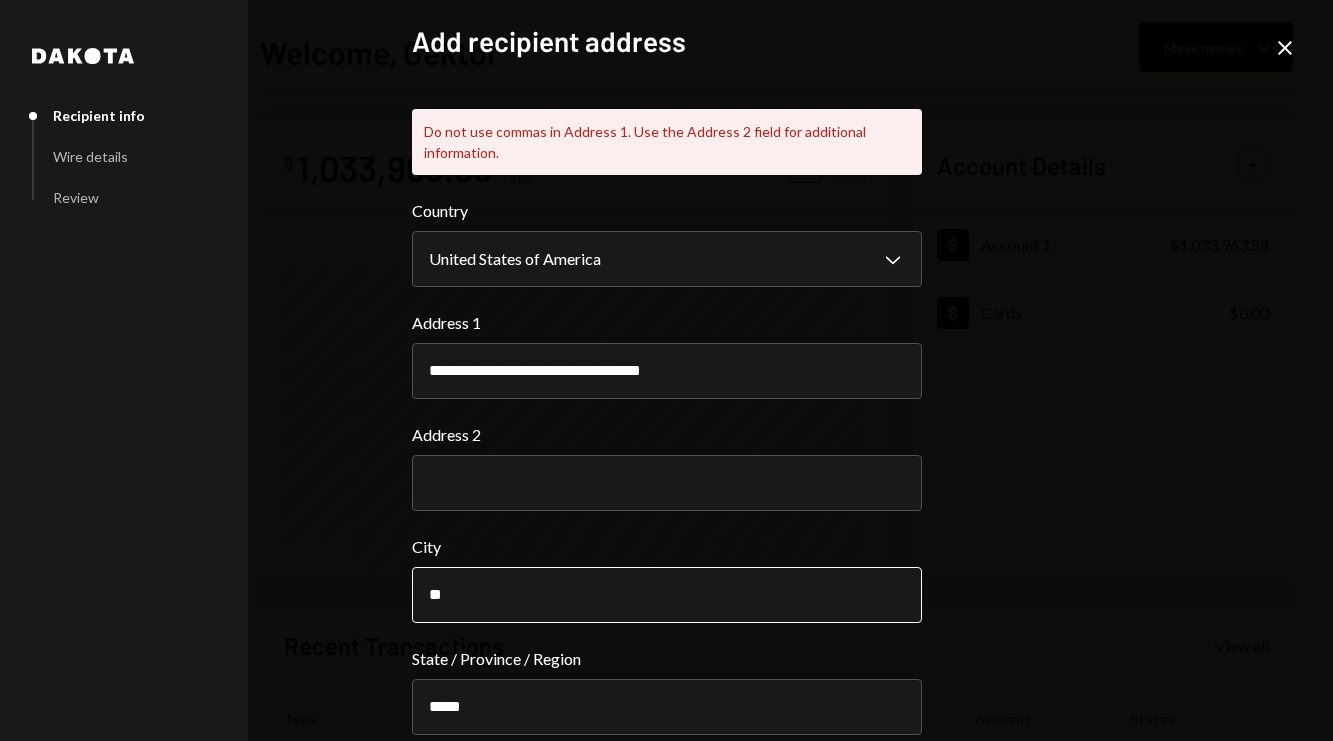 type on "********" 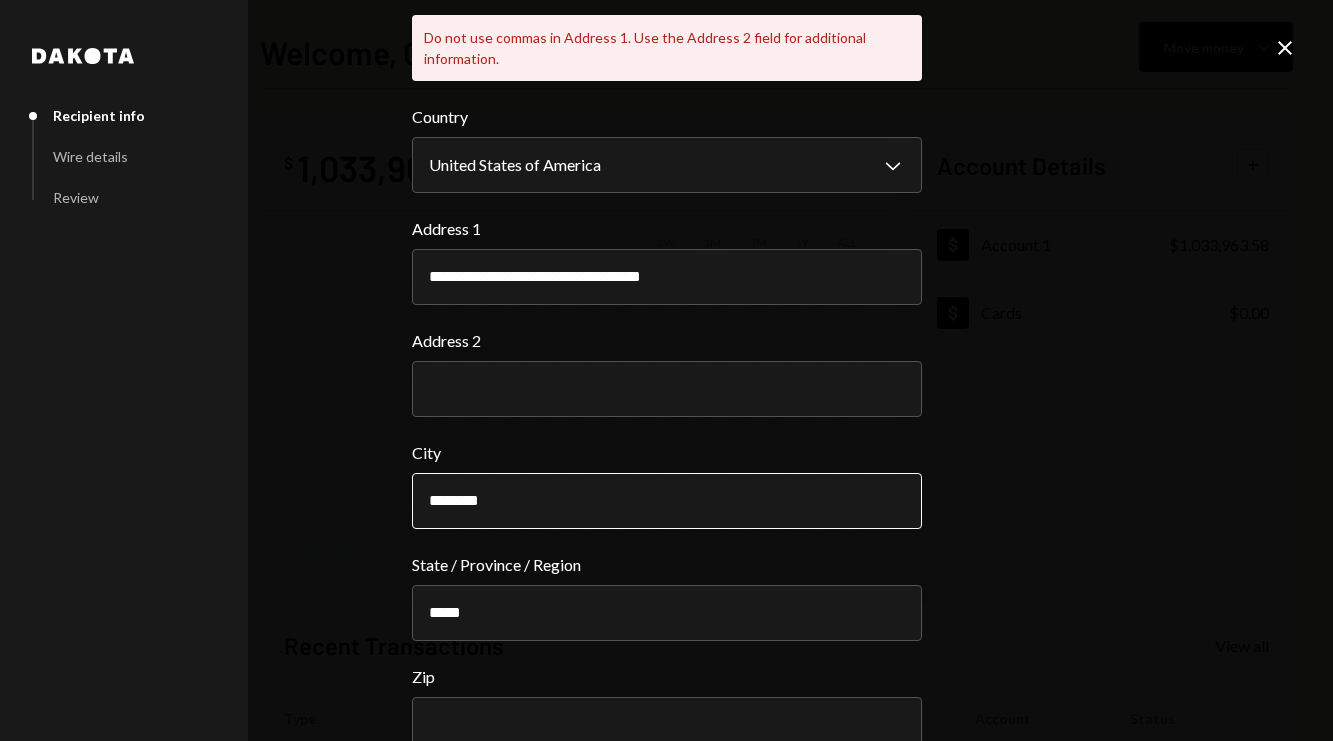 scroll, scrollTop: 208, scrollLeft: 0, axis: vertical 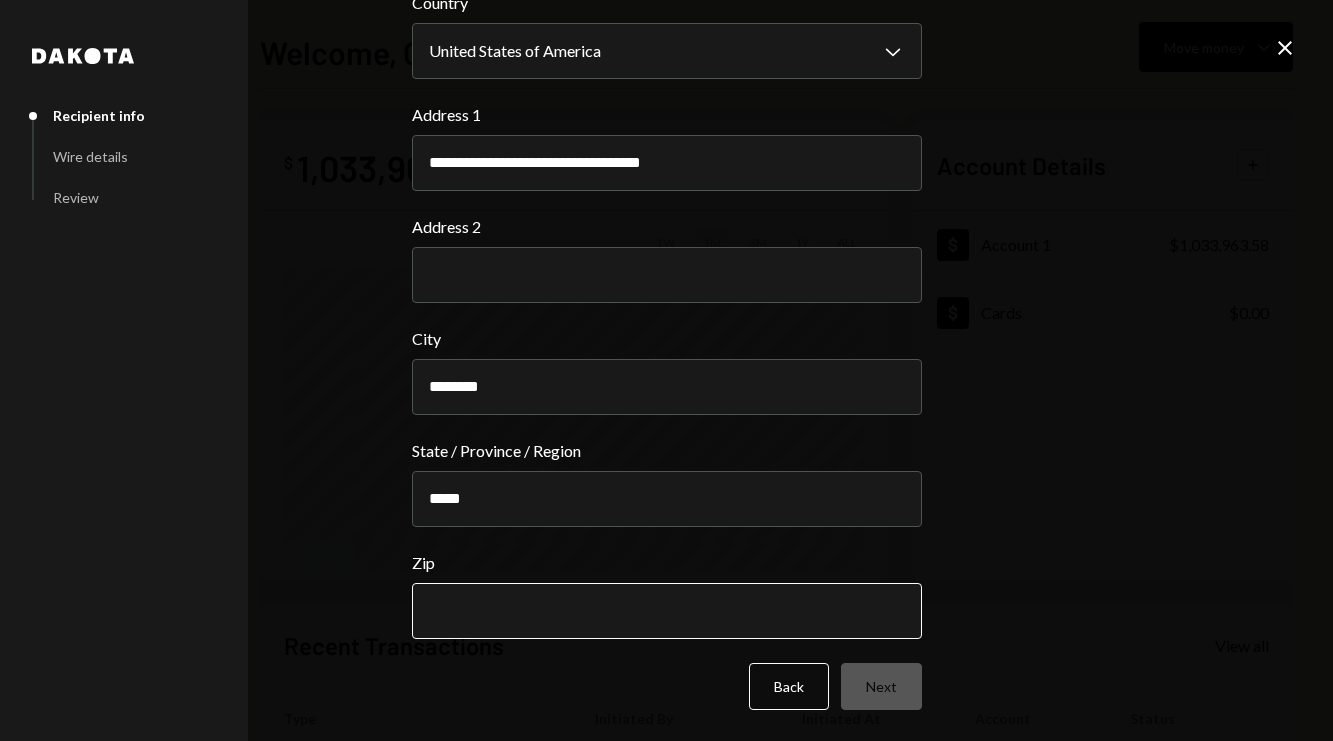 click on "Zip" at bounding box center [667, 611] 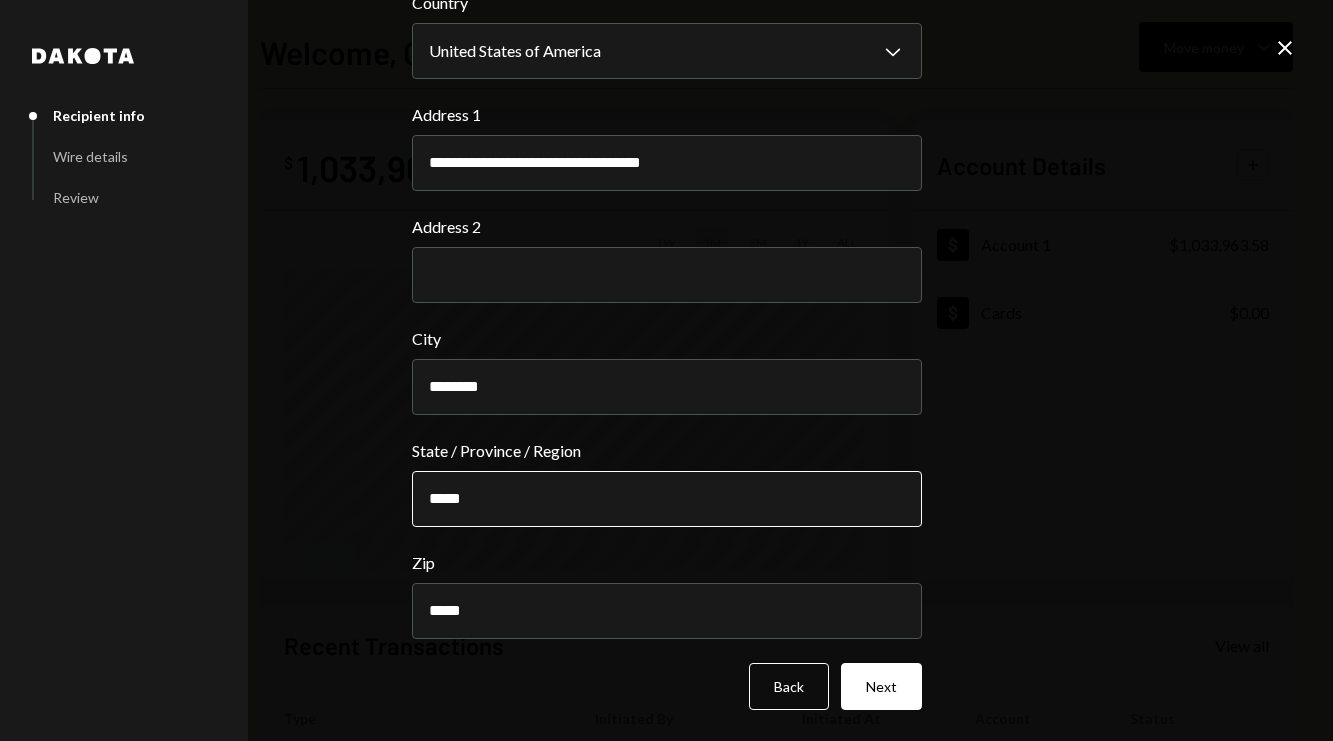 type on "*****" 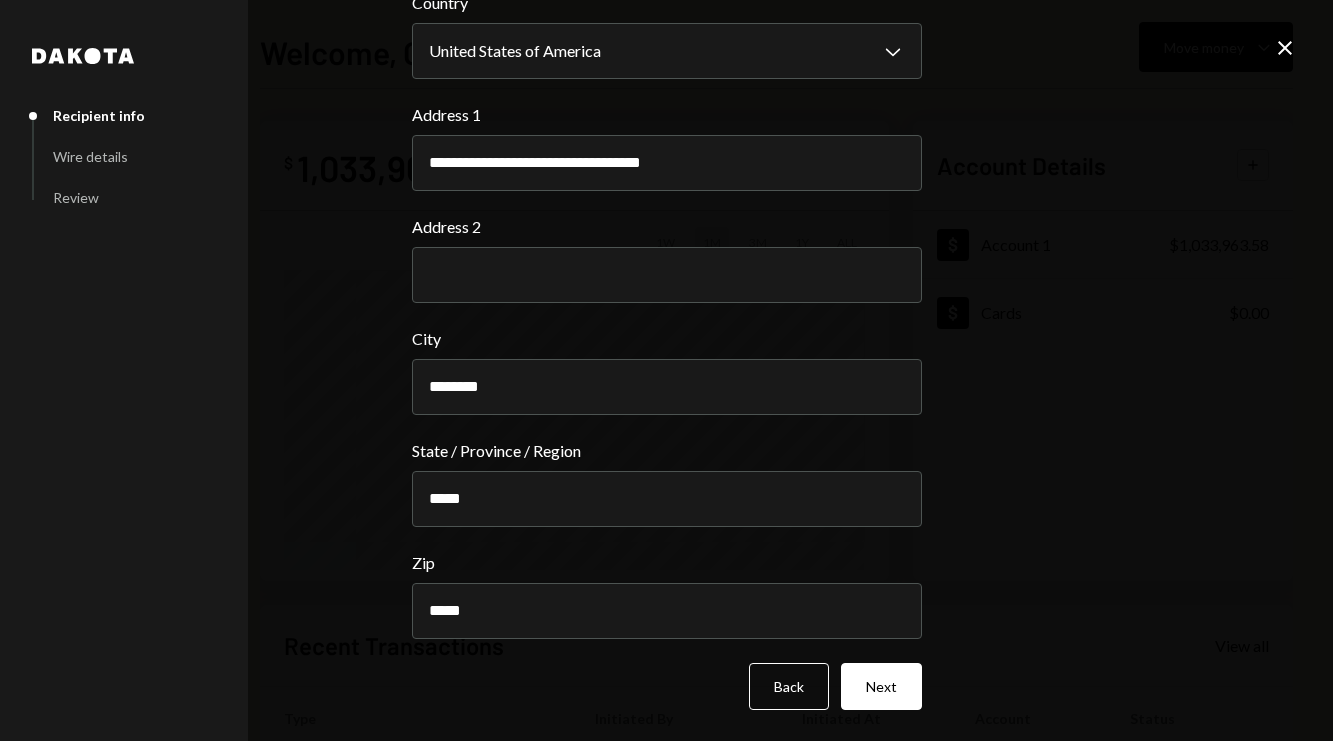drag, startPoint x: 522, startPoint y: 509, endPoint x: 257, endPoint y: 506, distance: 265.01697 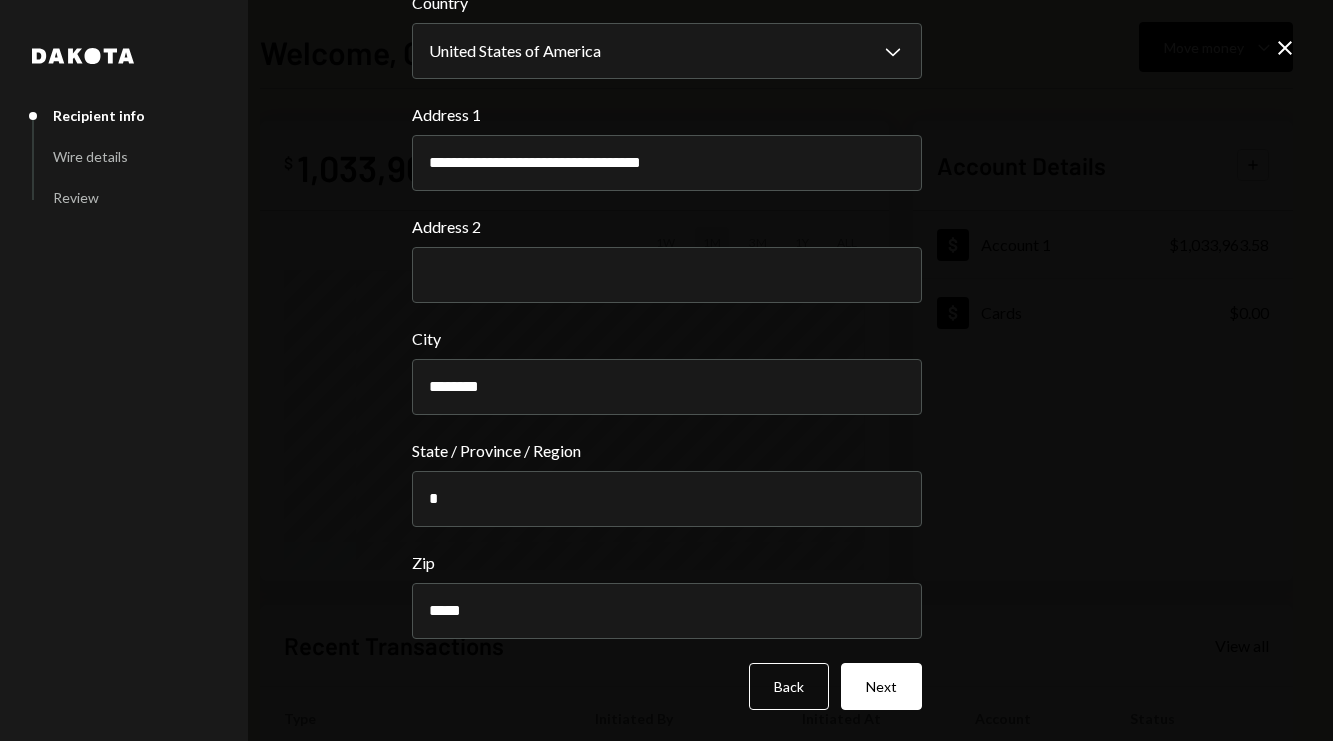type on "********" 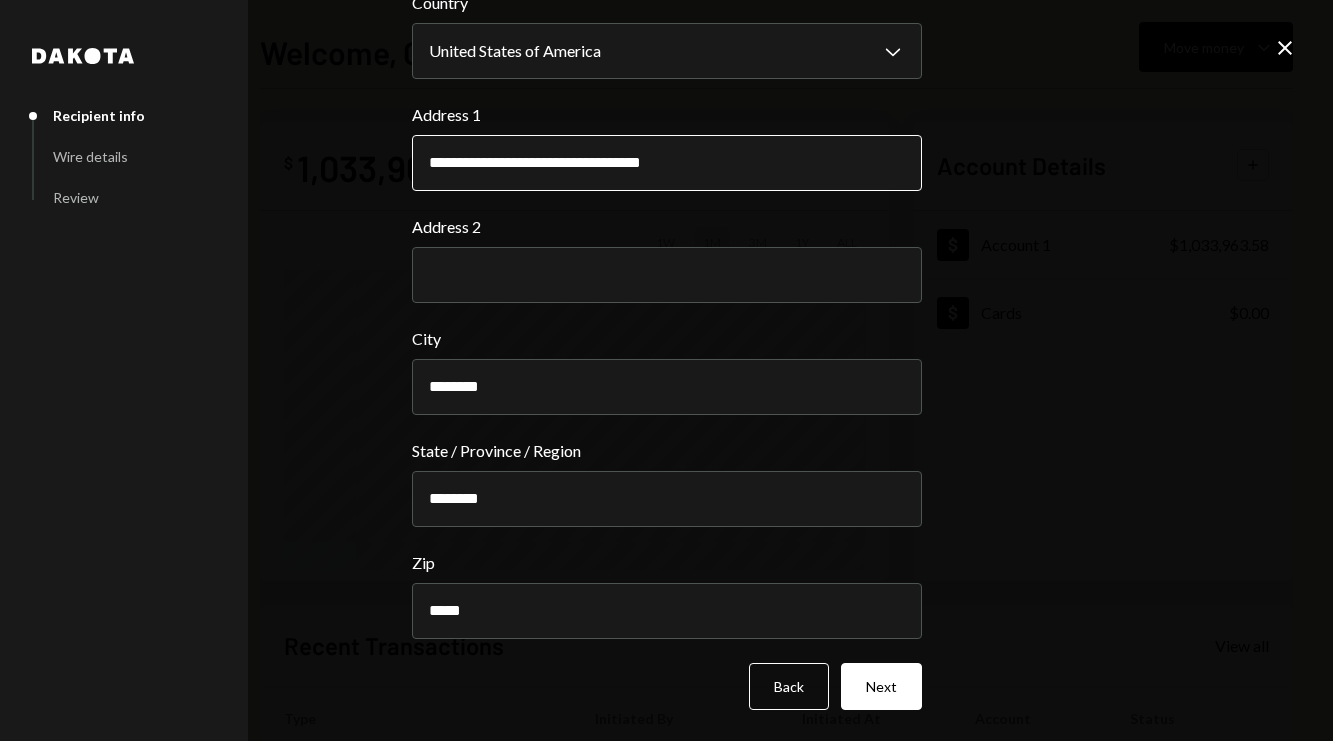 click on "**********" at bounding box center (667, 163) 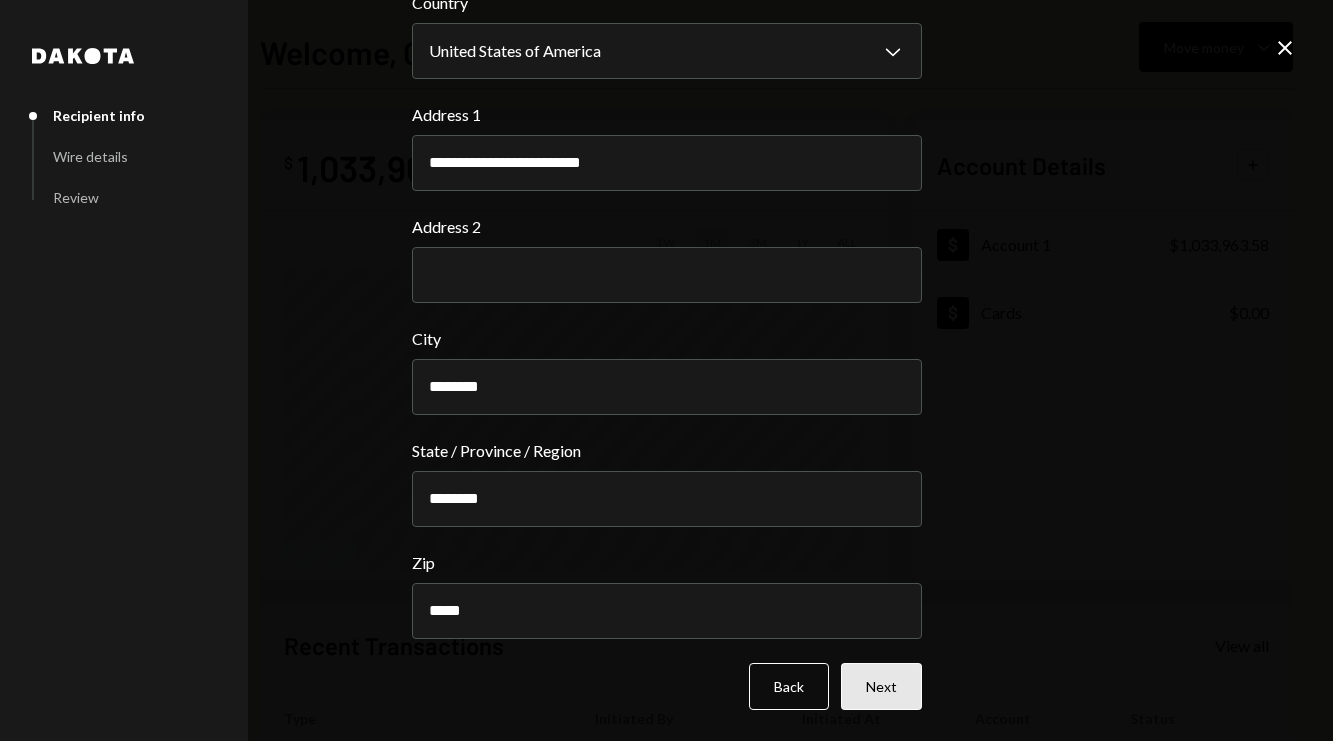 type on "**********" 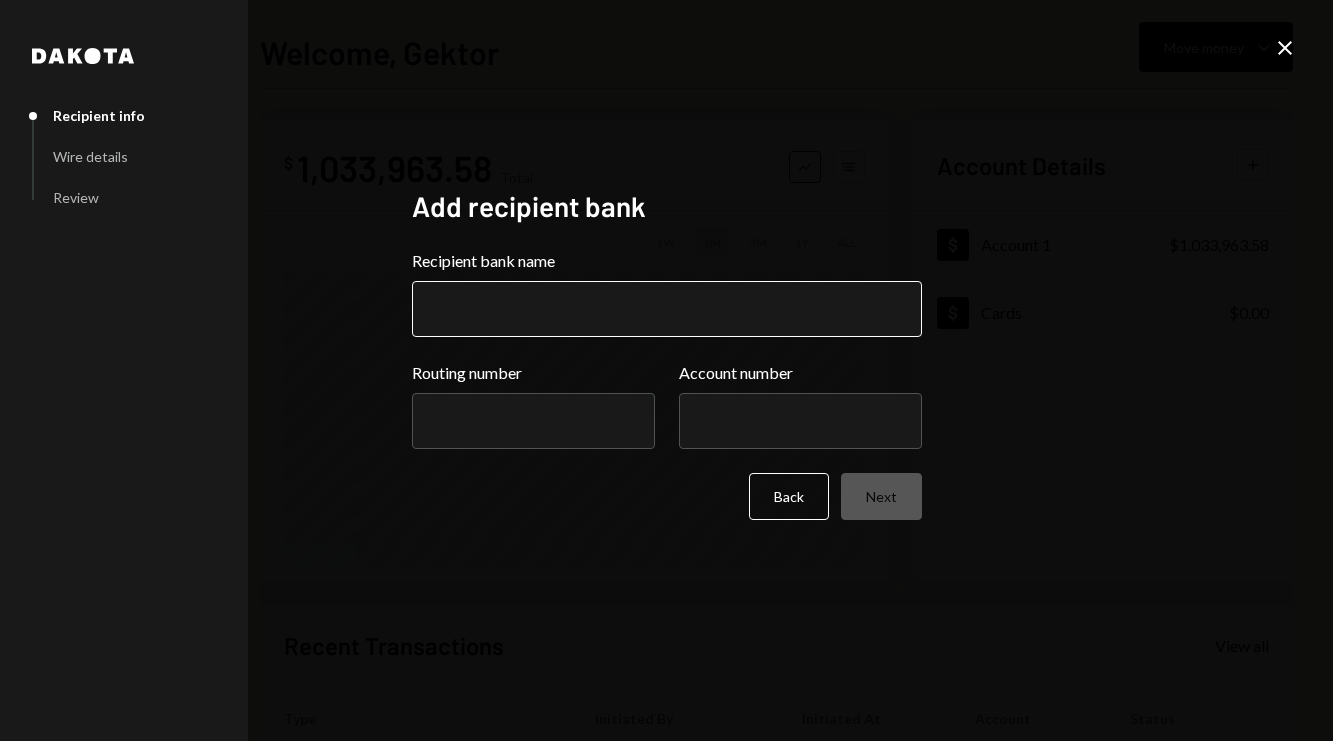 click on "Recipient bank name" at bounding box center (667, 309) 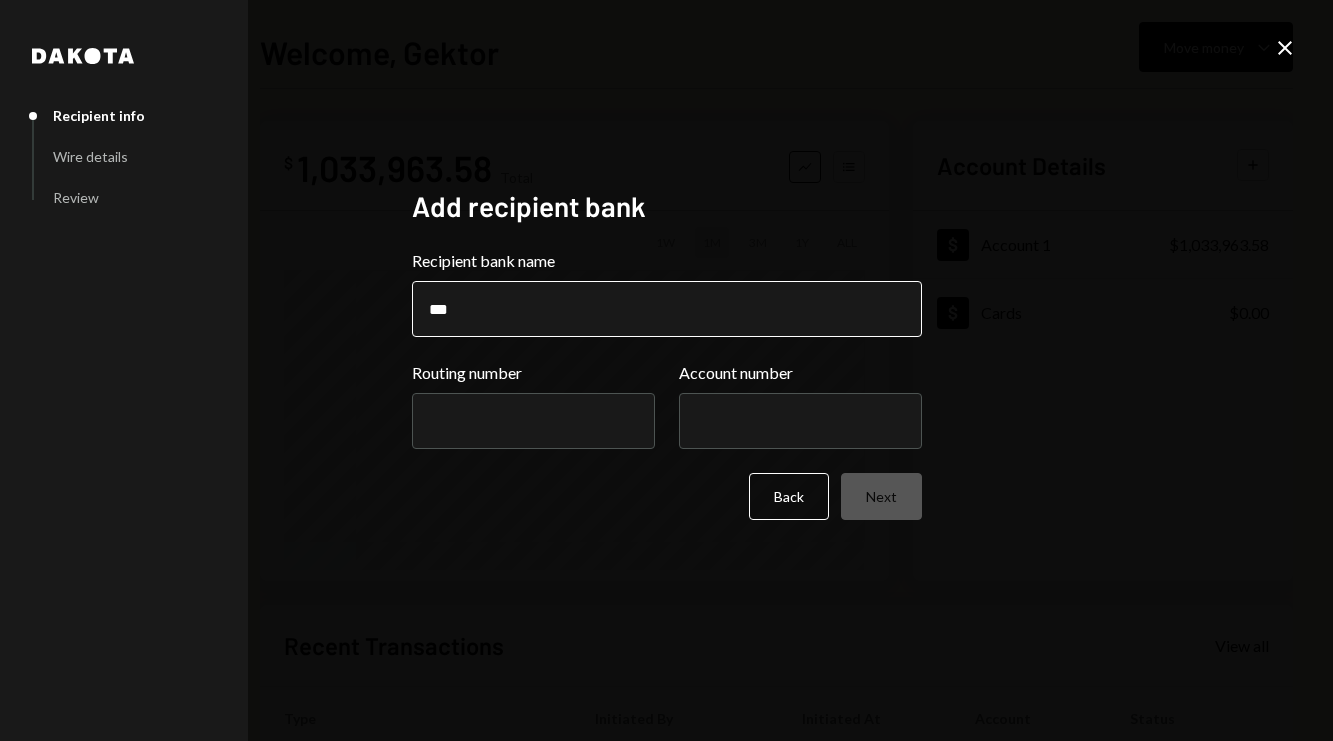 type on "**********" 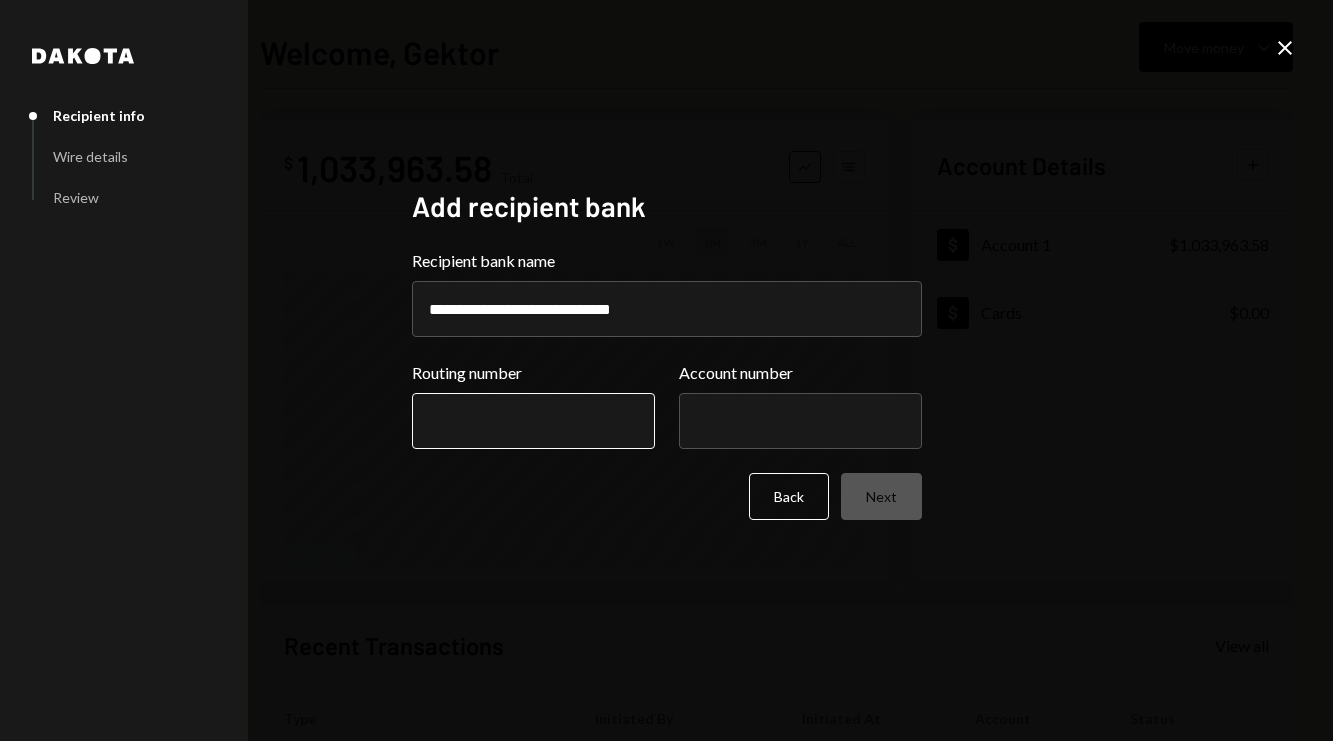 click on "Routing number" at bounding box center [533, 421] 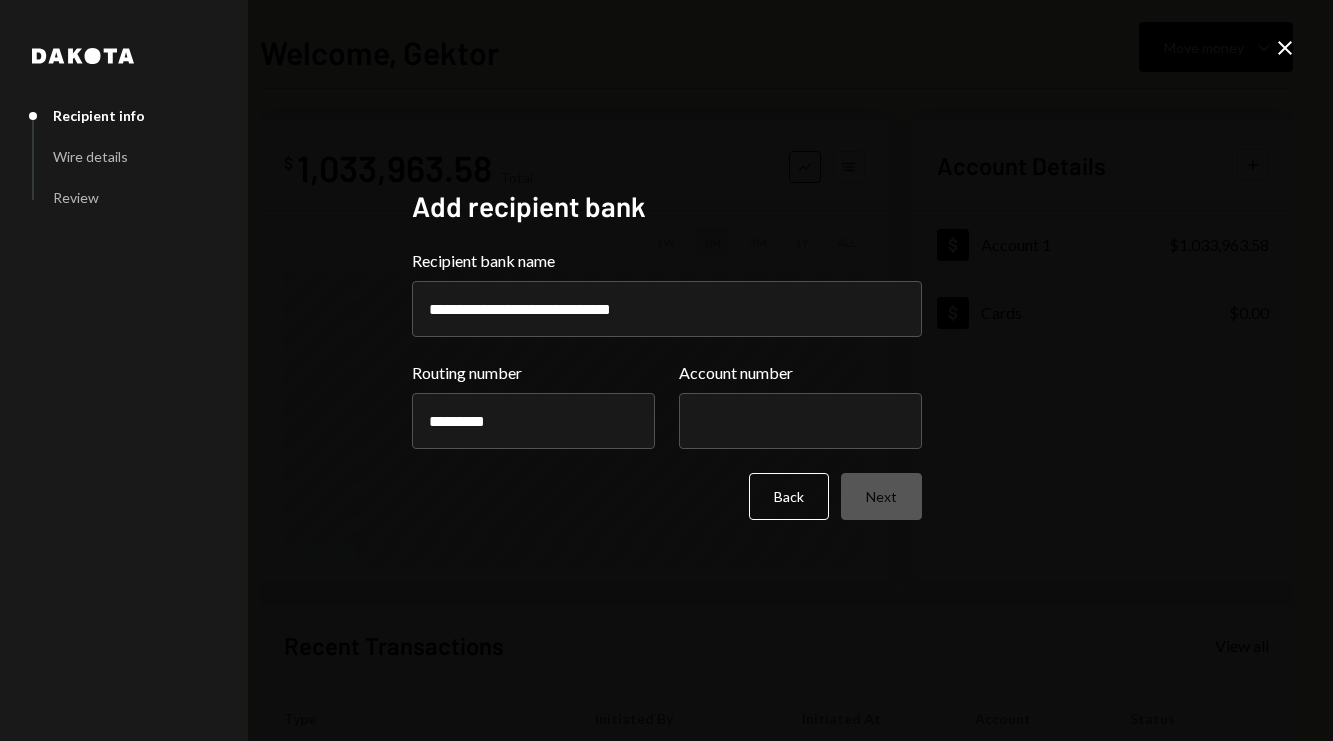 type on "*********" 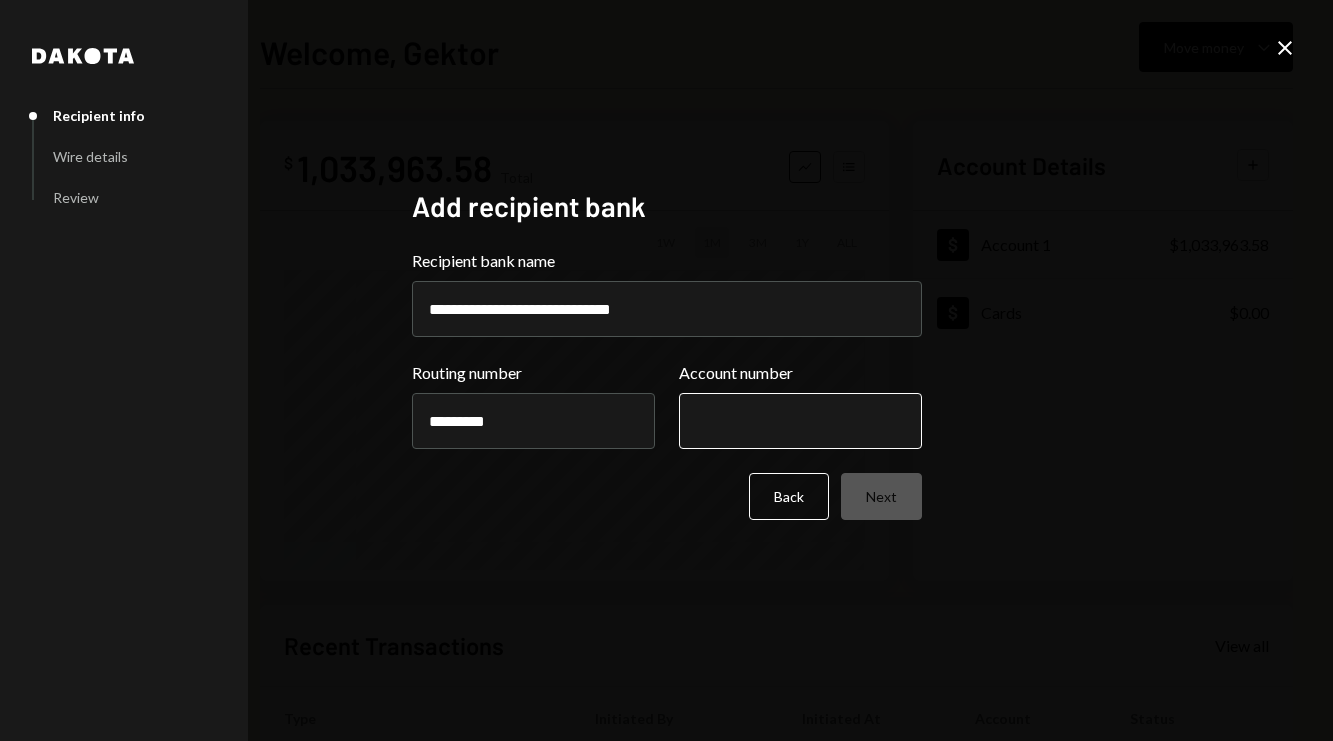 click on "Account number" at bounding box center (800, 421) 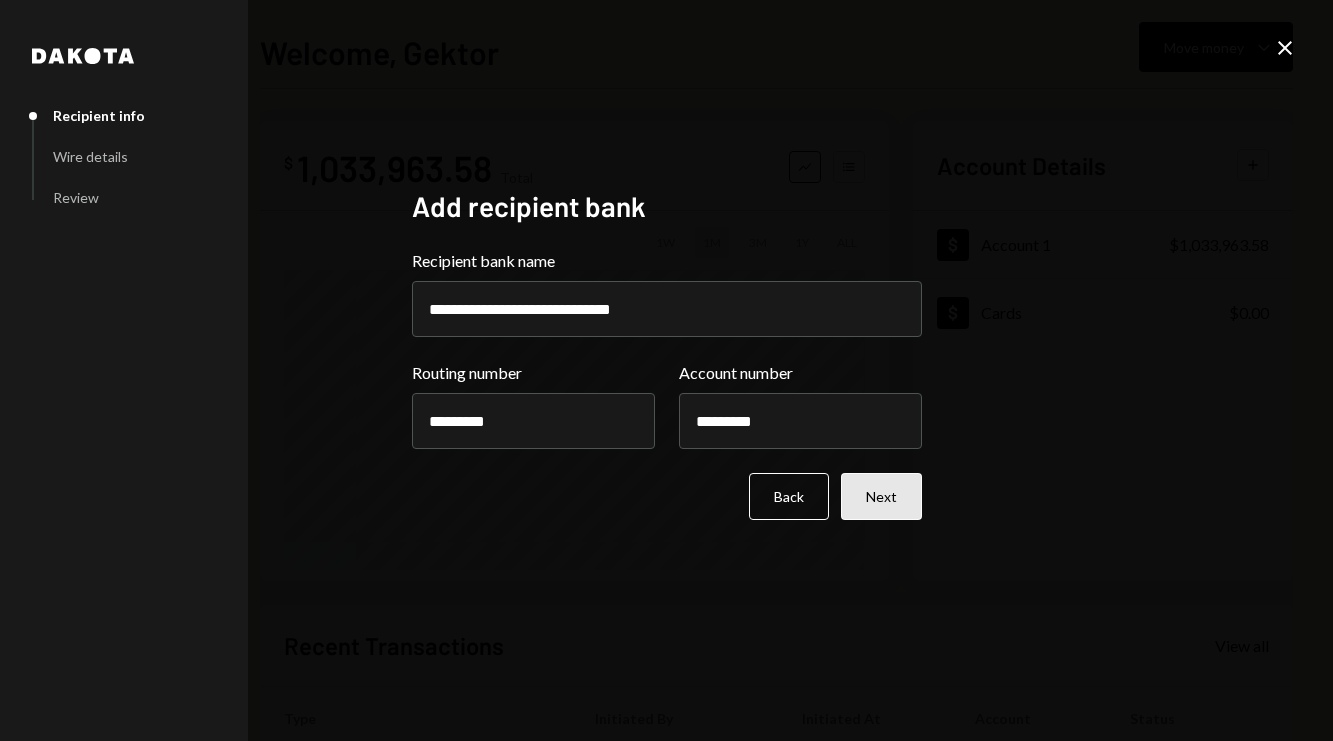 type on "*********" 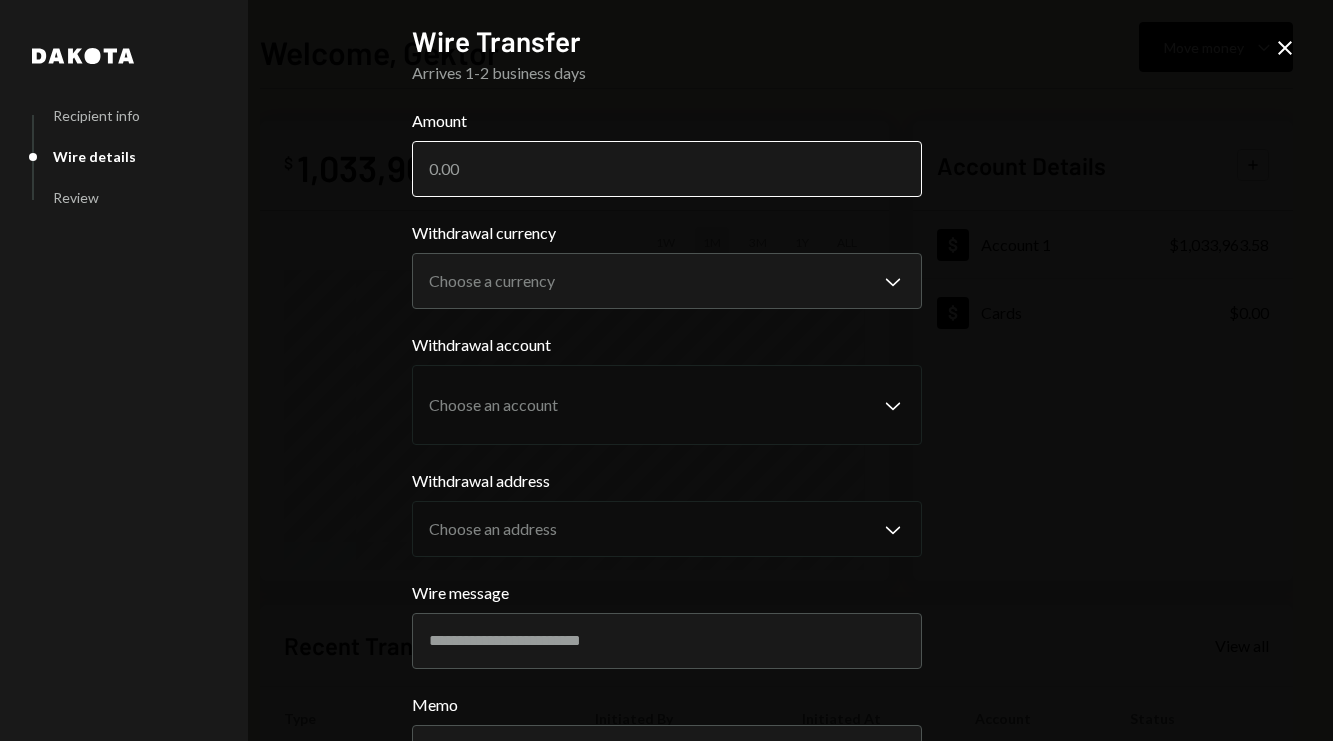 click on "Amount" at bounding box center [667, 169] 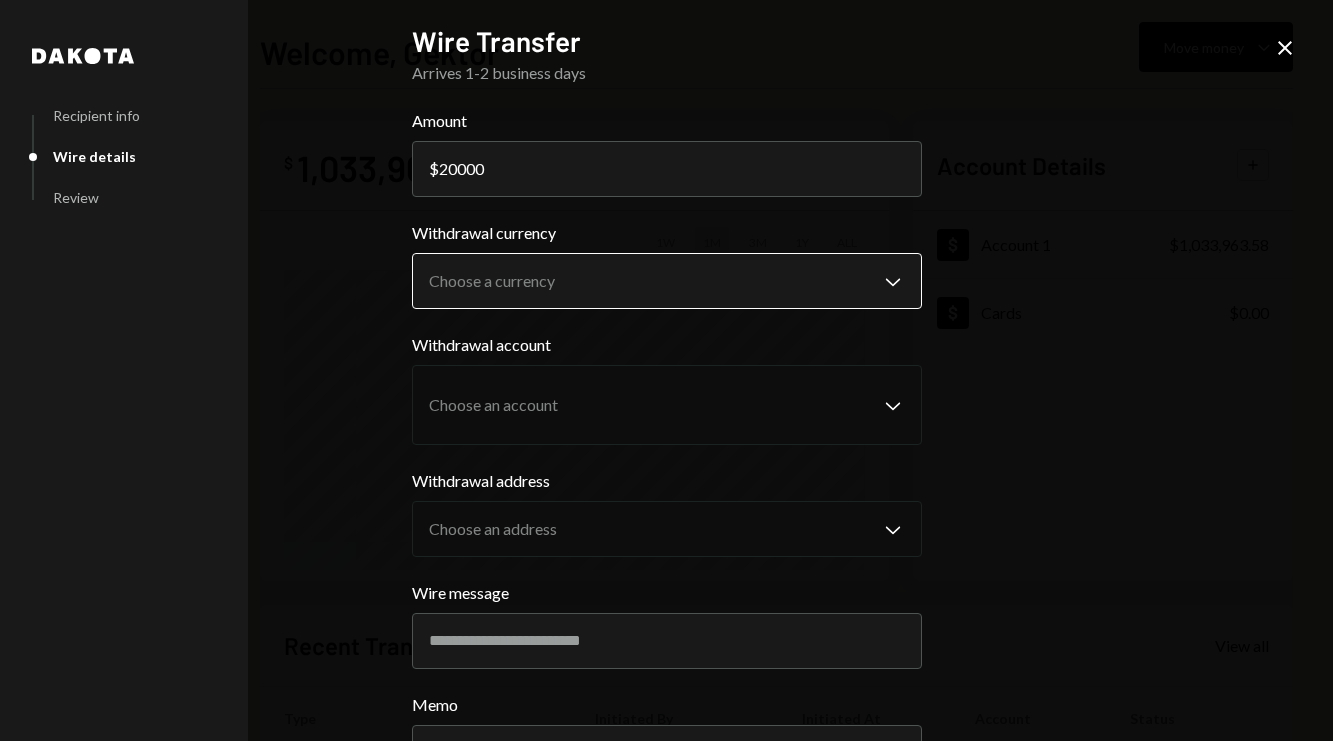 type on "20000" 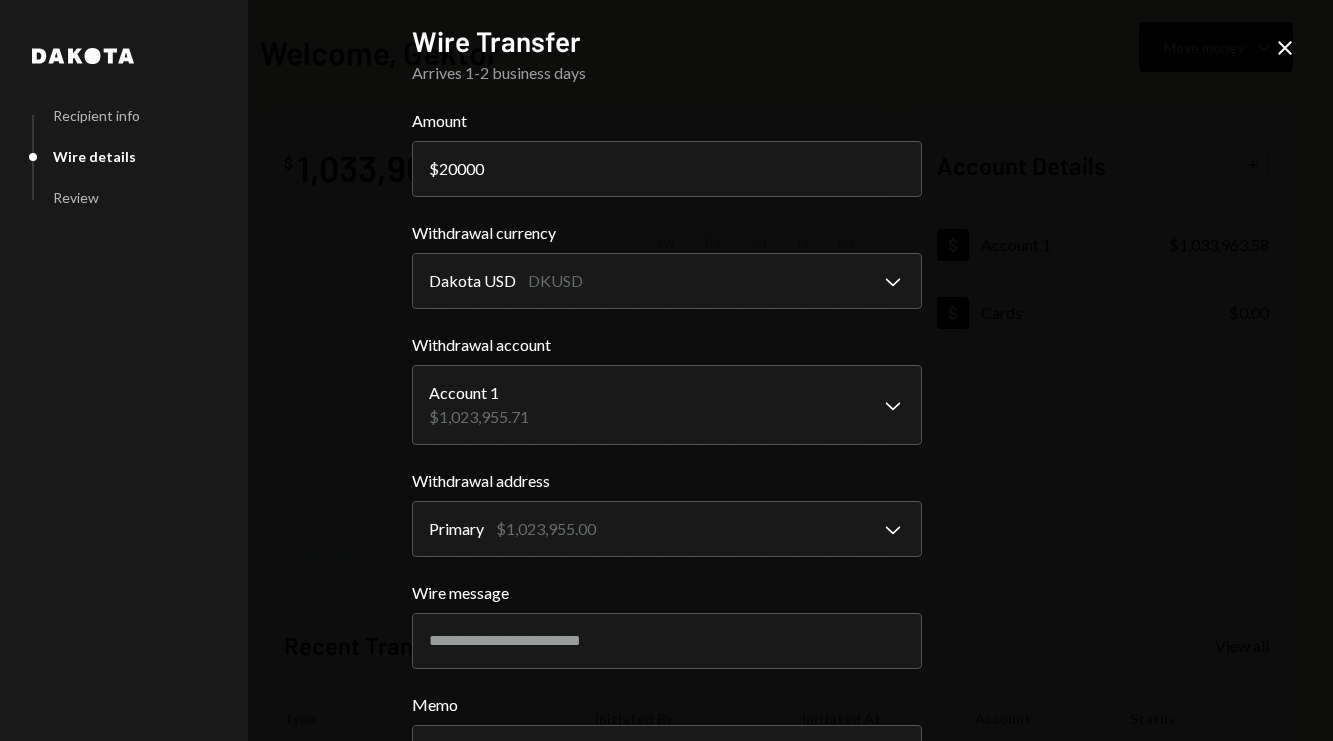 scroll, scrollTop: 166, scrollLeft: 0, axis: vertical 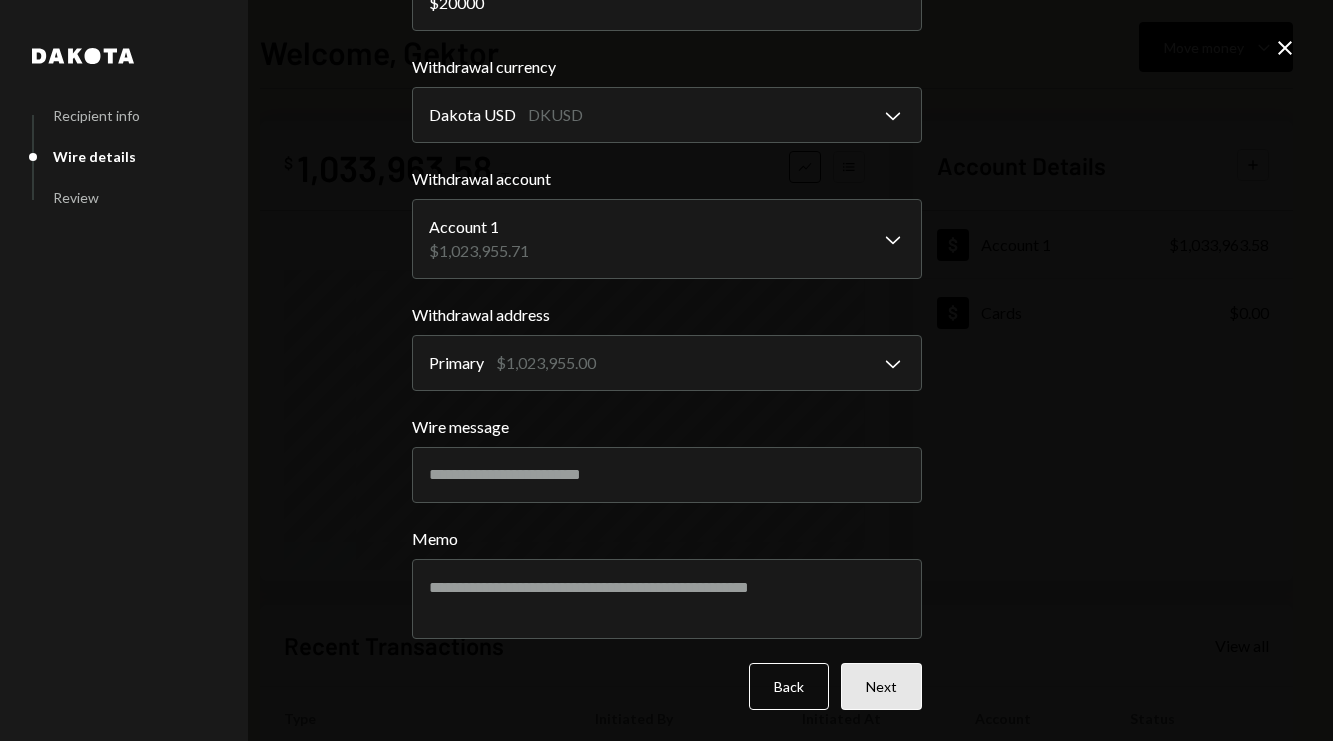 click on "Next" at bounding box center (881, 686) 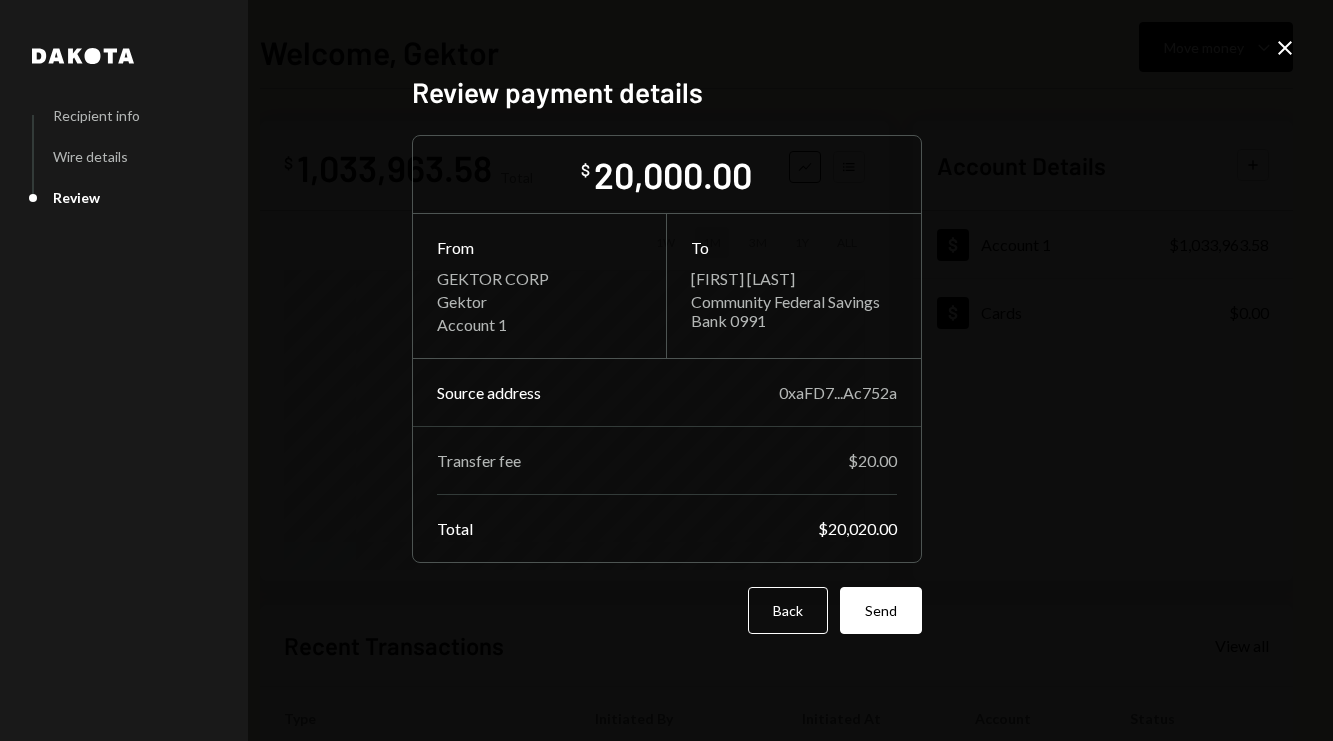 scroll, scrollTop: 0, scrollLeft: 0, axis: both 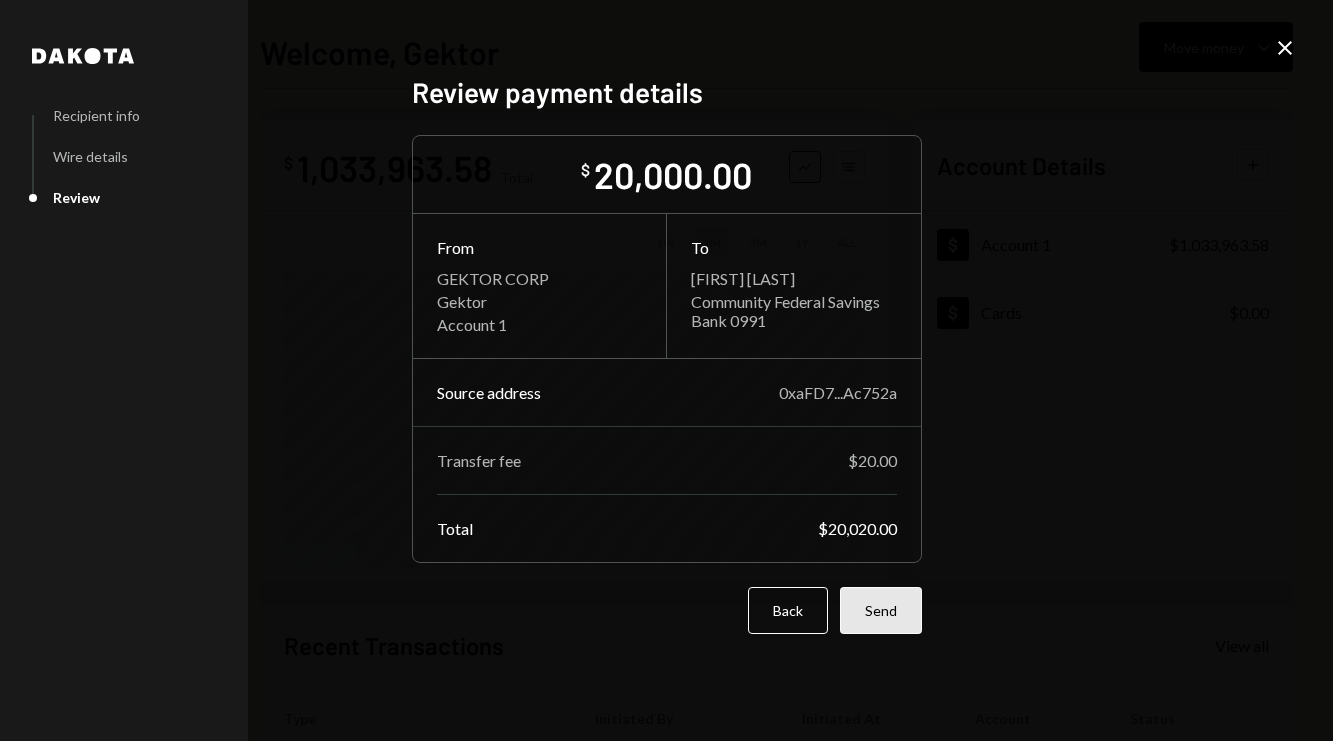 click on "Send" at bounding box center (881, 610) 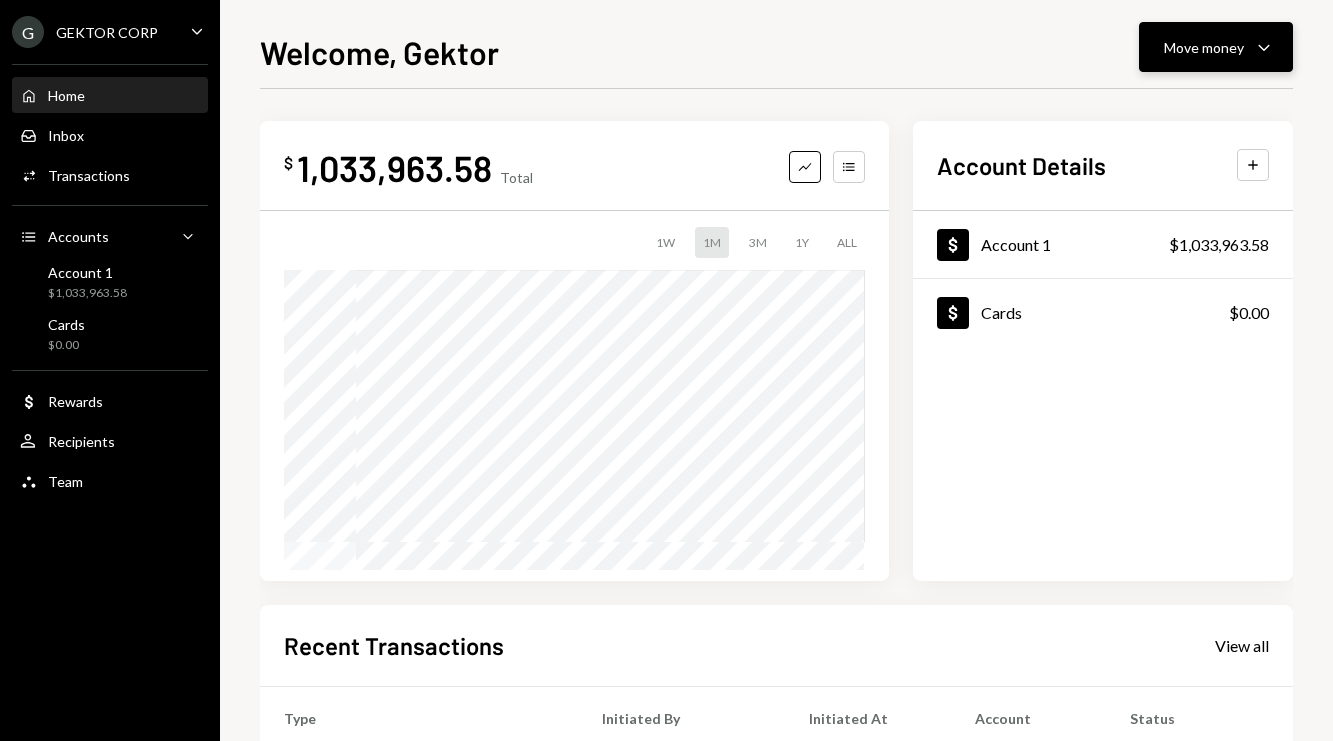 click on "Move money" at bounding box center (1204, 47) 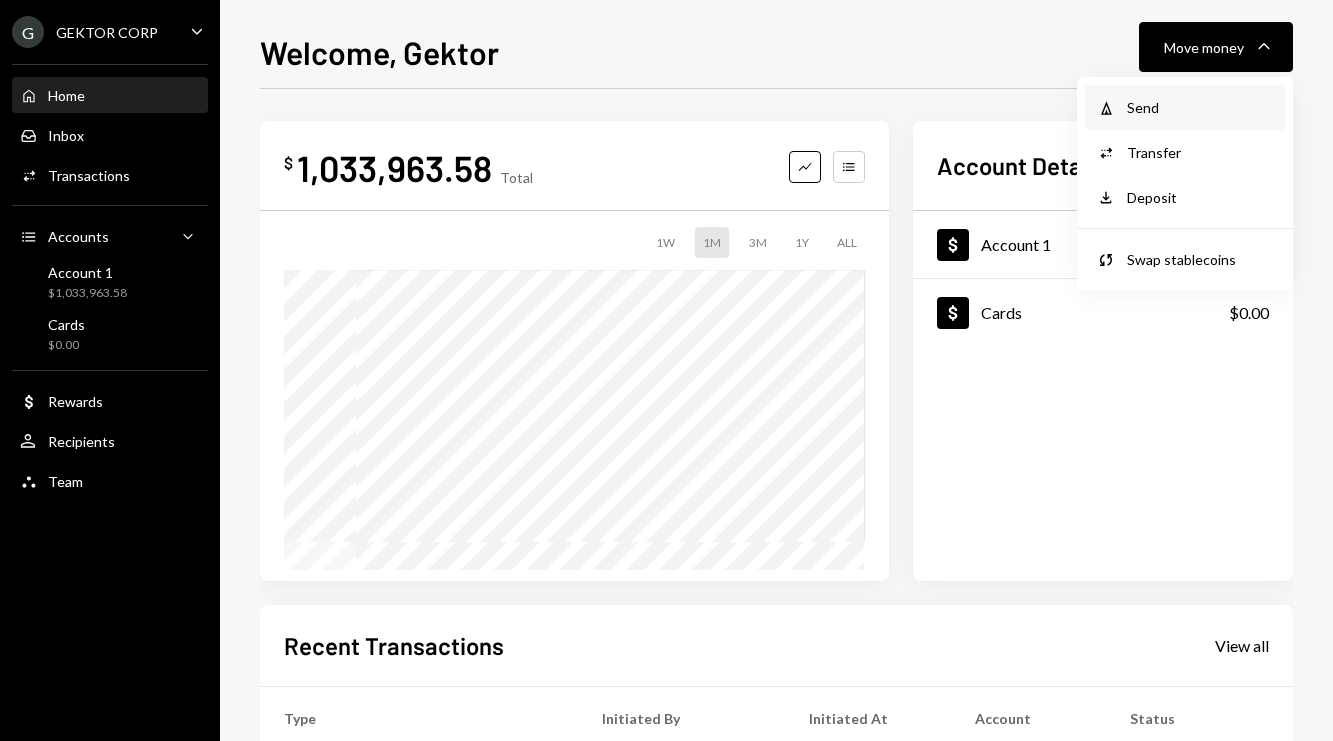 click on "Send" at bounding box center [1200, 107] 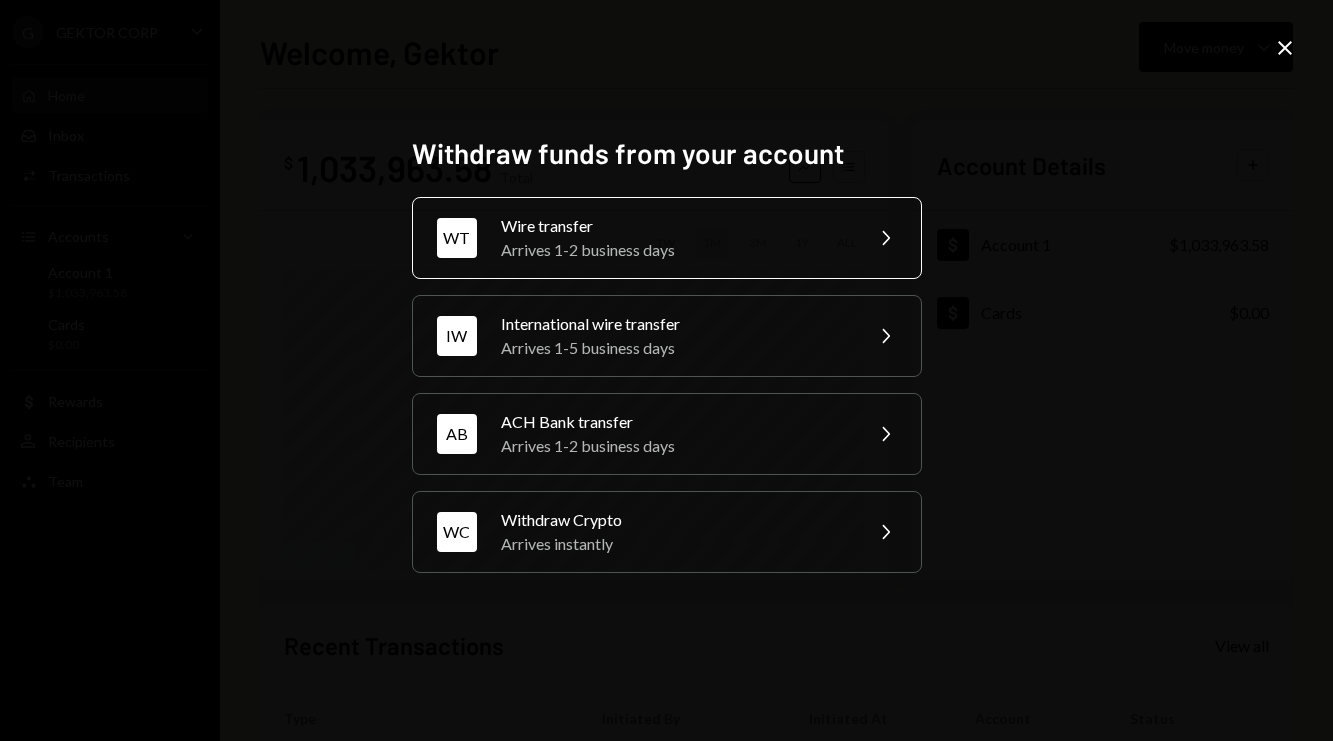 click on "Wire transfer" at bounding box center [675, 226] 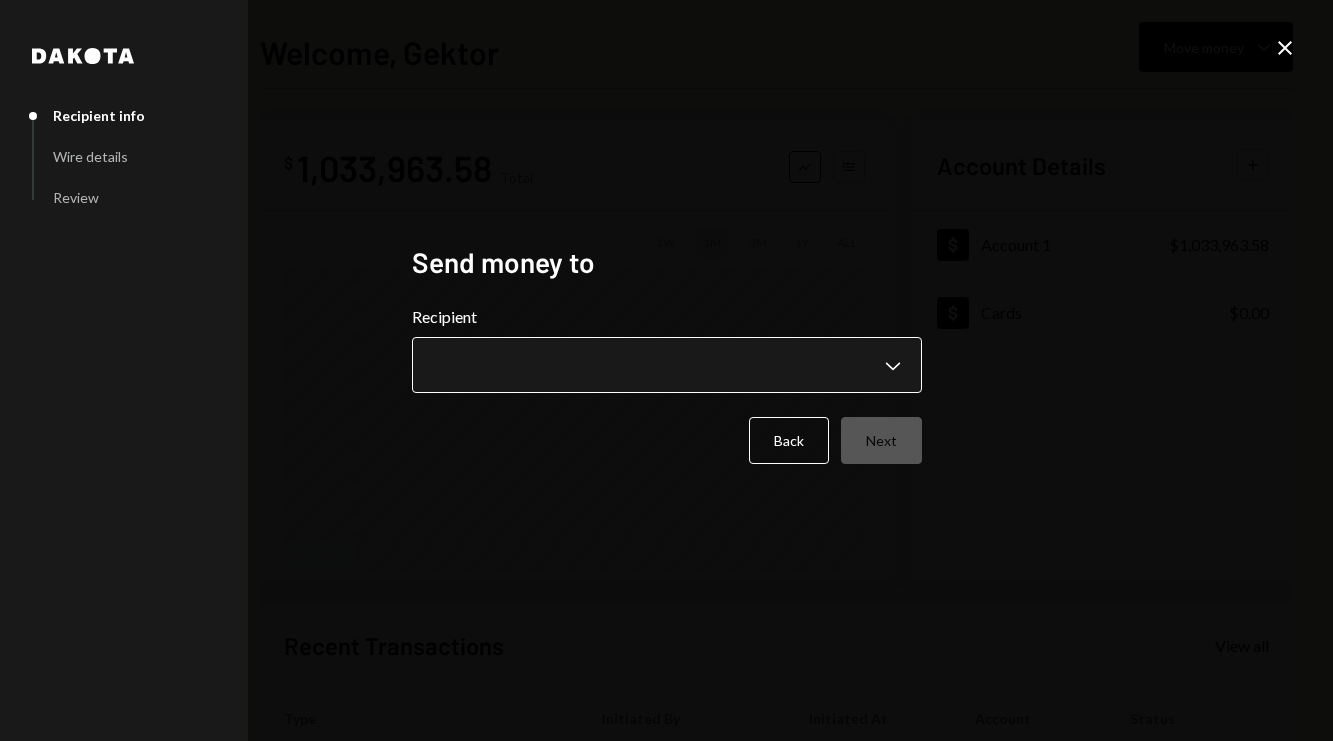 click on "**********" at bounding box center [666, 370] 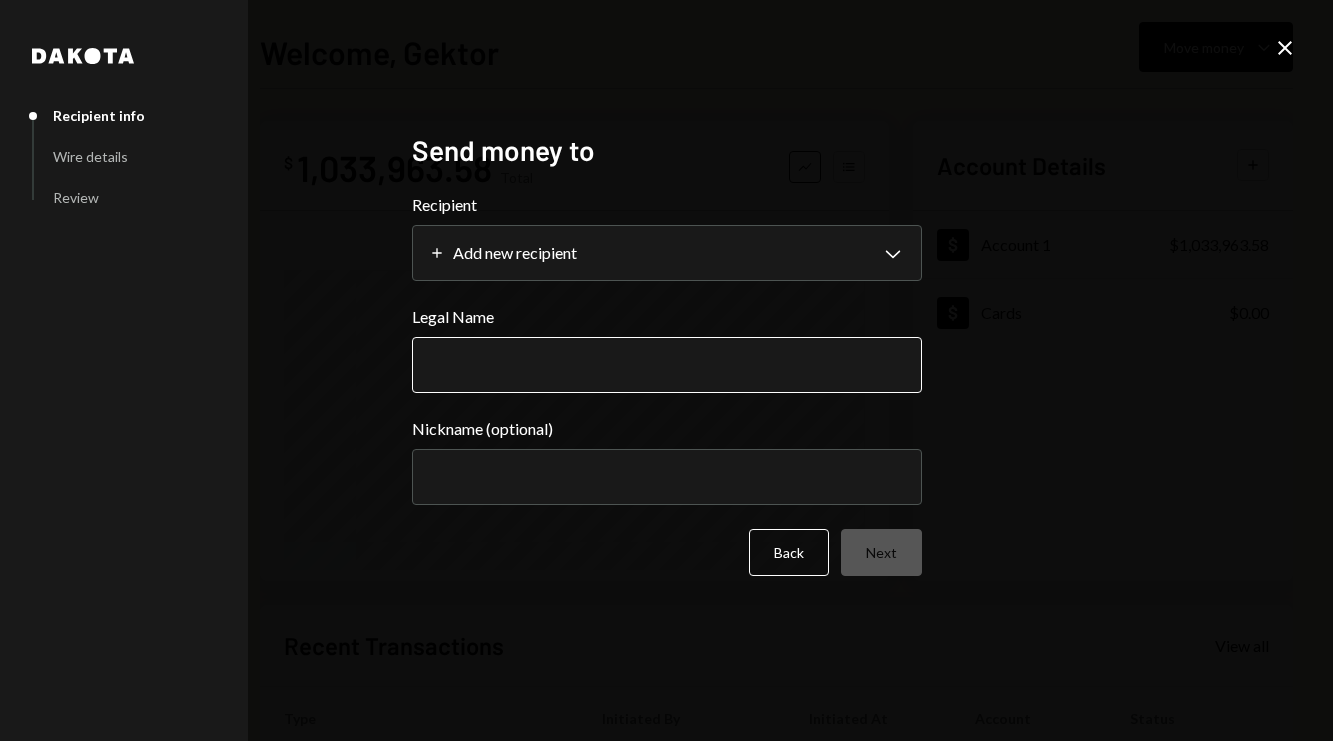 click on "Legal Name" at bounding box center (667, 365) 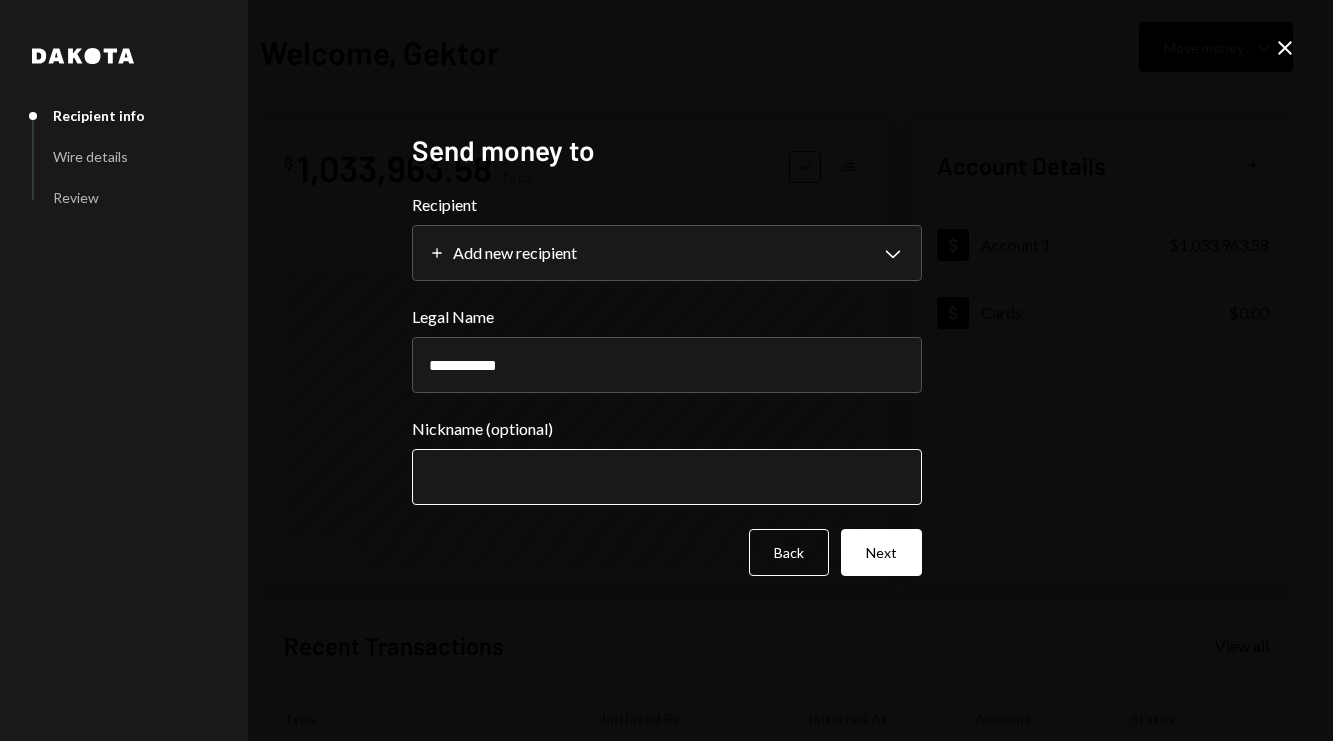 type on "**********" 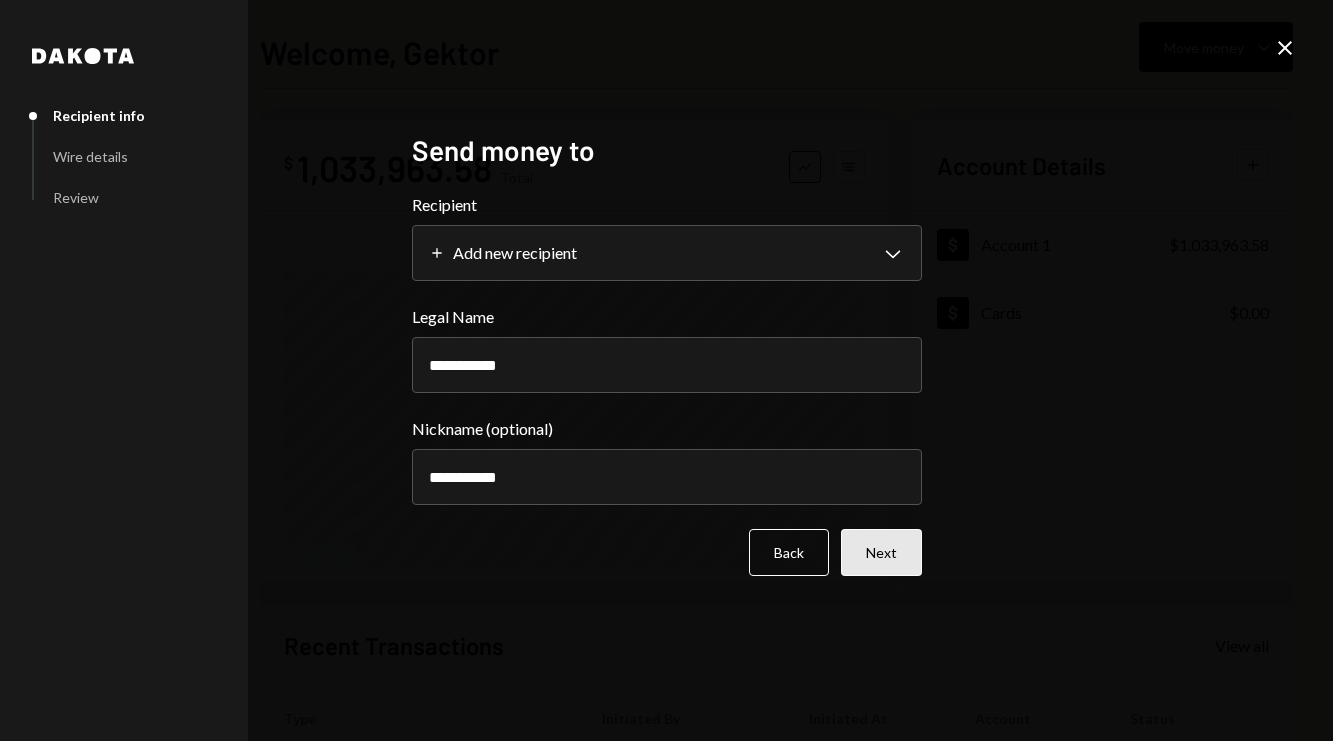 type on "**********" 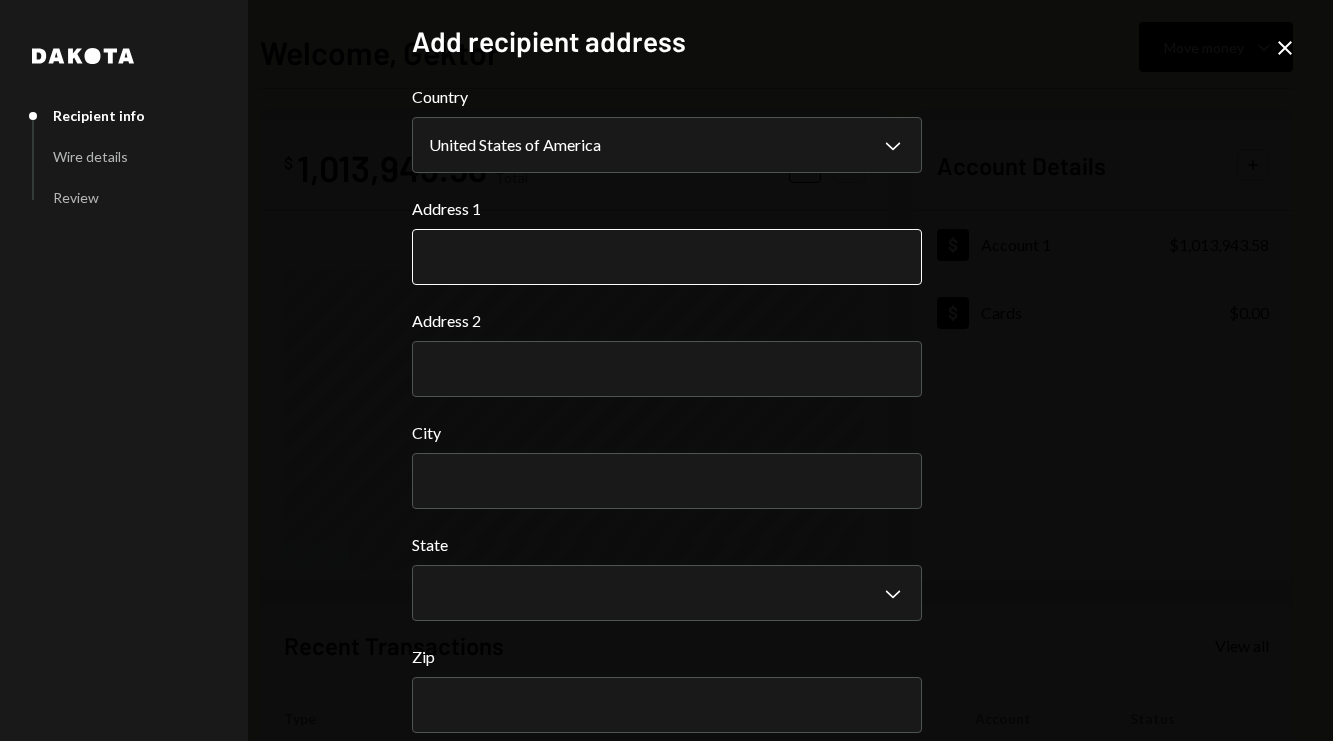 click on "Address 1" at bounding box center (667, 257) 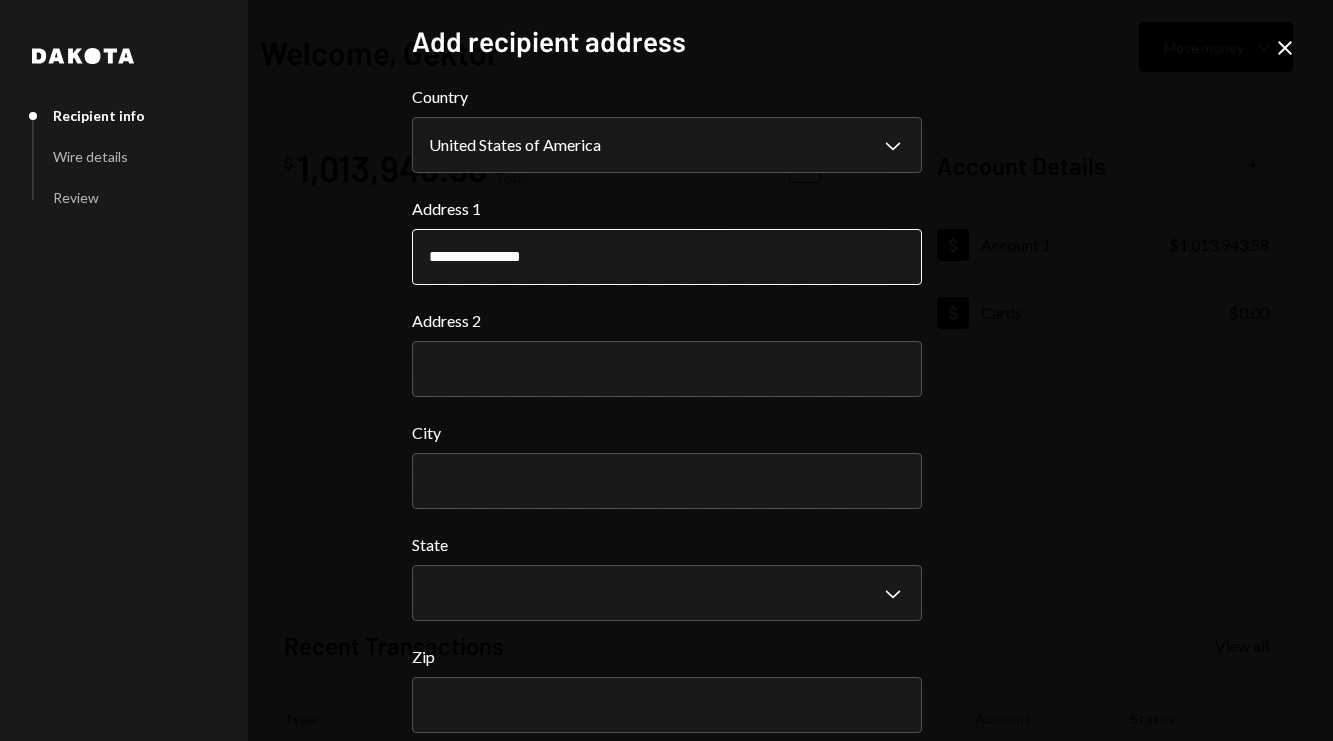 type on "**********" 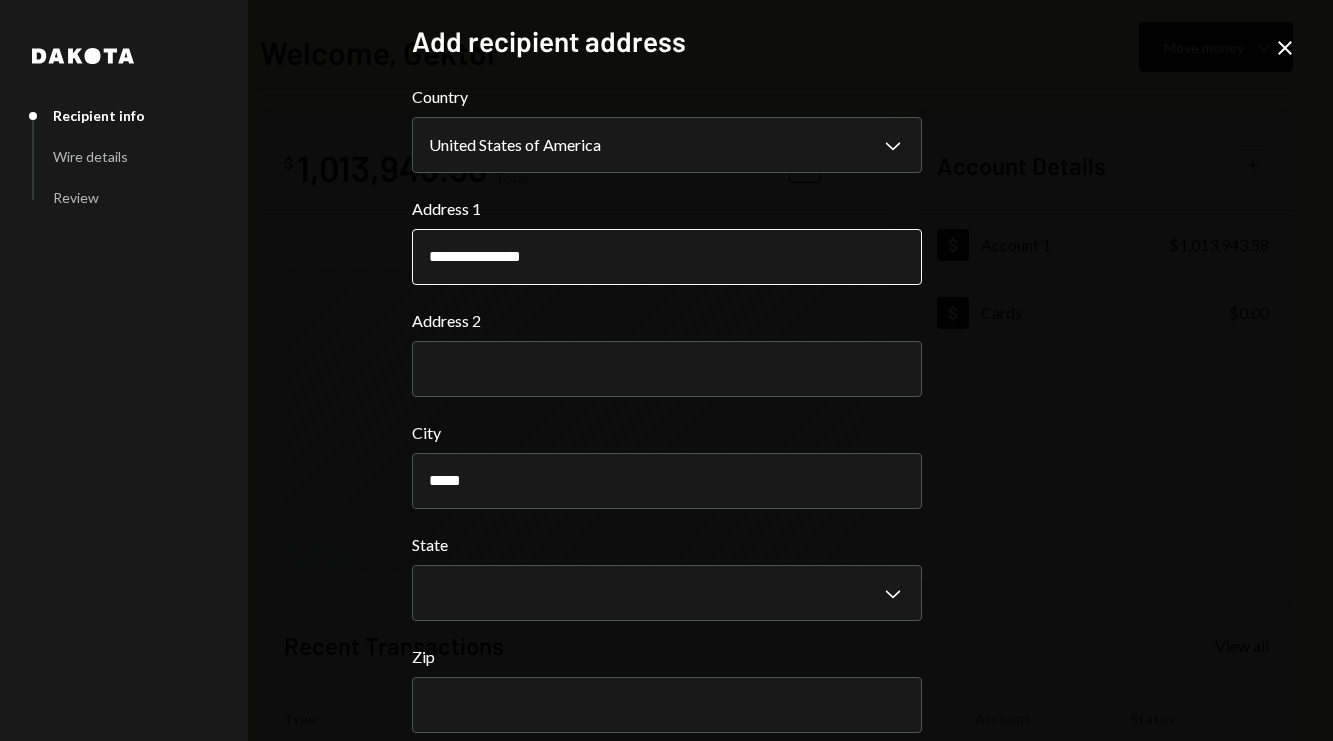 type on "*****" 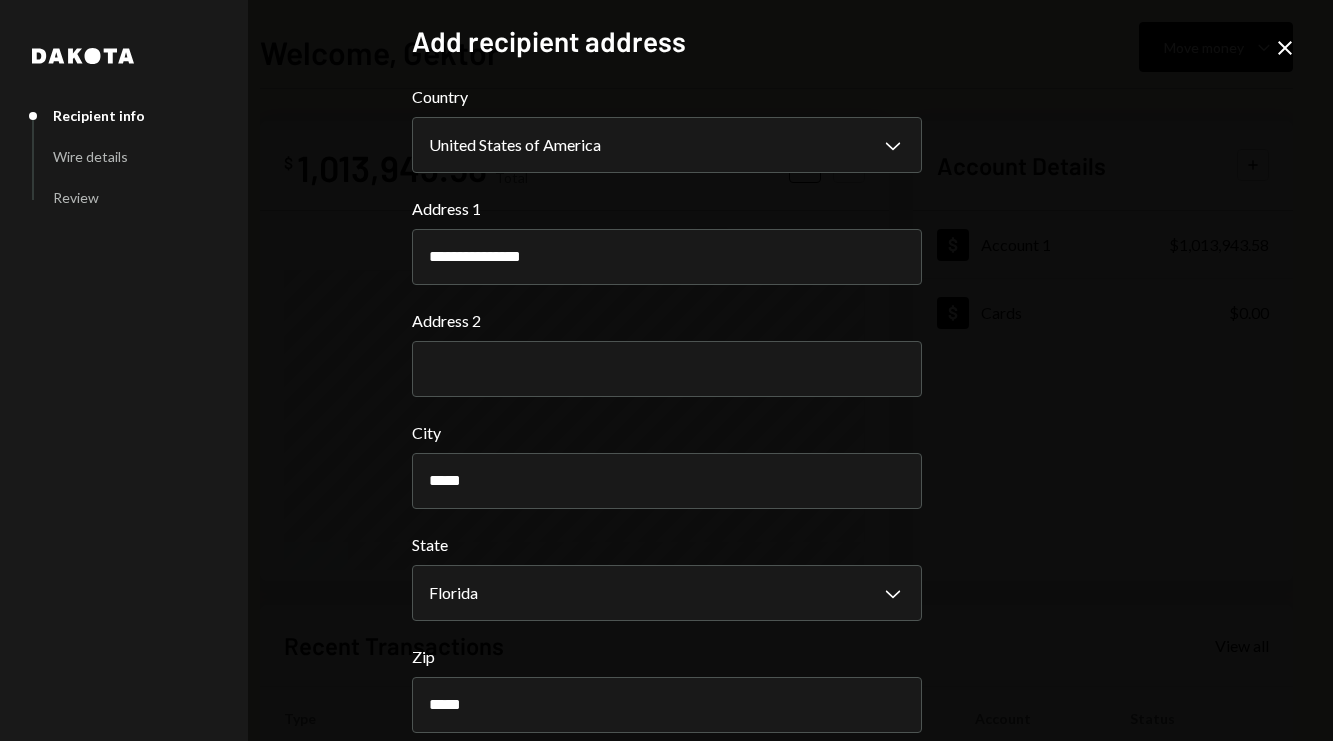 scroll, scrollTop: 94, scrollLeft: 0, axis: vertical 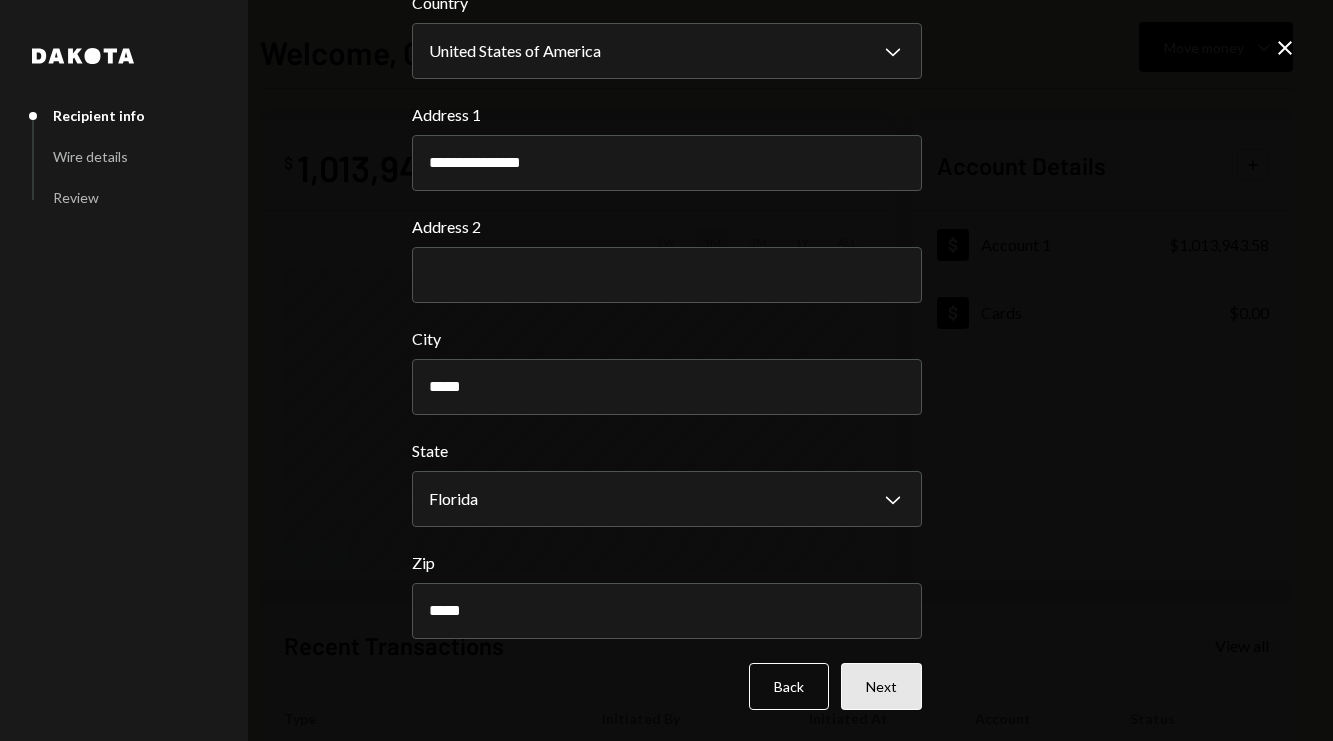 type on "*****" 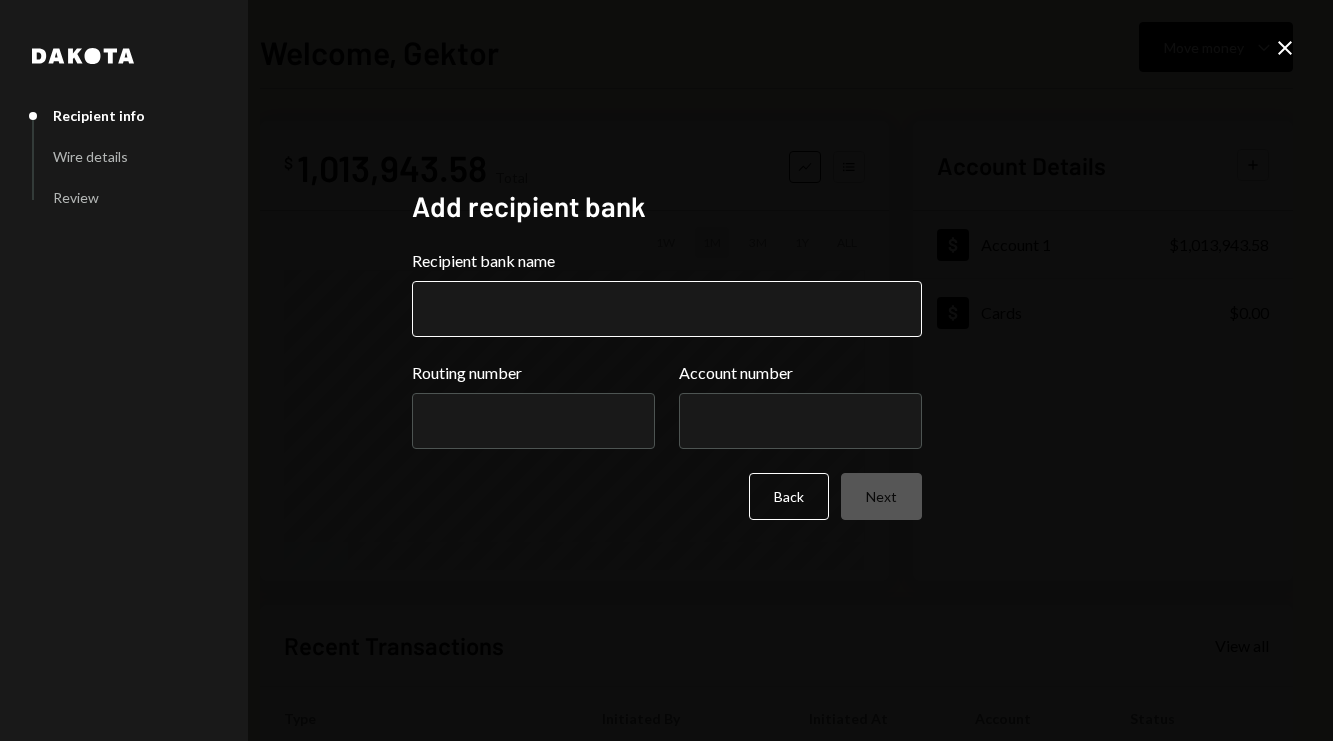 click on "Recipient bank name" at bounding box center (667, 309) 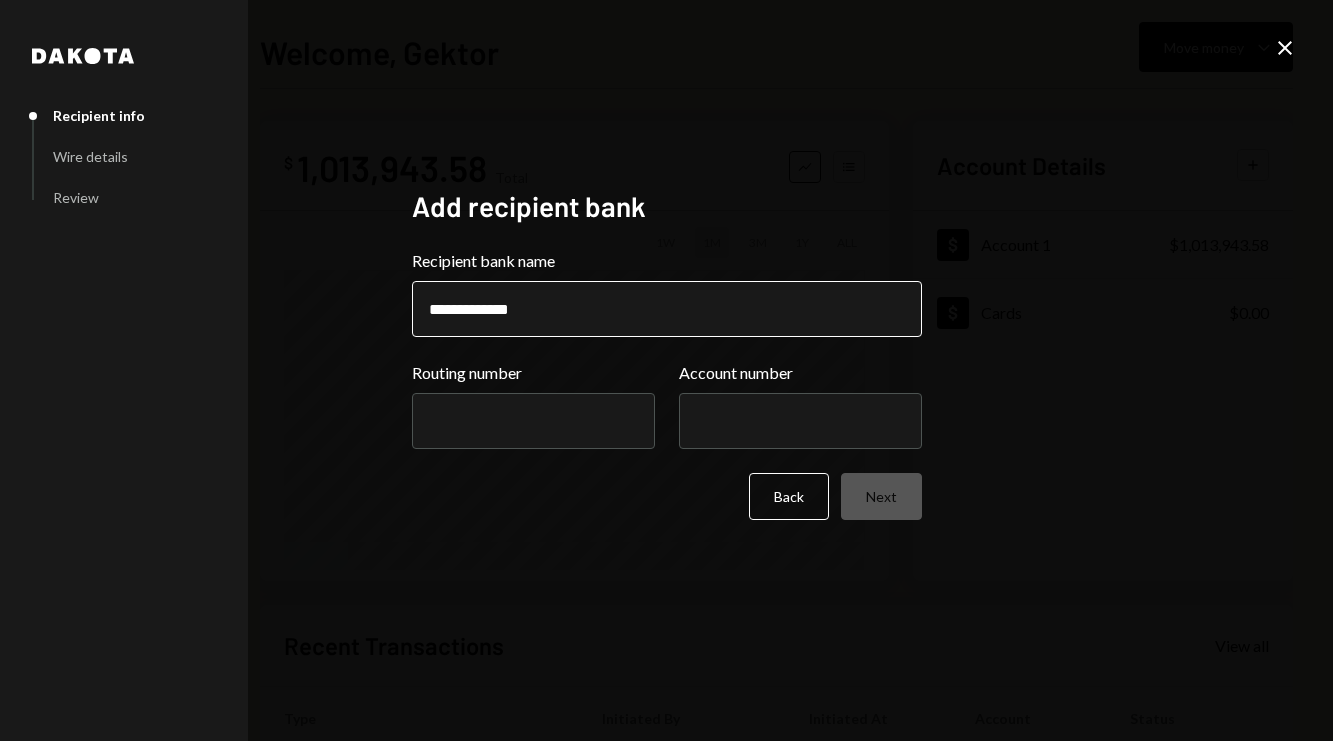type on "**********" 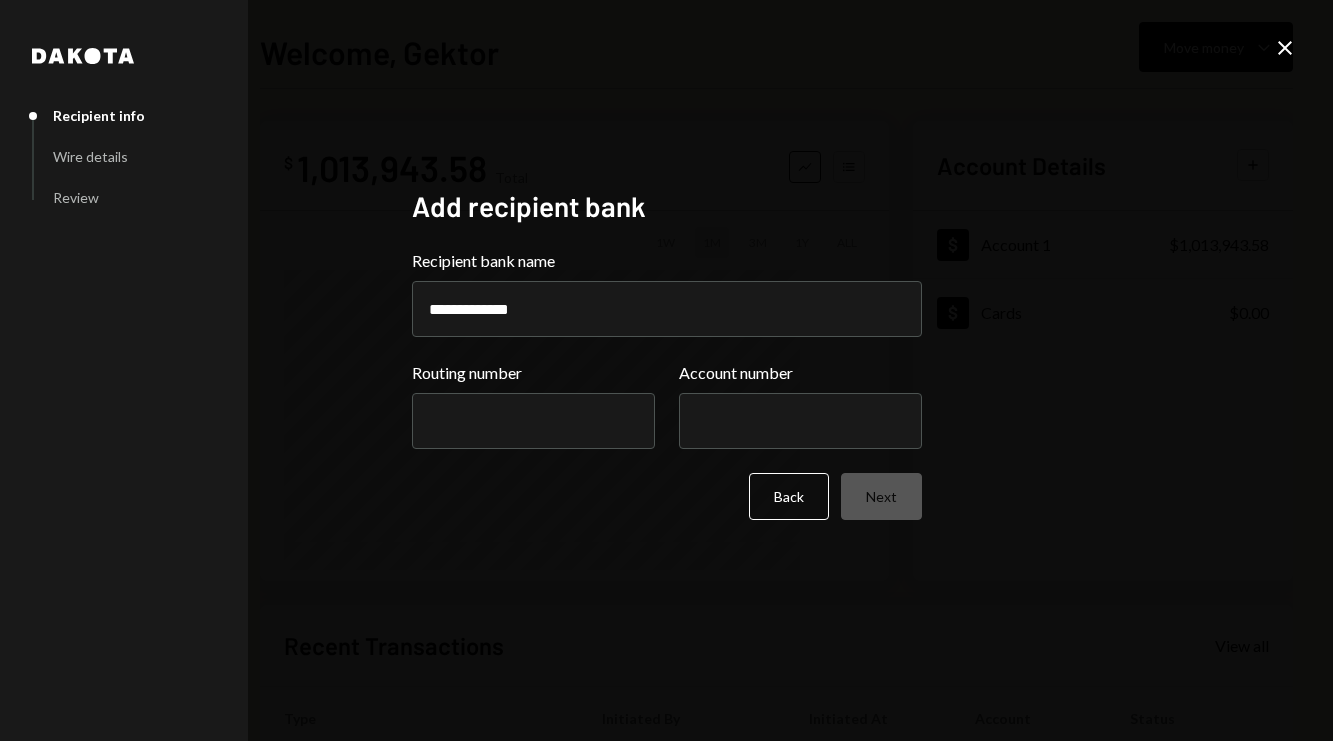 scroll, scrollTop: 0, scrollLeft: 0, axis: both 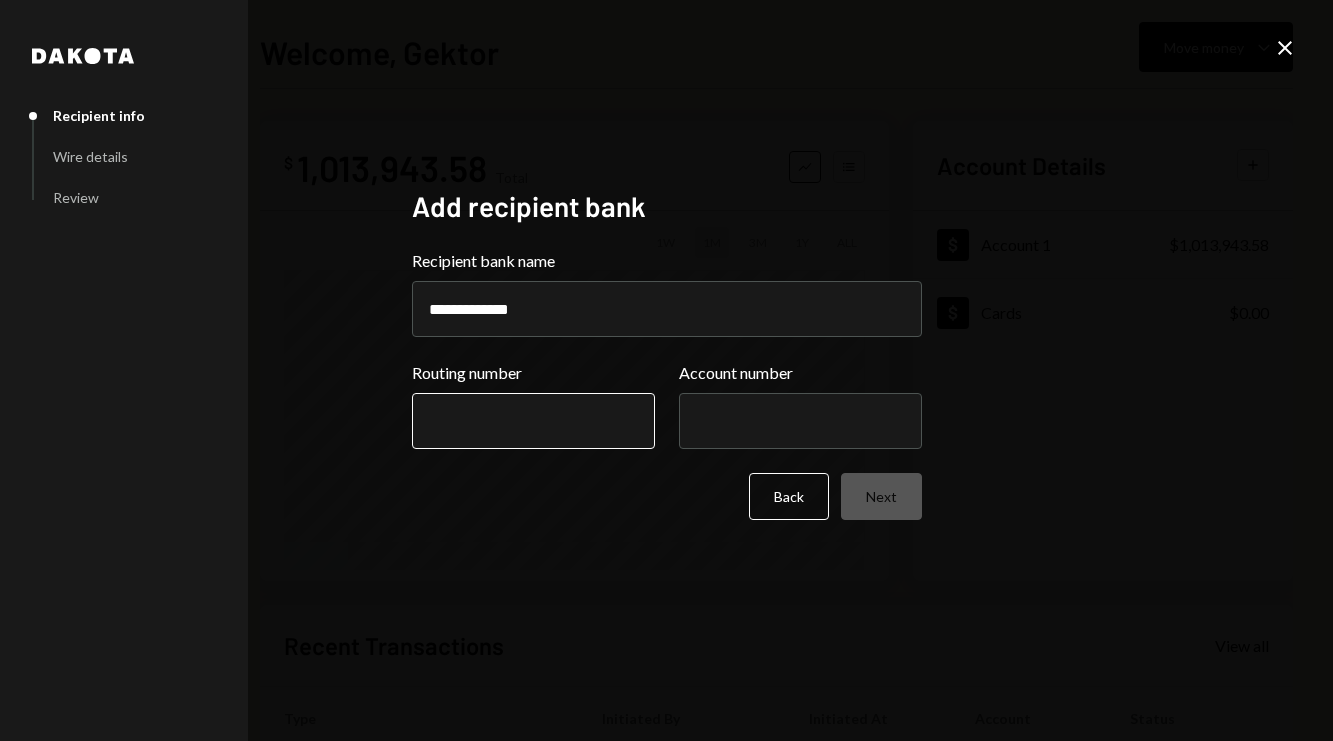 click on "Routing number" at bounding box center (533, 421) 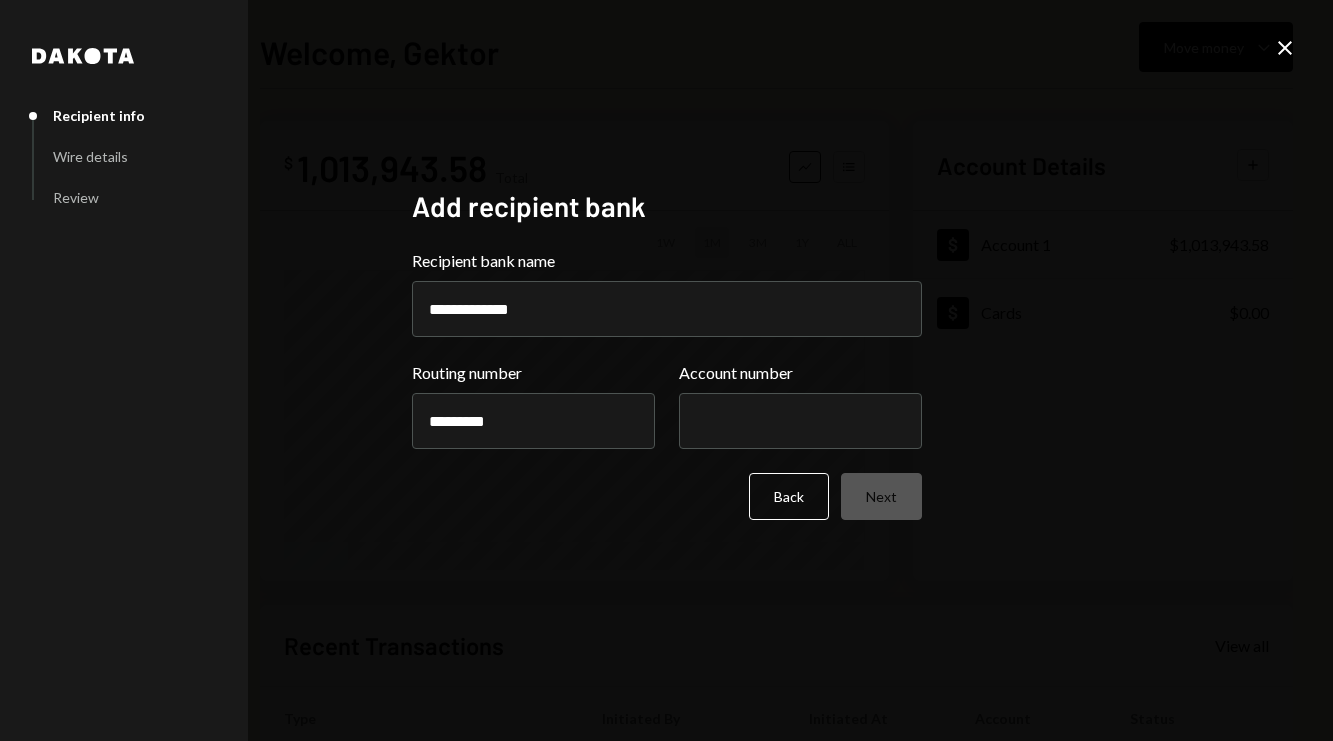type on "*********" 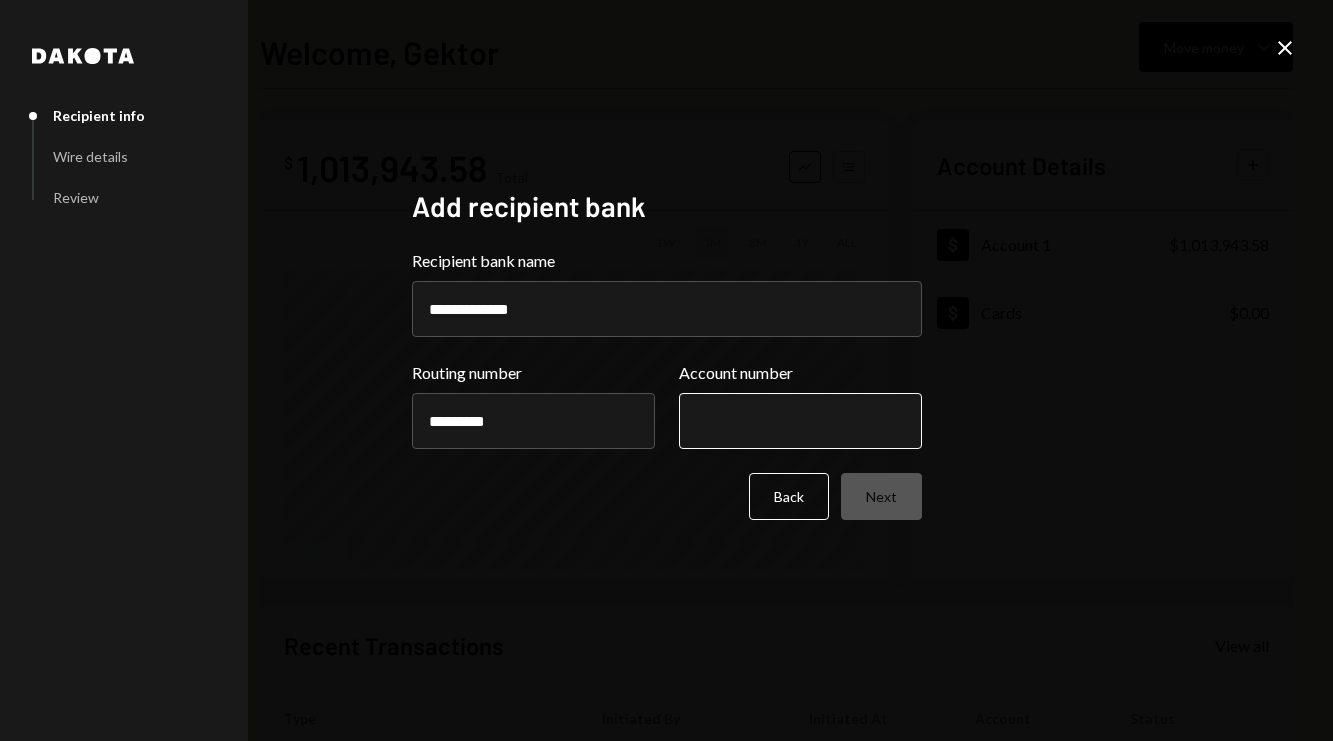 click on "Account number" at bounding box center [800, 421] 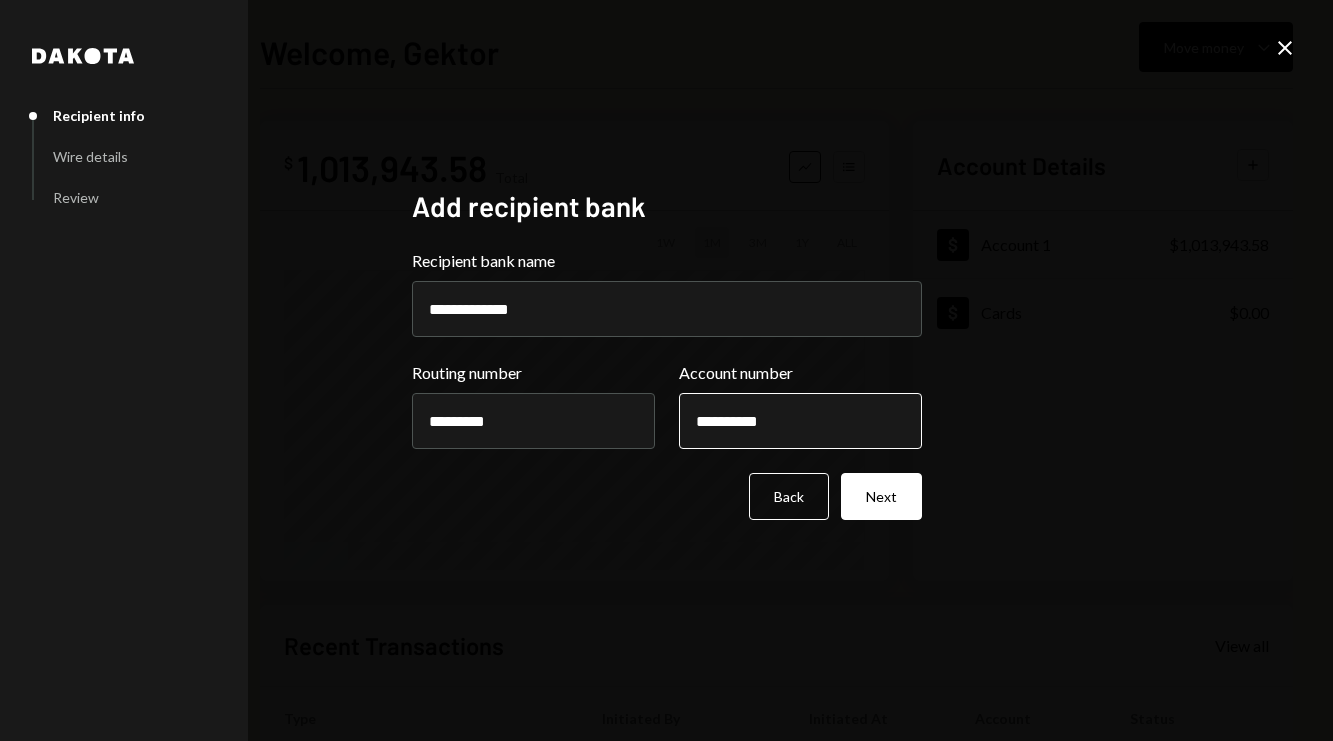 type on "**********" 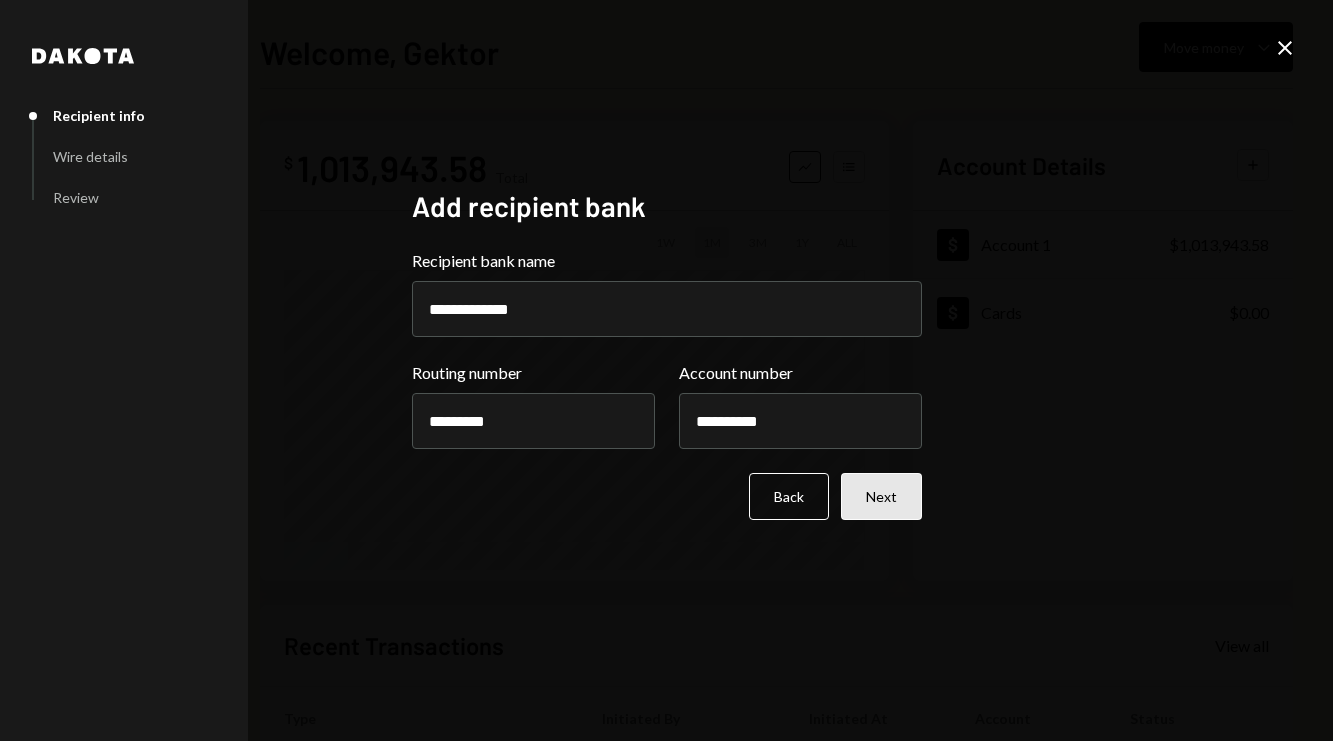 click on "Next" at bounding box center [881, 496] 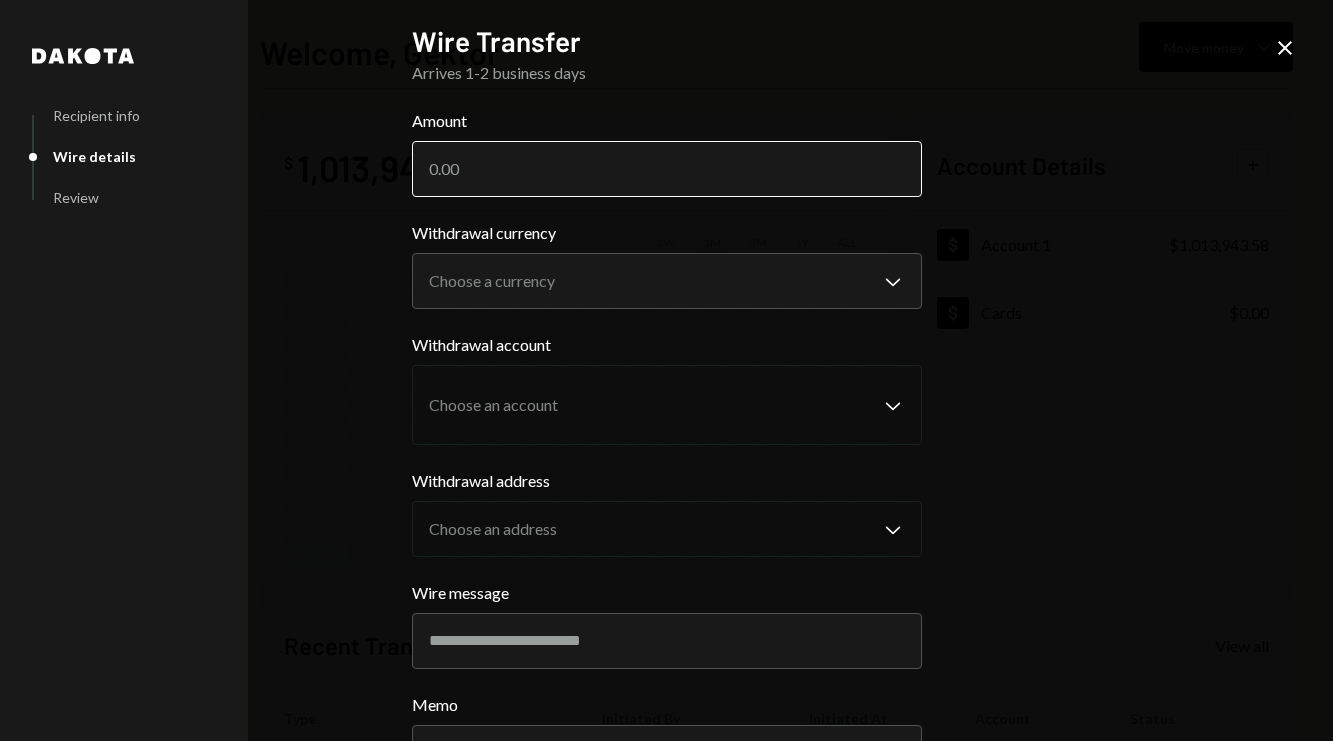 click on "Amount" at bounding box center (667, 169) 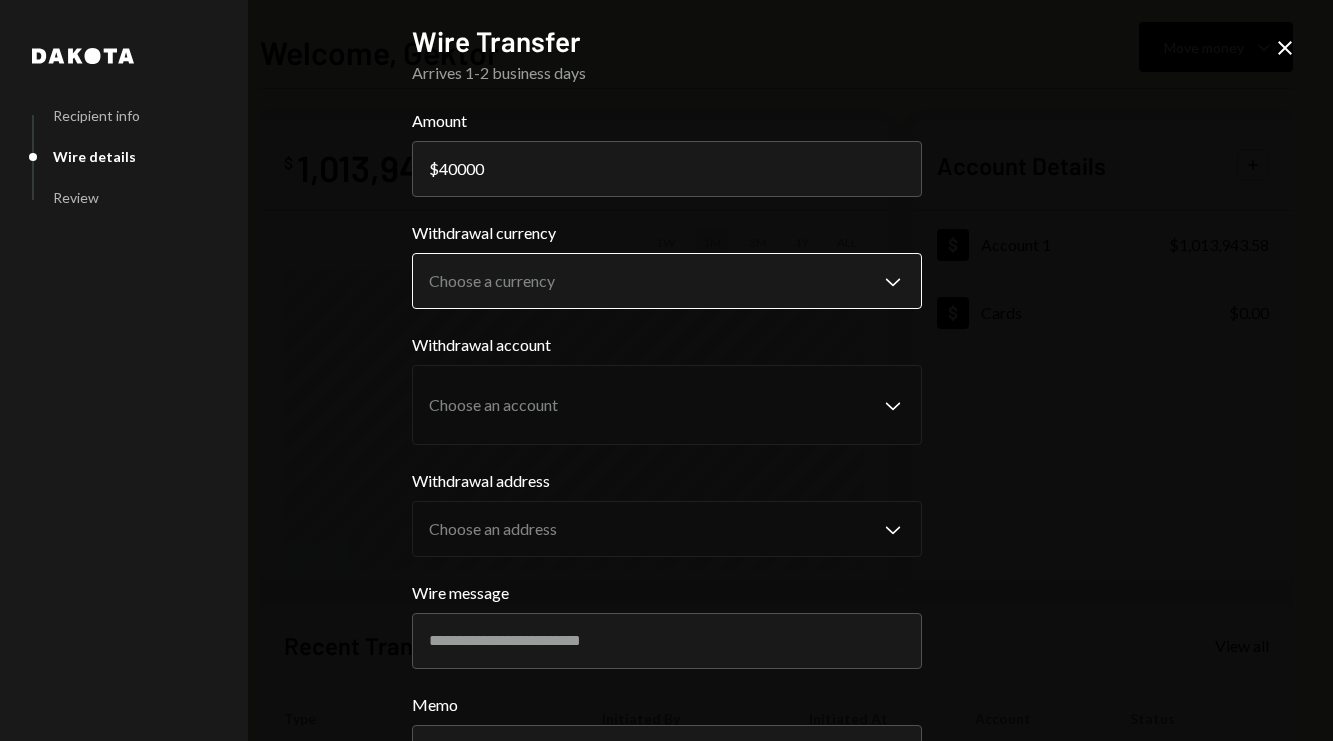 type on "40000" 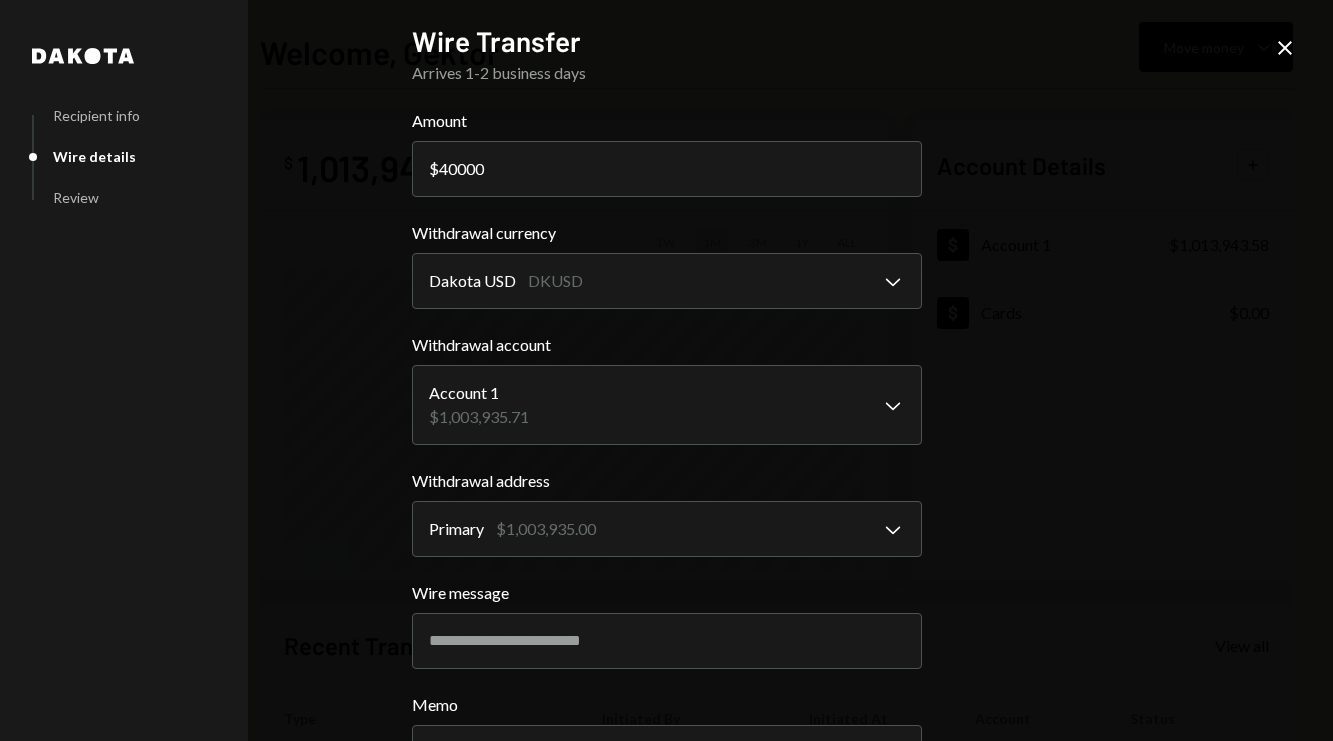 scroll, scrollTop: 166, scrollLeft: 0, axis: vertical 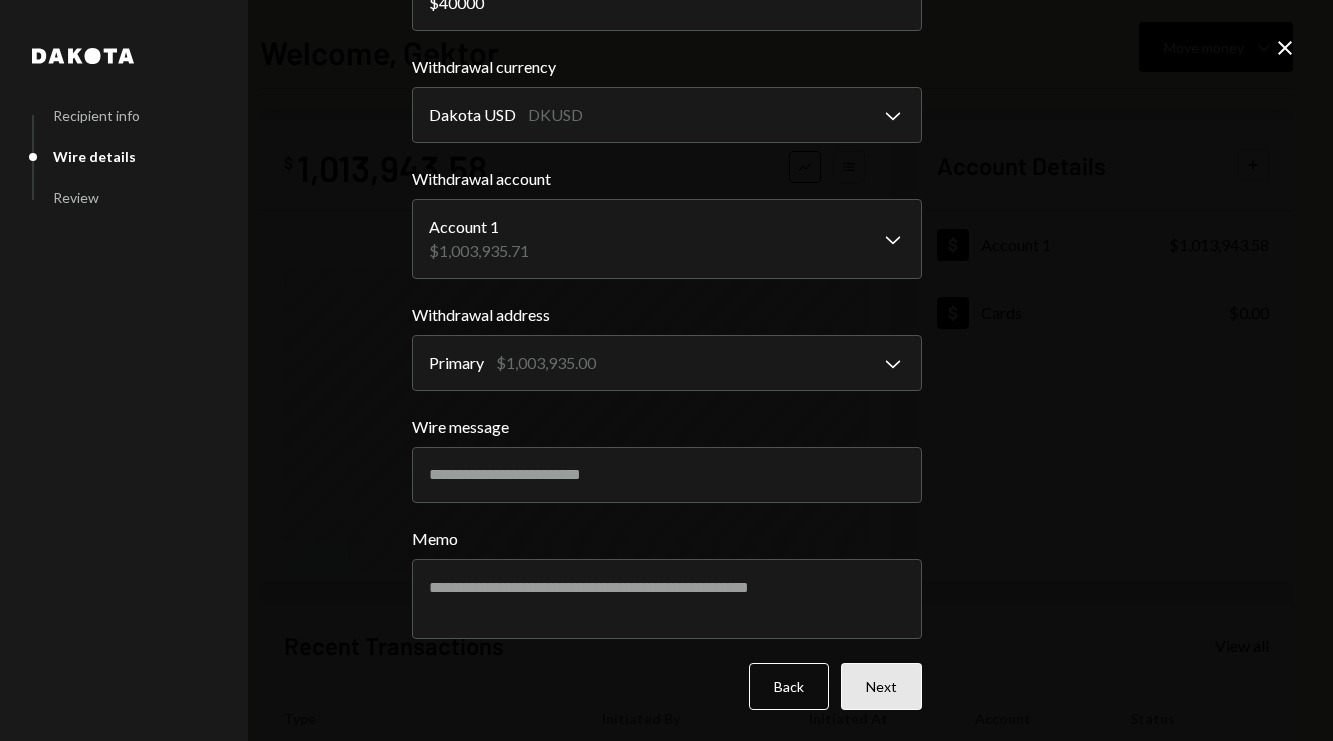 click on "Next" at bounding box center [881, 686] 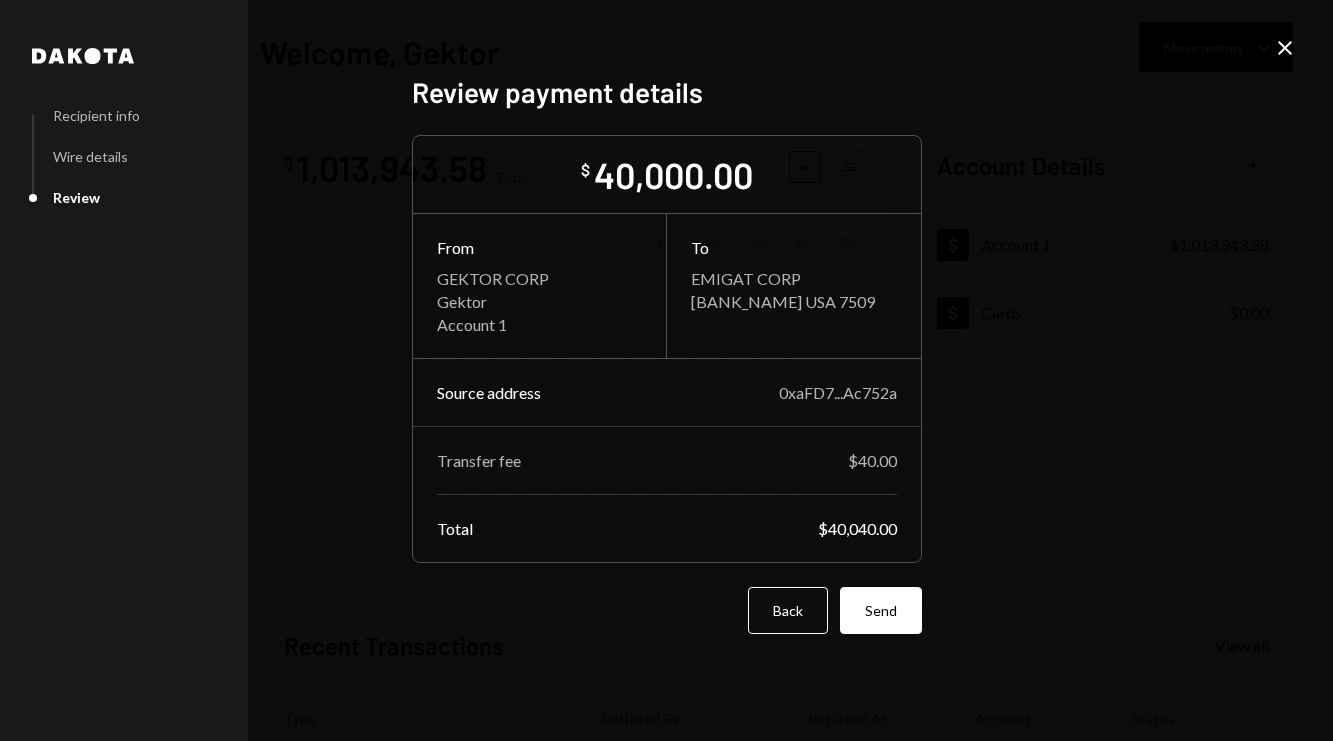 scroll, scrollTop: 0, scrollLeft: 0, axis: both 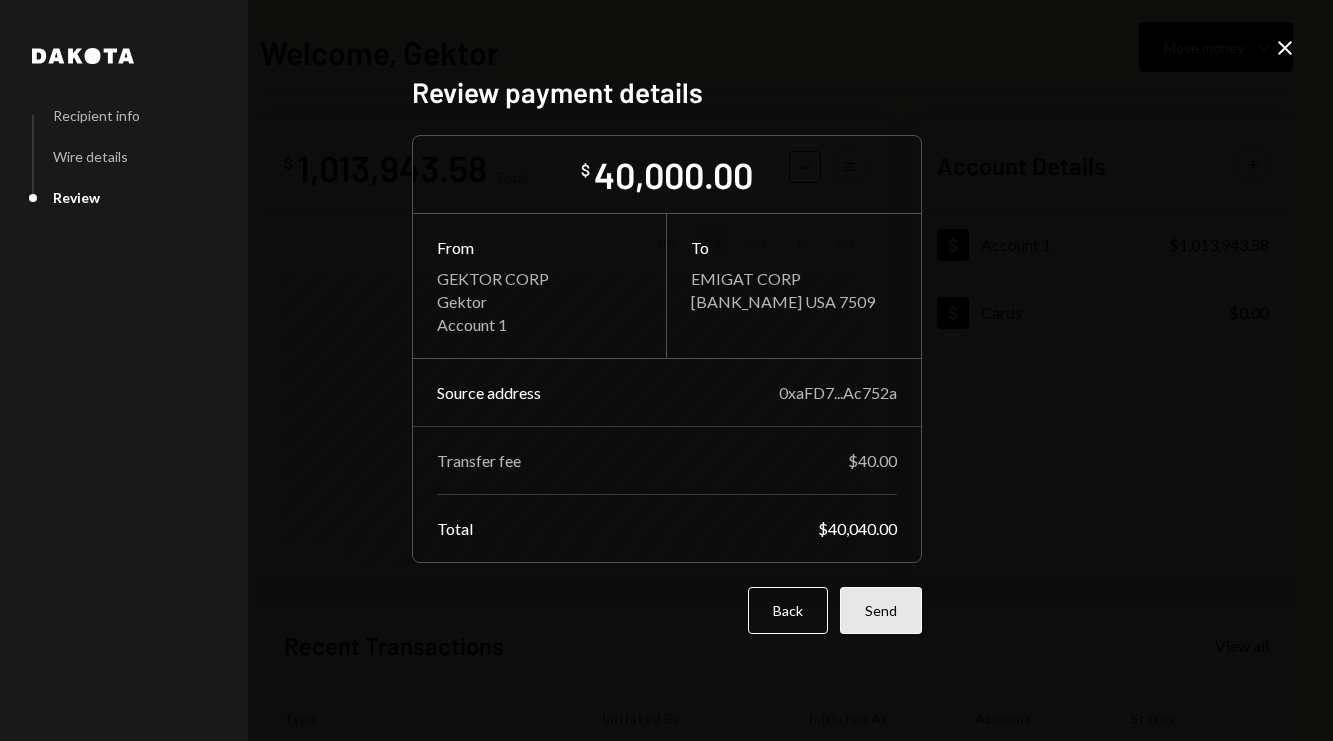 click on "Send" at bounding box center [881, 610] 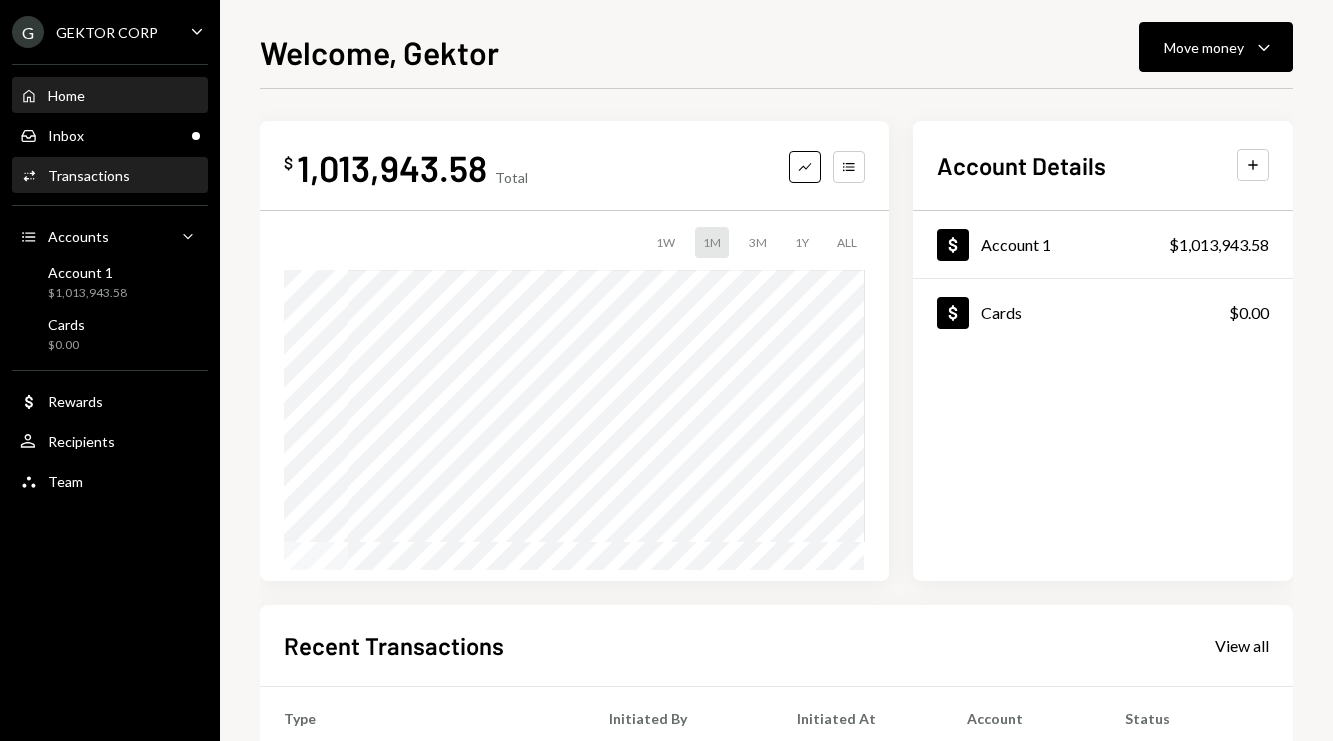 click on "Transactions" at bounding box center (89, 175) 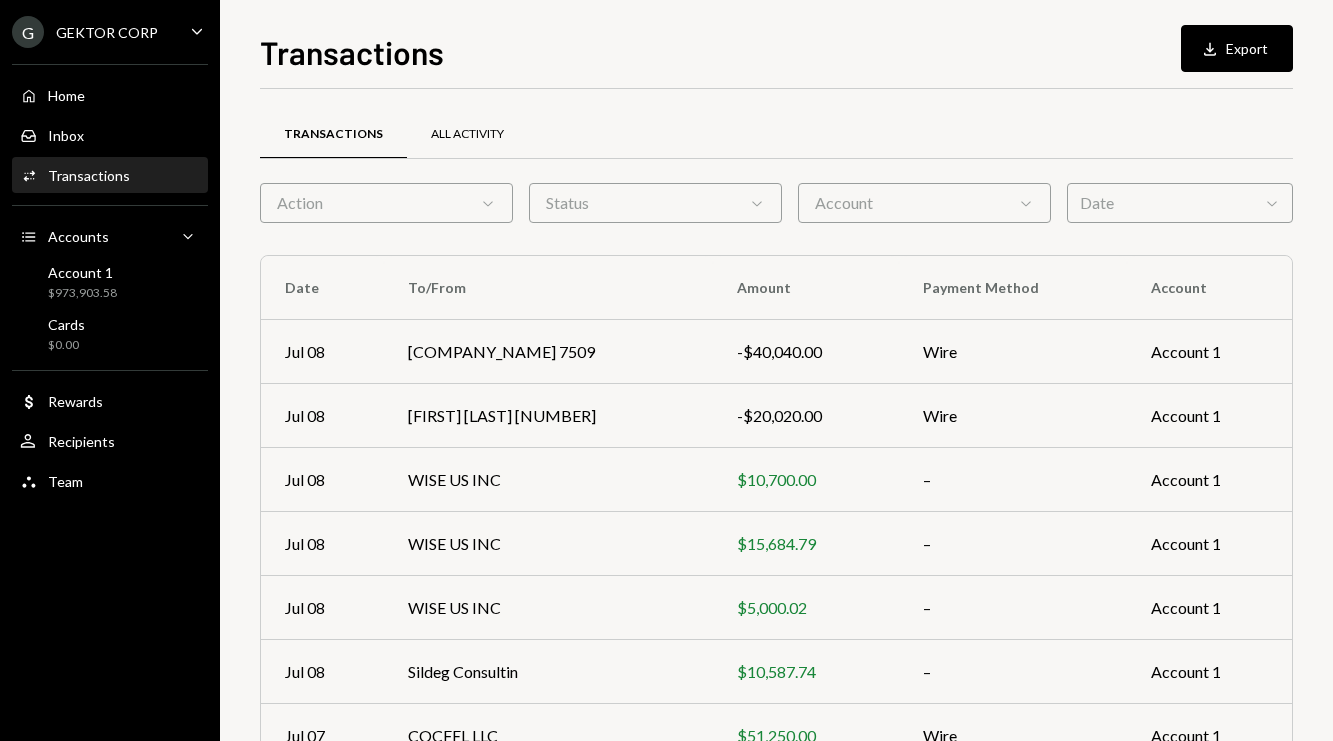 click on "All Activity" at bounding box center (467, 134) 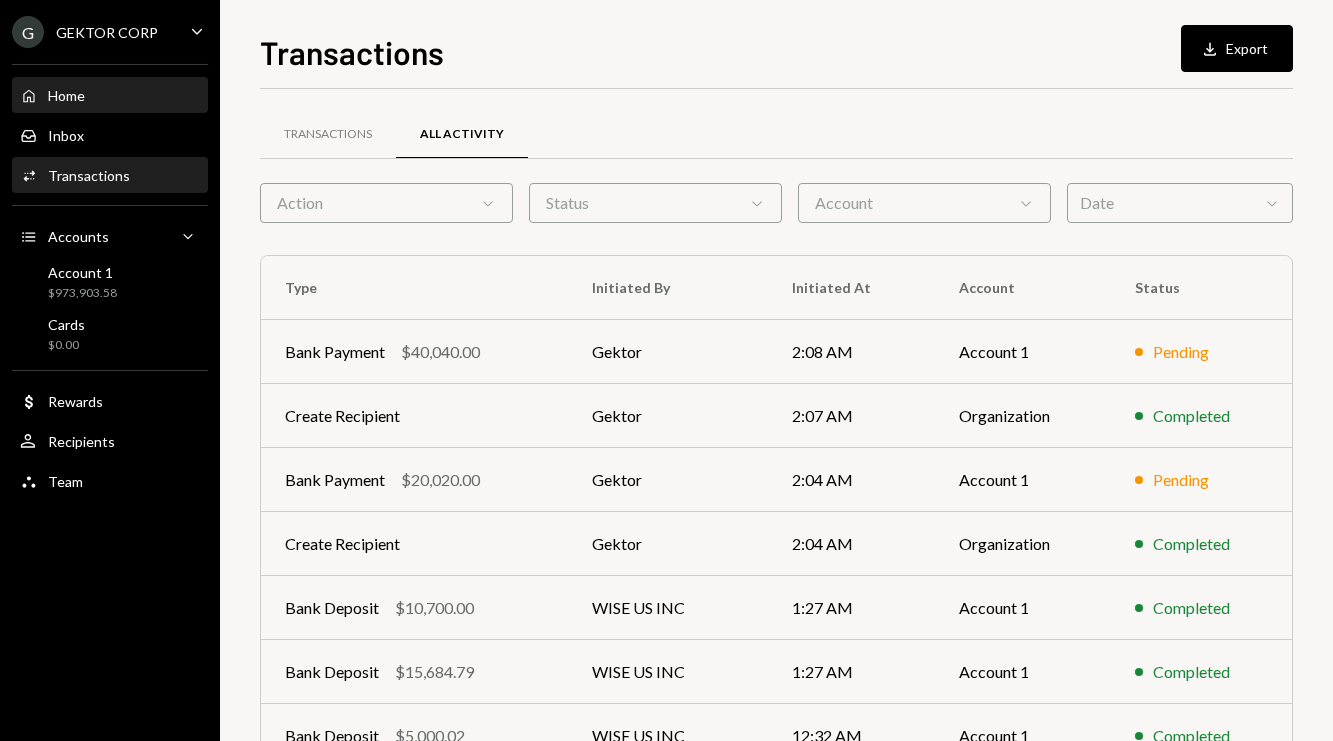 click on "Home" at bounding box center (66, 95) 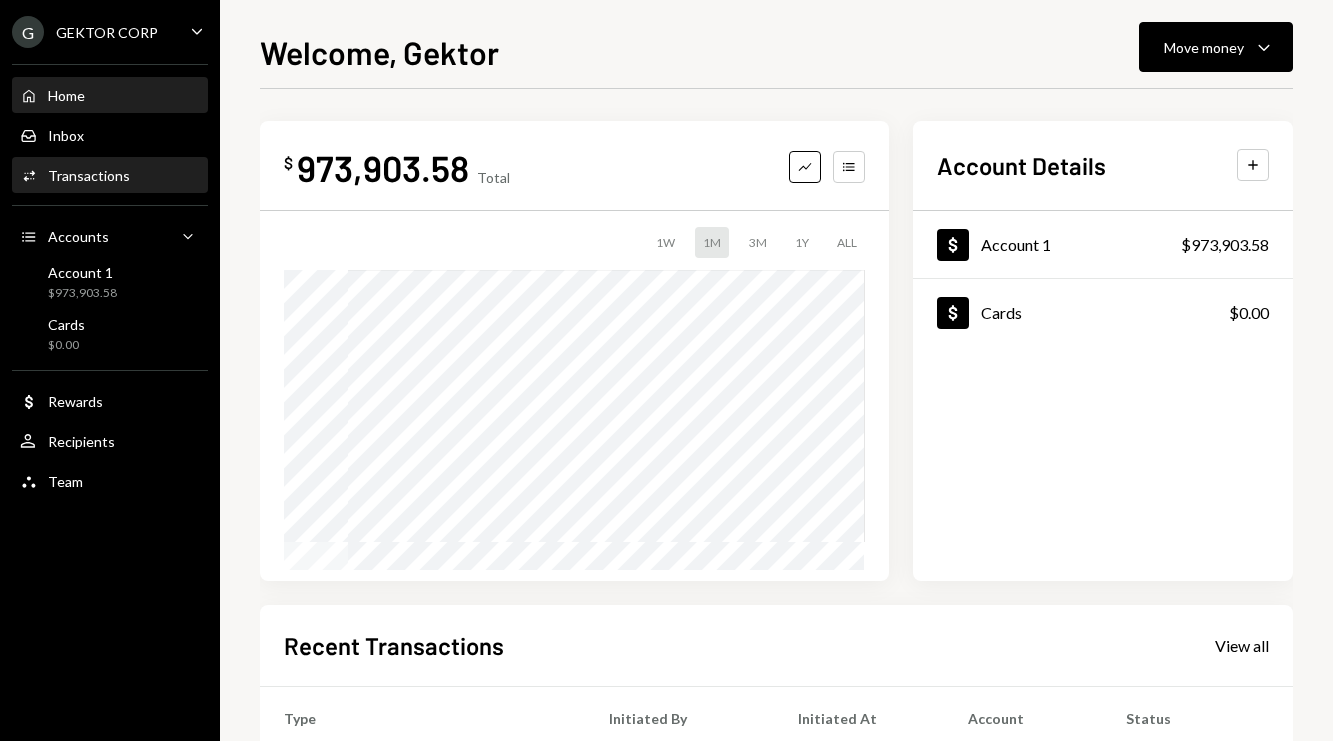click on "Activities Transactions" at bounding box center (110, 175) 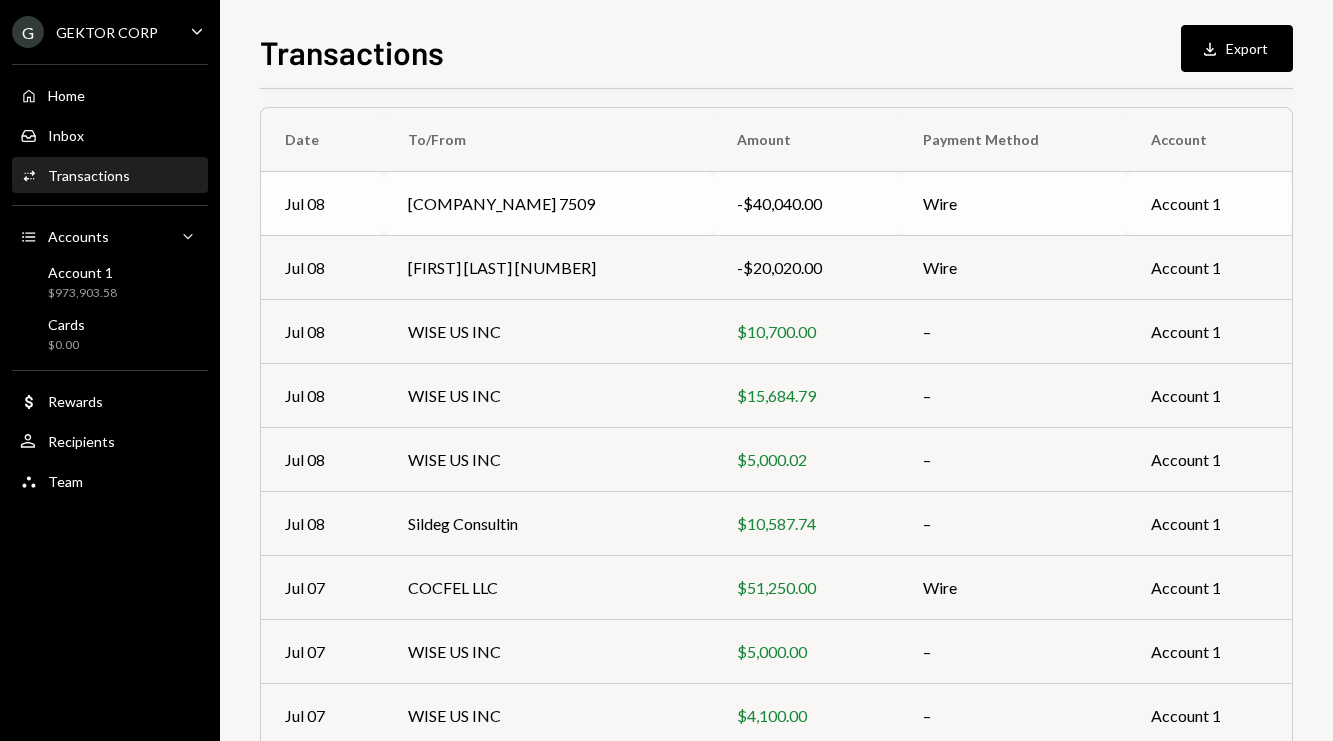scroll, scrollTop: 303, scrollLeft: 0, axis: vertical 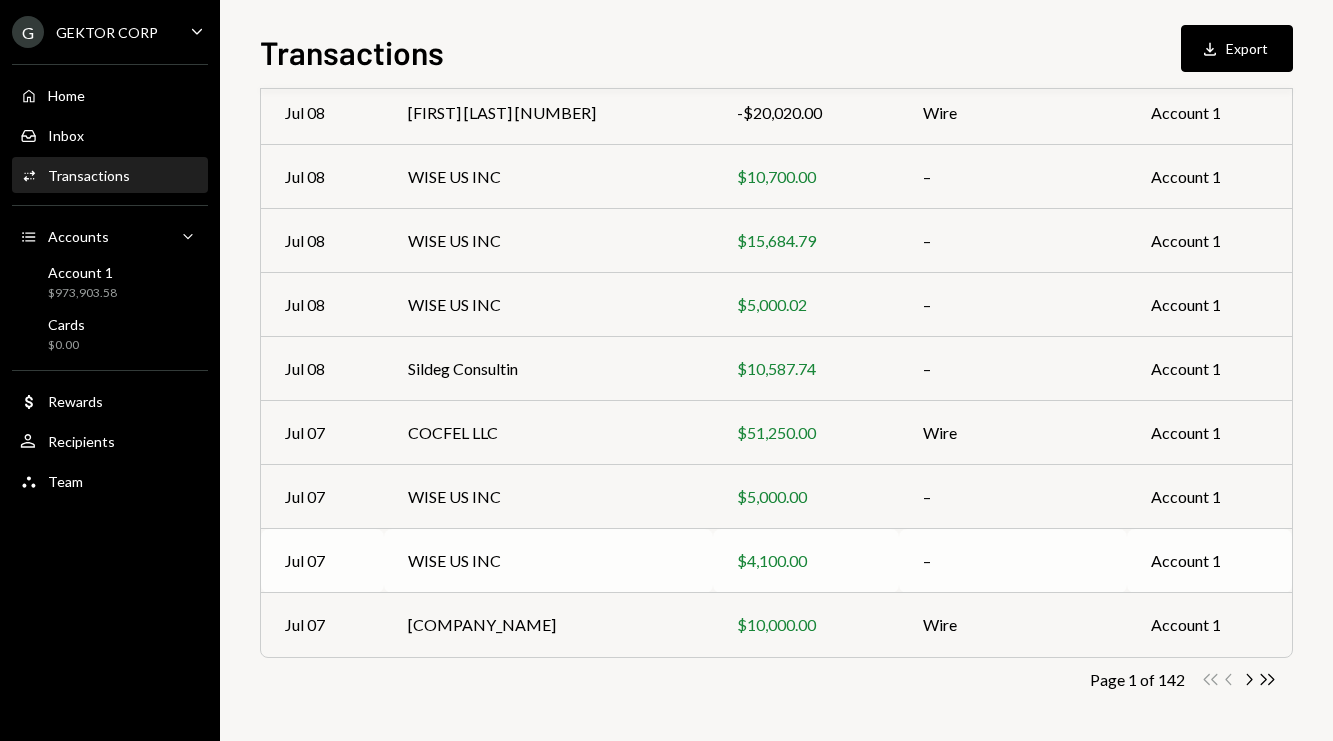 click on "WISE US INC" at bounding box center (548, 49) 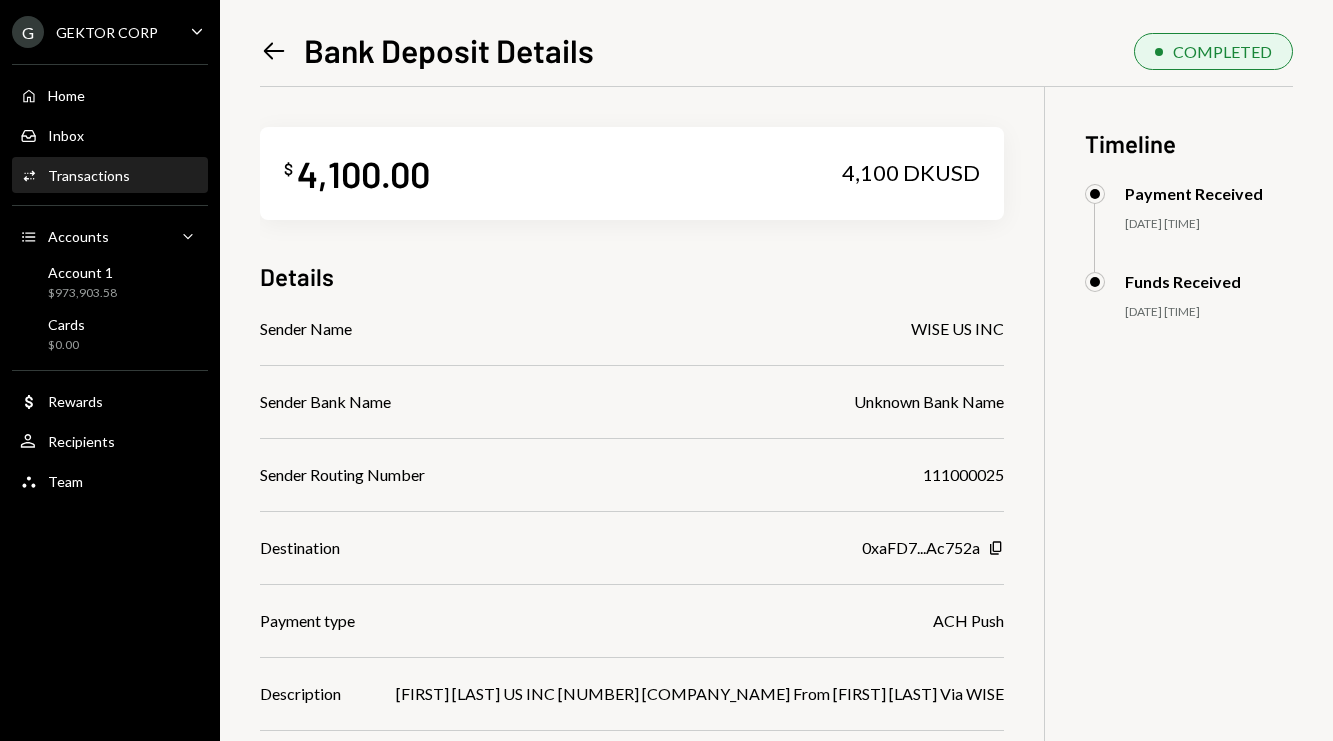 drag, startPoint x: 787, startPoint y: 692, endPoint x: 1035, endPoint y: 684, distance: 248.129 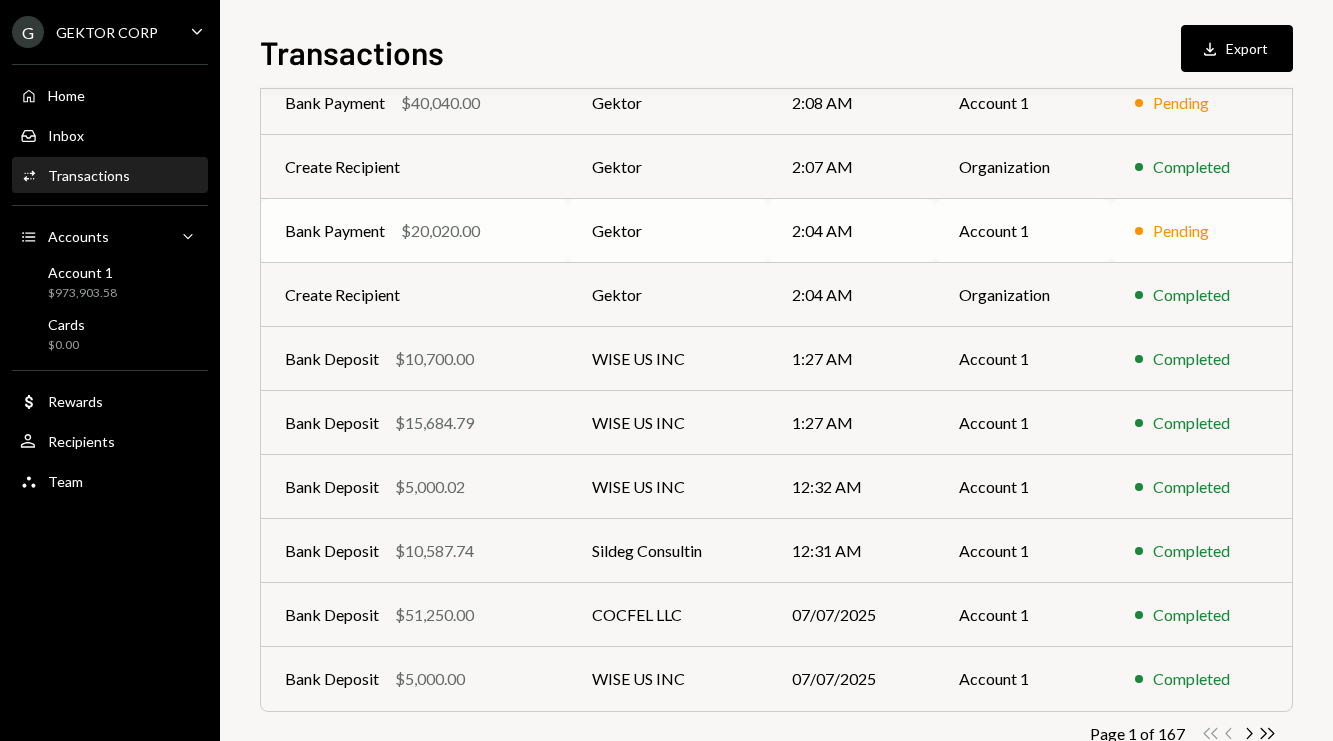 scroll, scrollTop: 303, scrollLeft: 0, axis: vertical 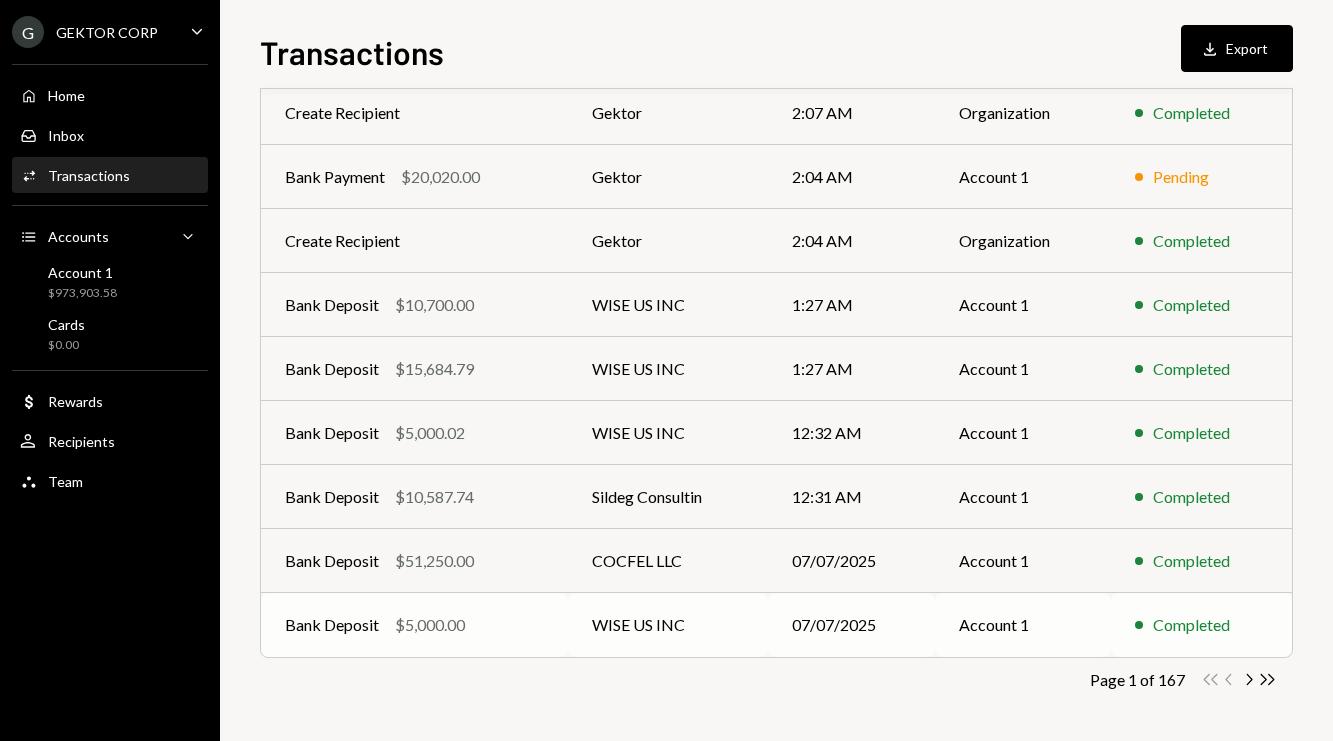 click on "Bank Deposit $5,000.00" at bounding box center [414, 49] 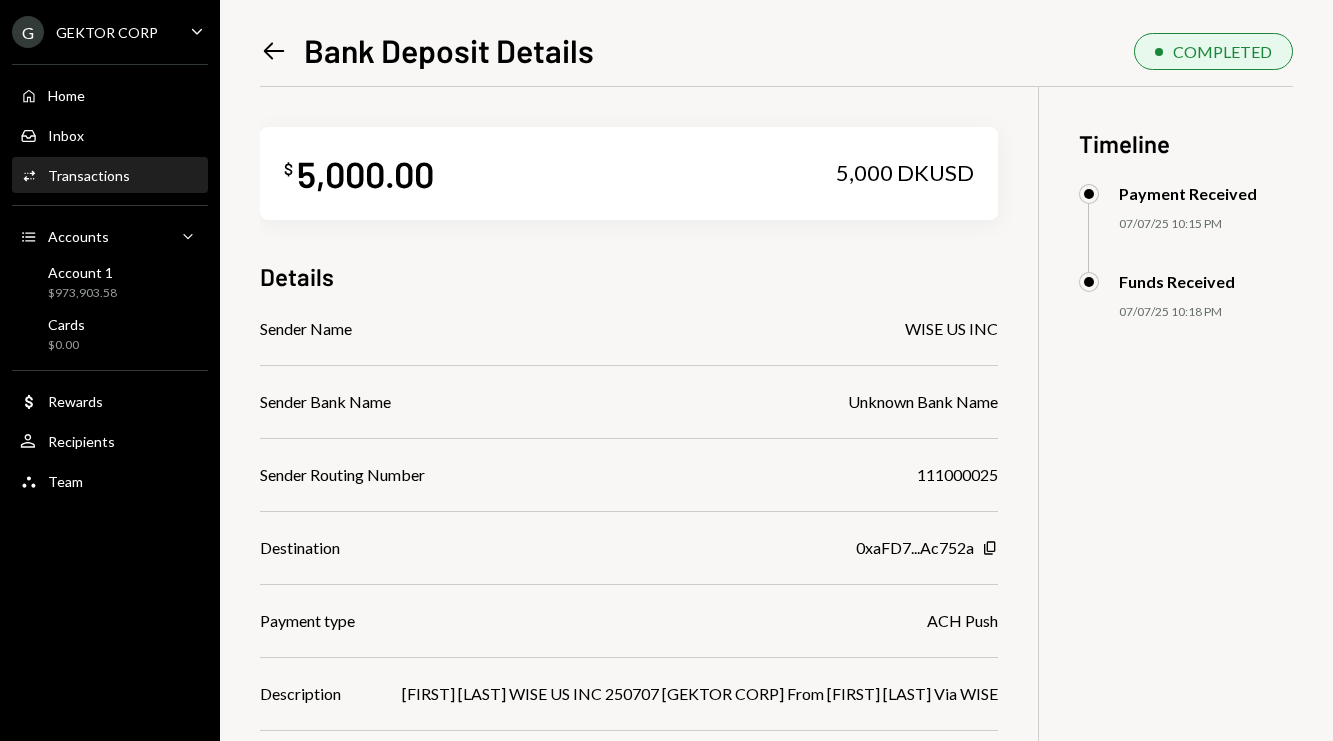 drag, startPoint x: 797, startPoint y: 694, endPoint x: 1038, endPoint y: 691, distance: 241.01868 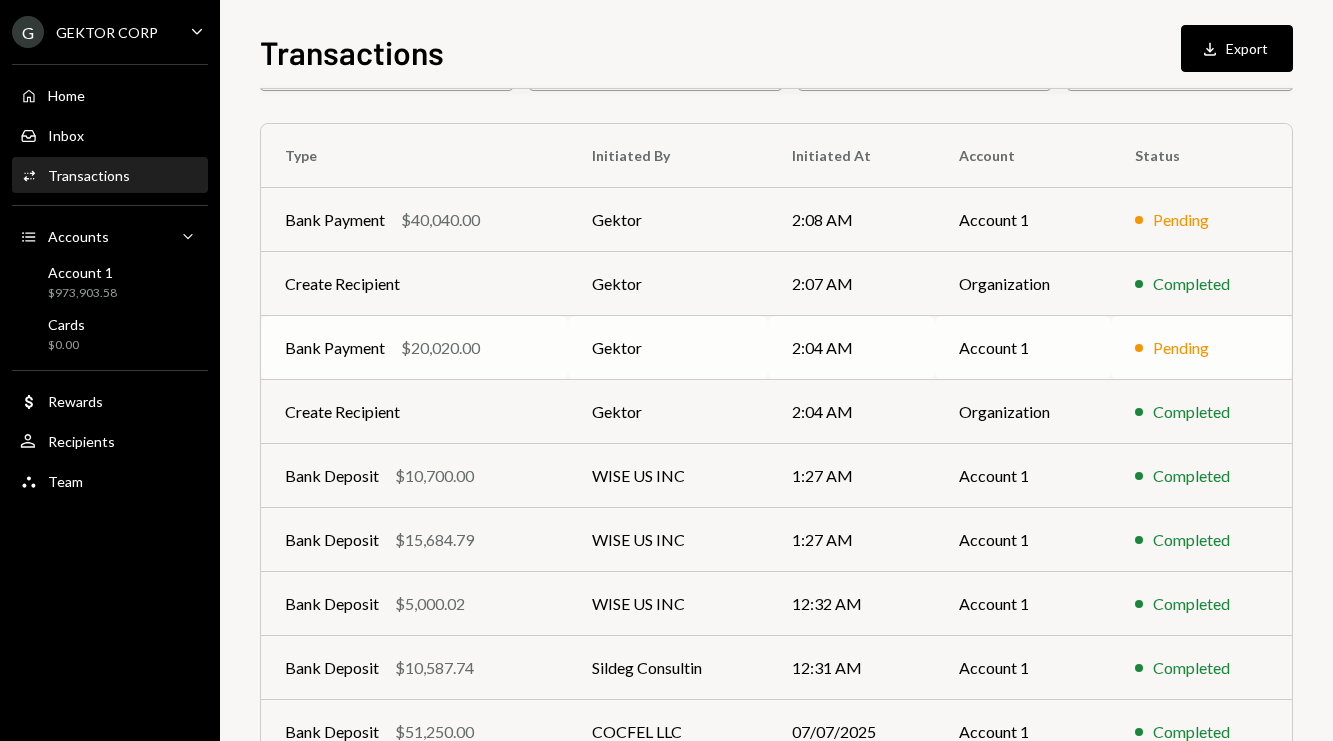 scroll, scrollTop: 303, scrollLeft: 0, axis: vertical 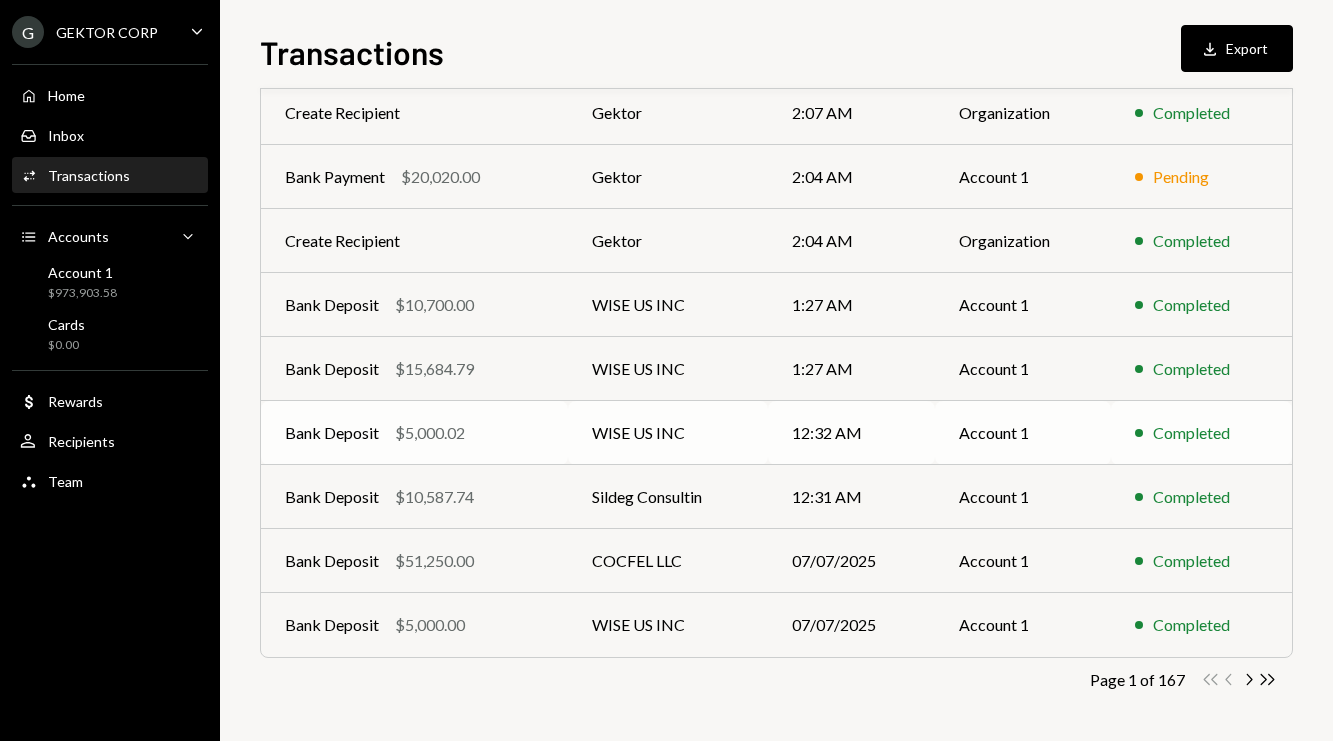 click on "WISE US INC" at bounding box center (668, 49) 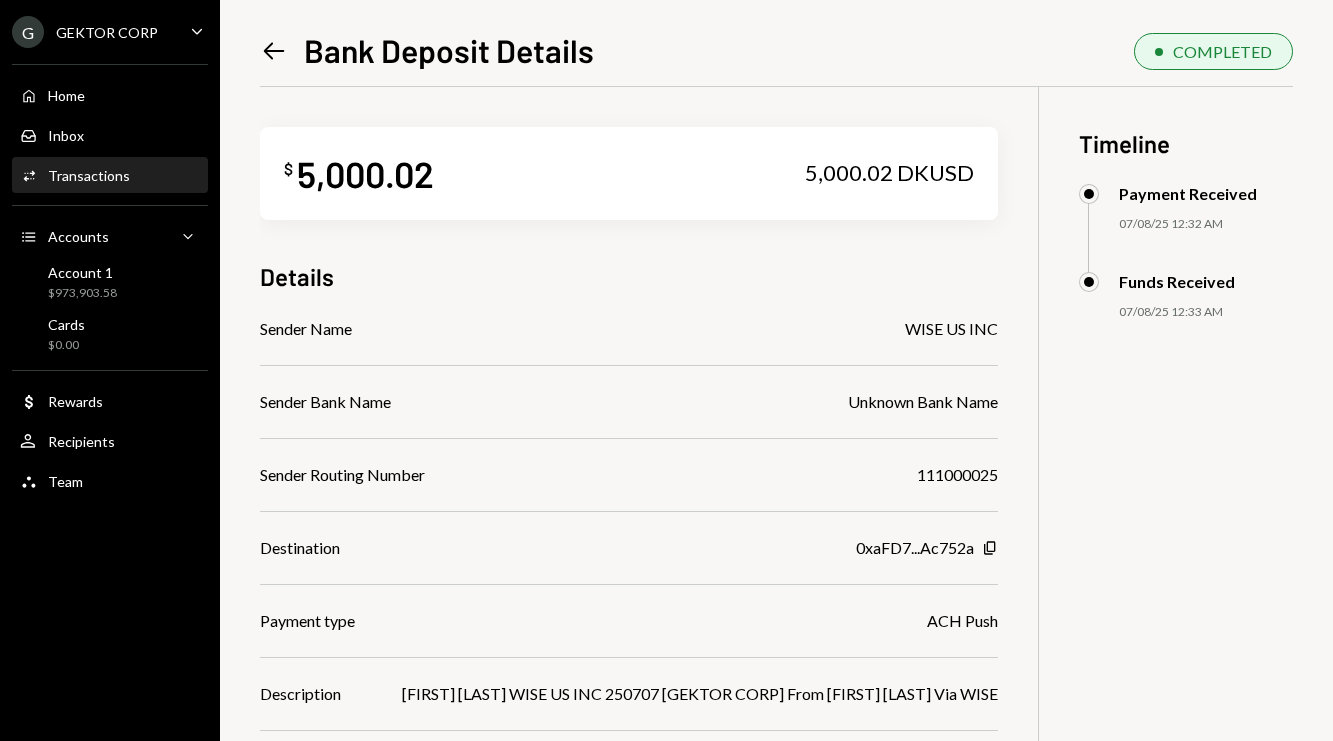 drag, startPoint x: 795, startPoint y: 694, endPoint x: 1046, endPoint y: 710, distance: 251.50945 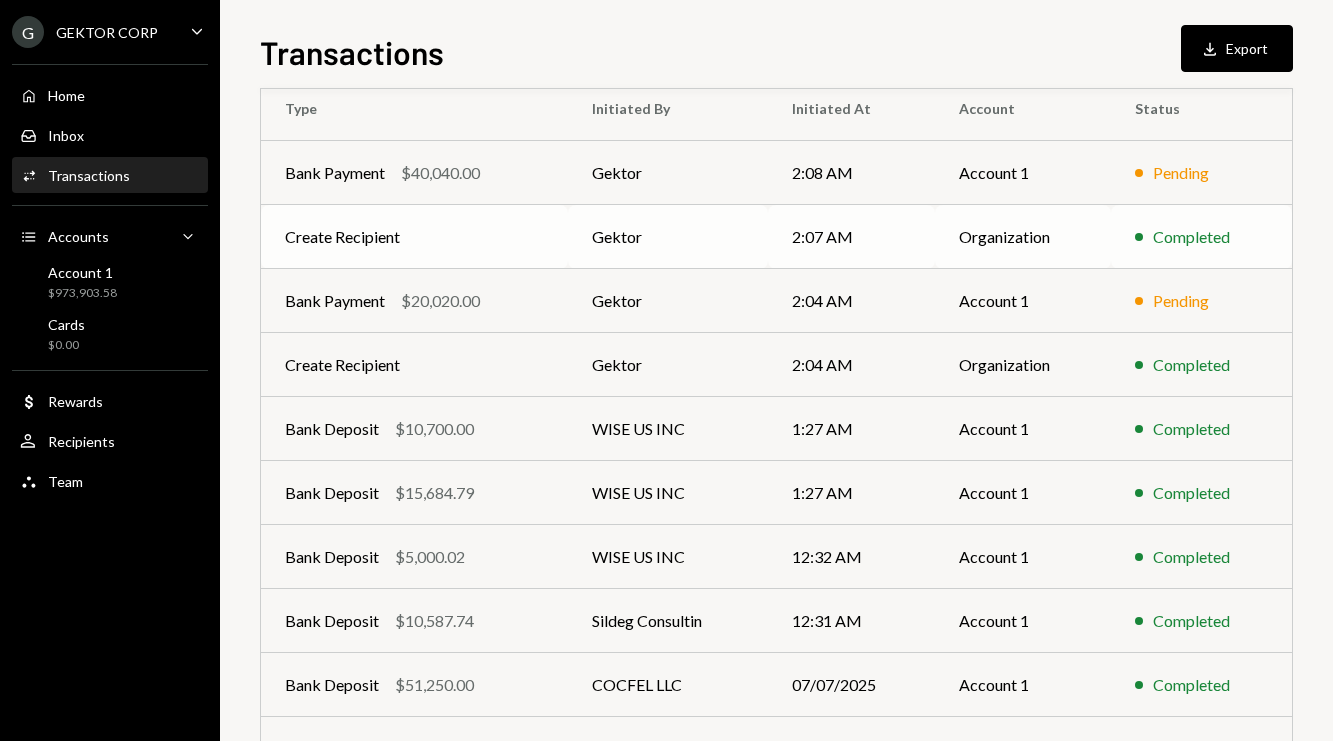 scroll, scrollTop: 303, scrollLeft: 0, axis: vertical 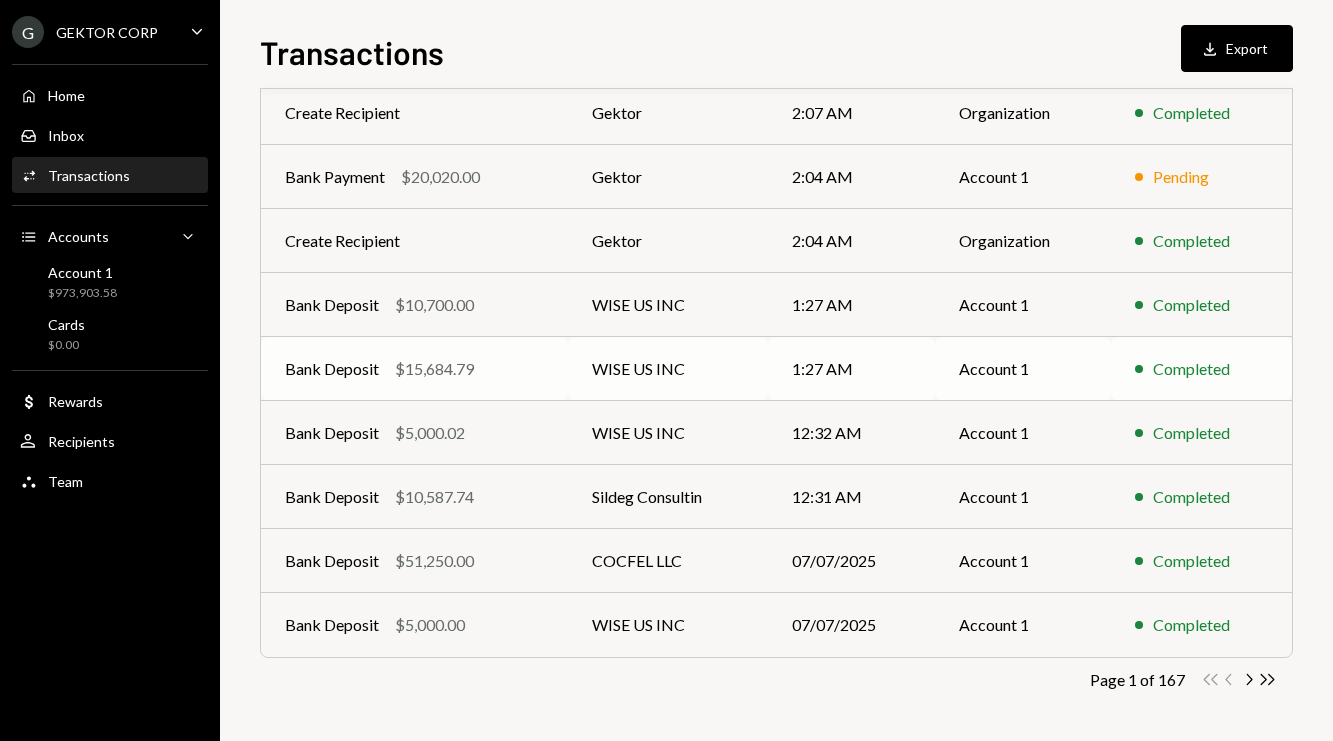 click on "Bank Deposit $15,684.79" at bounding box center [414, 49] 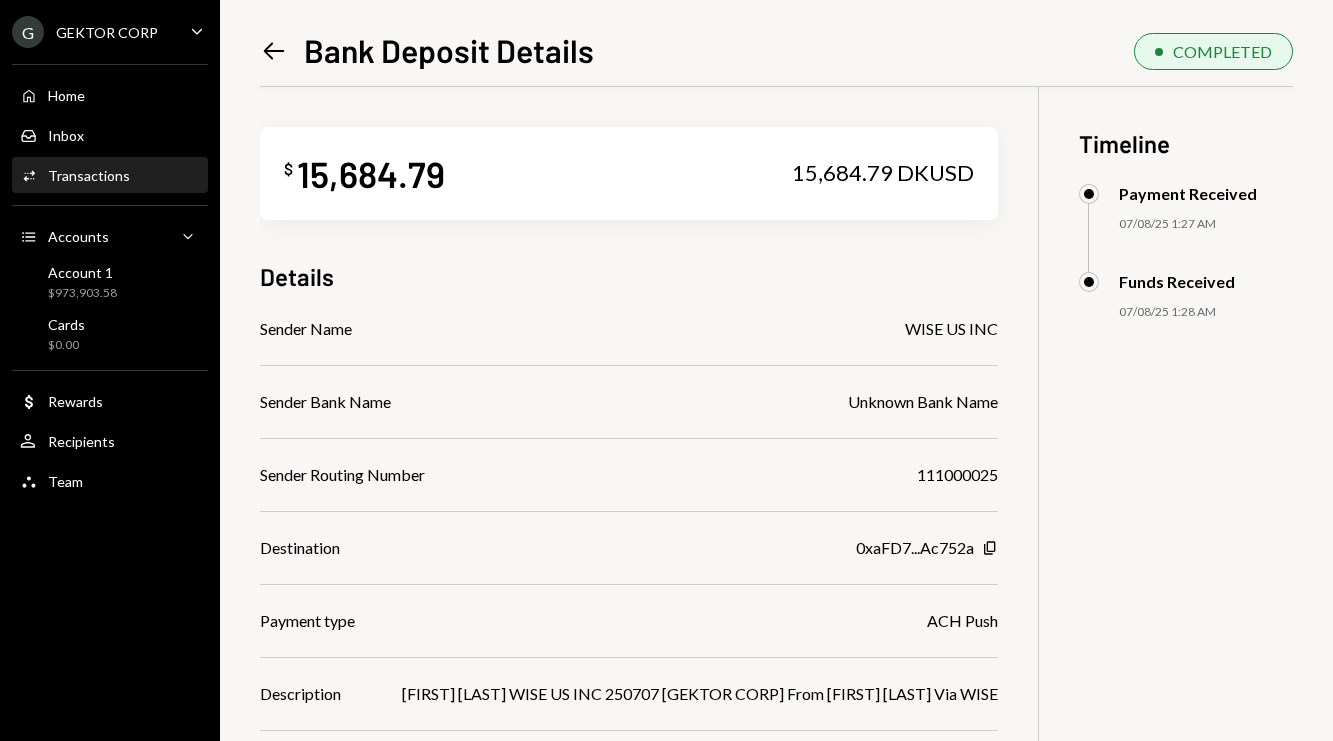 scroll, scrollTop: 110, scrollLeft: 0, axis: vertical 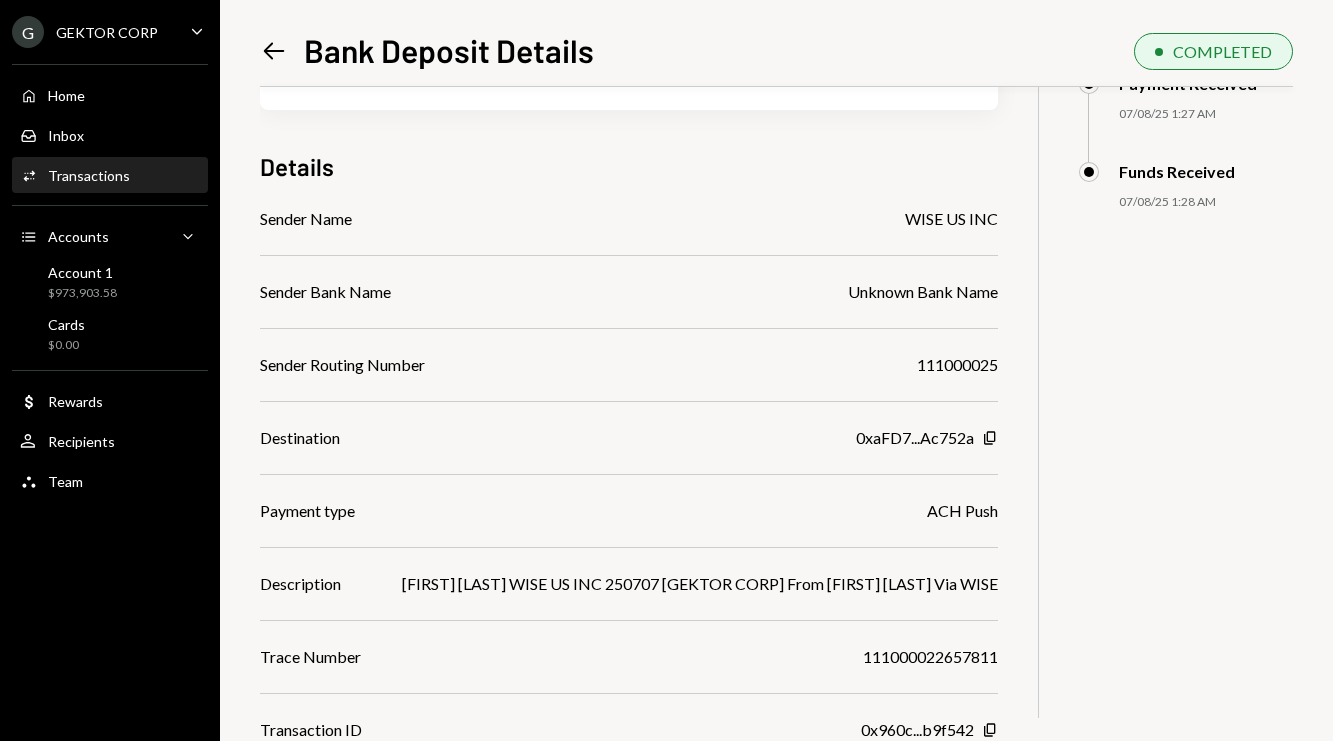 drag, startPoint x: 799, startPoint y: 583, endPoint x: 1014, endPoint y: 582, distance: 215.00232 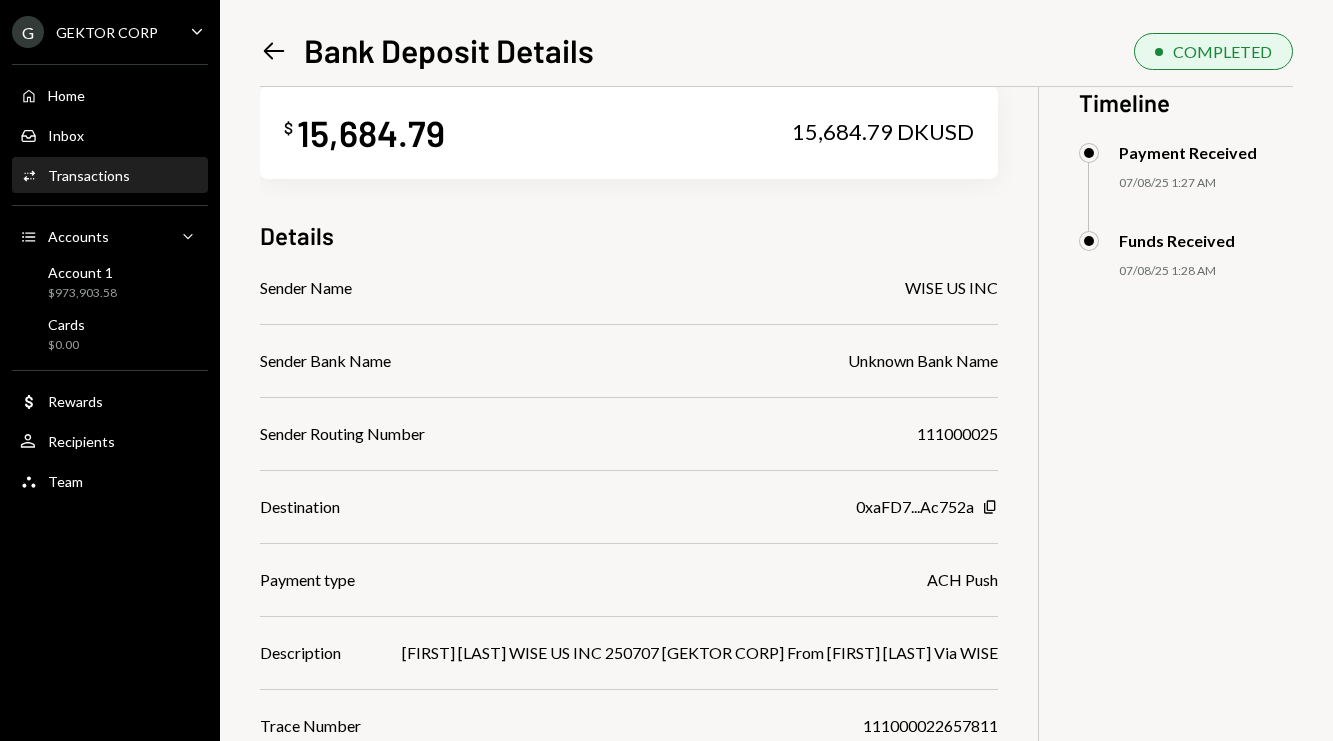 scroll, scrollTop: 0, scrollLeft: 0, axis: both 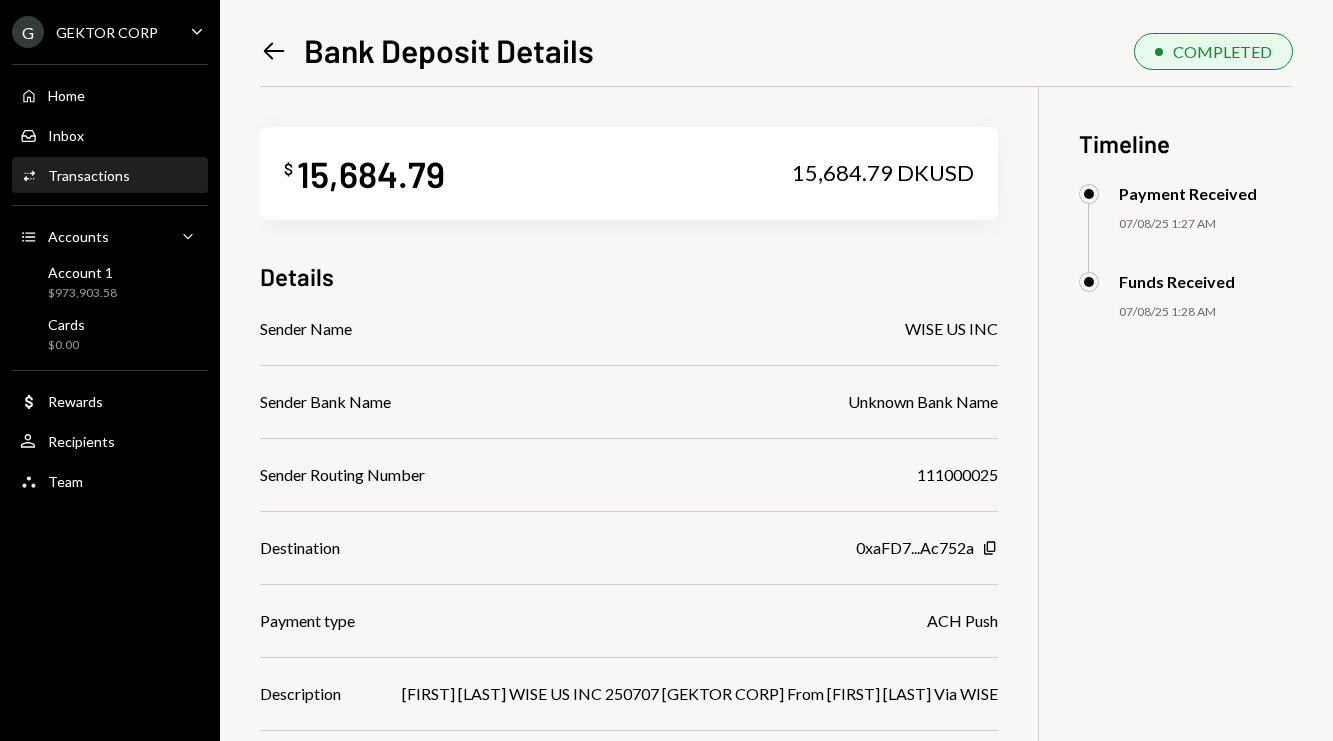 click at bounding box center [274, 50] 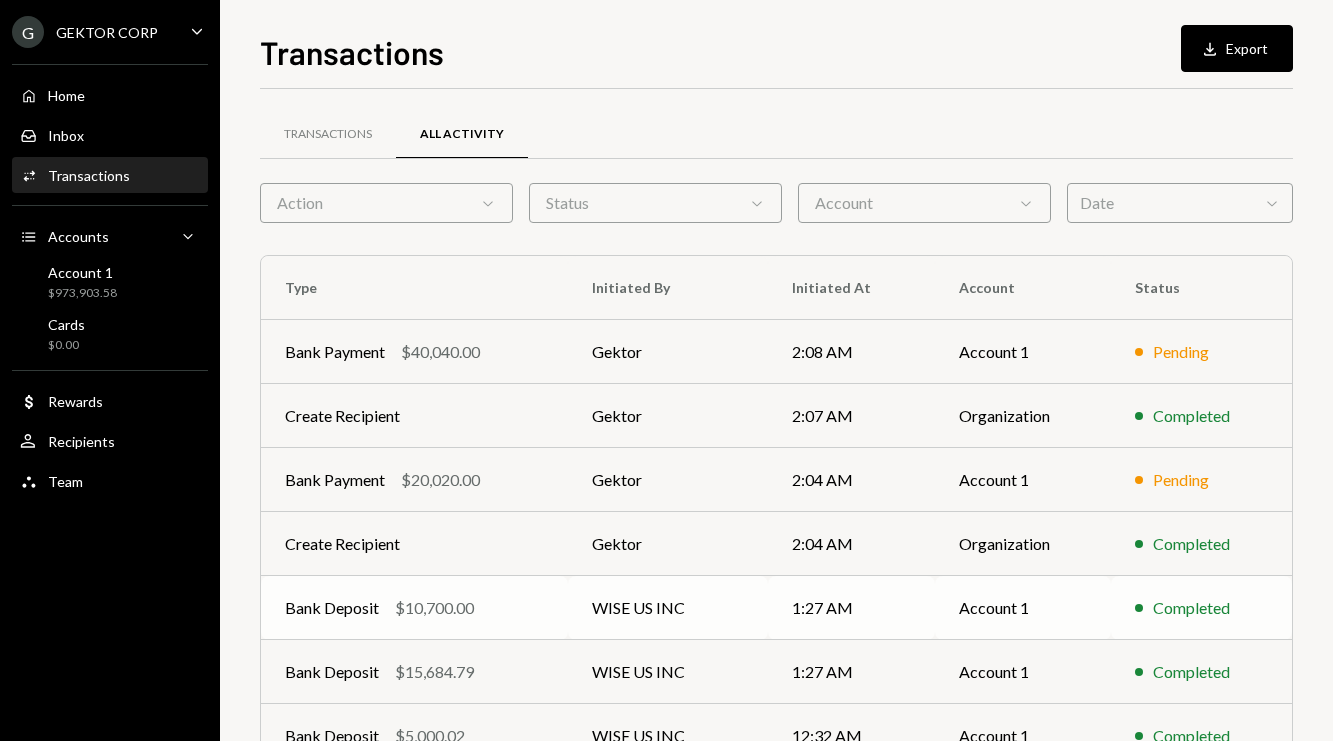 click on "WISE US INC" at bounding box center [668, 352] 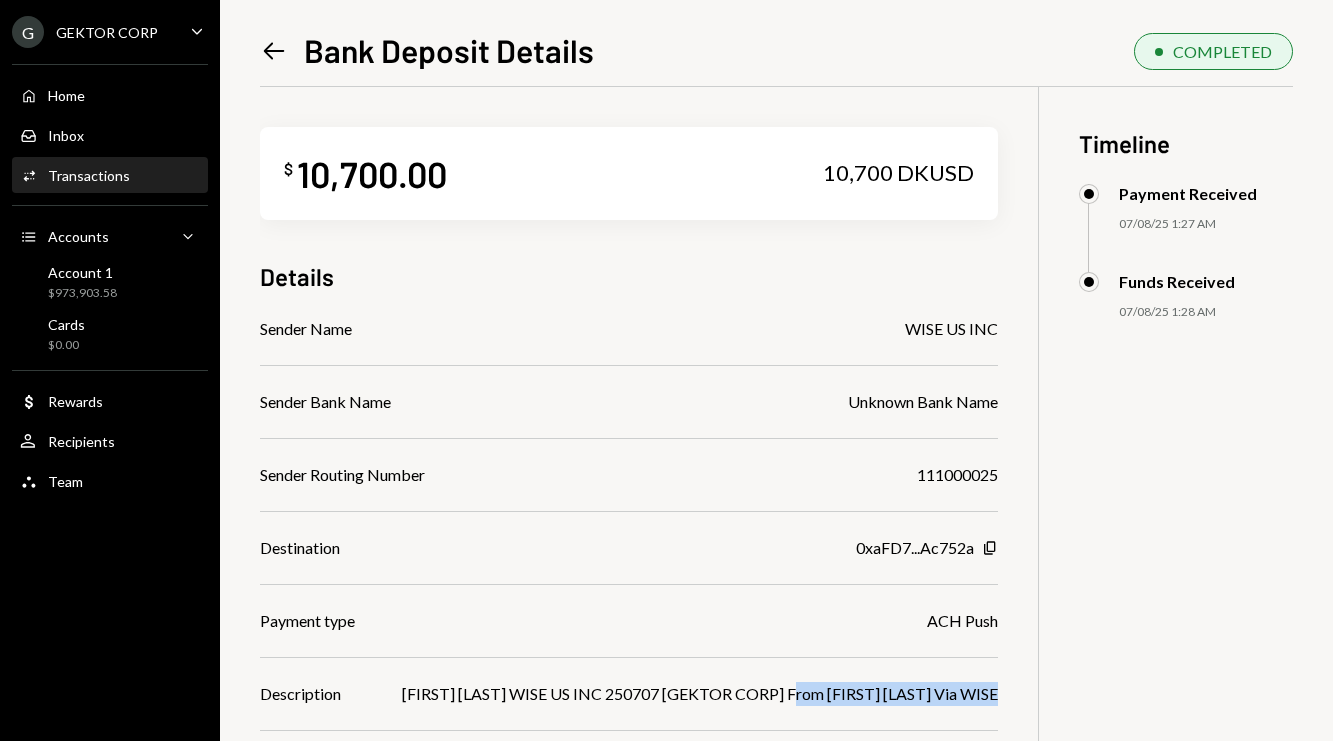 drag, startPoint x: 808, startPoint y: 695, endPoint x: 1027, endPoint y: 699, distance: 219.03653 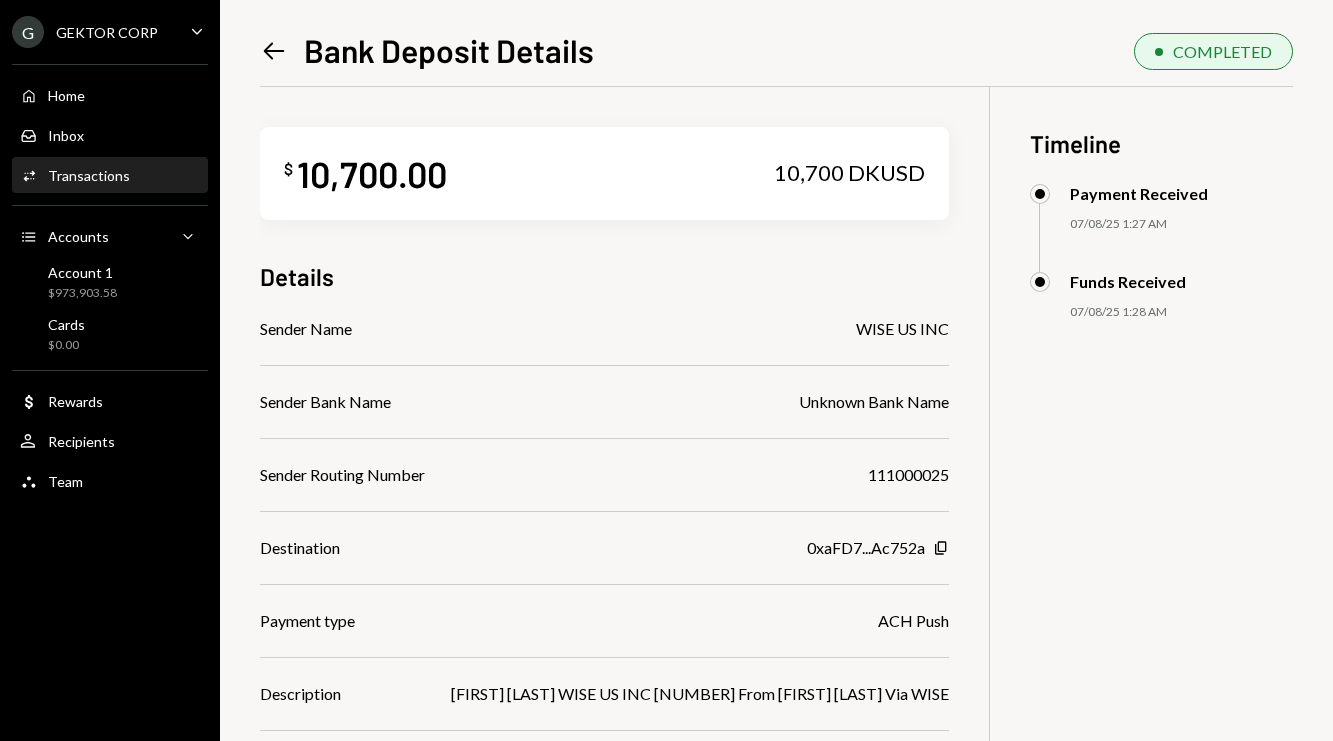 scroll, scrollTop: 0, scrollLeft: 0, axis: both 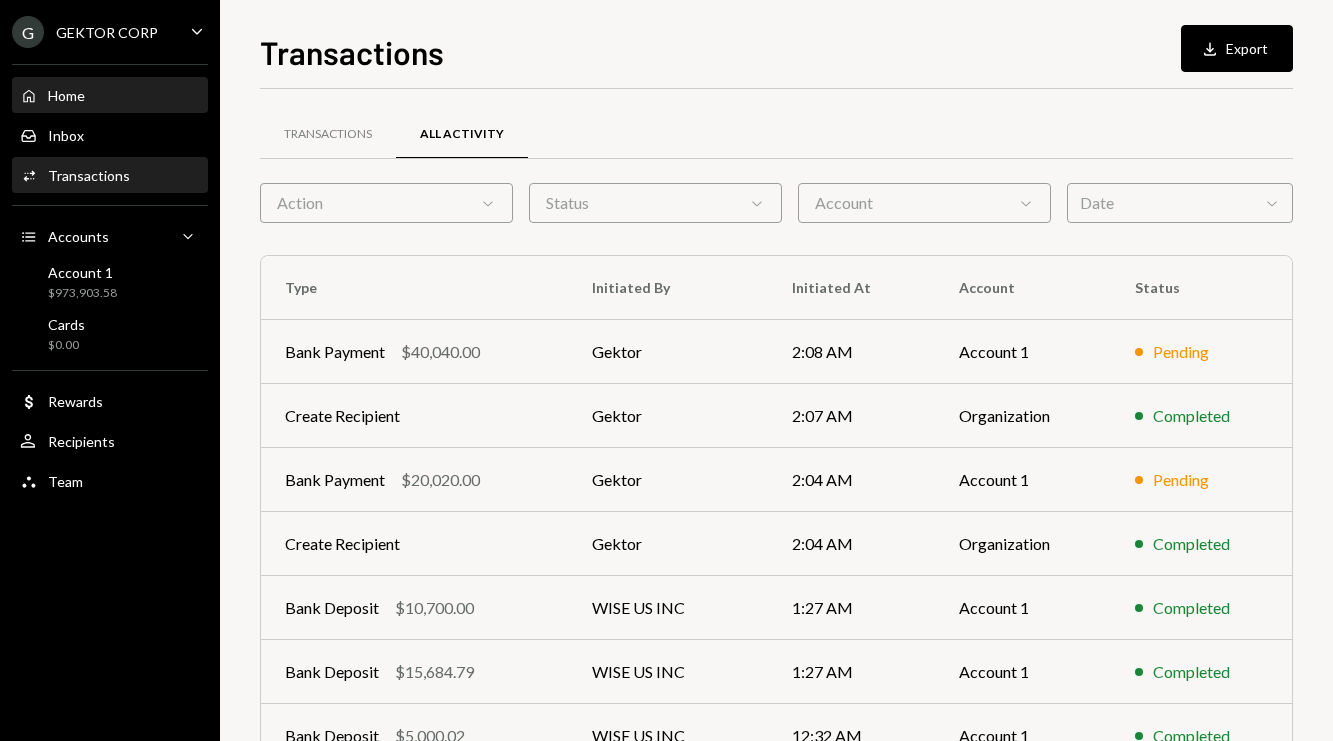 click on "Home Home" at bounding box center [110, 96] 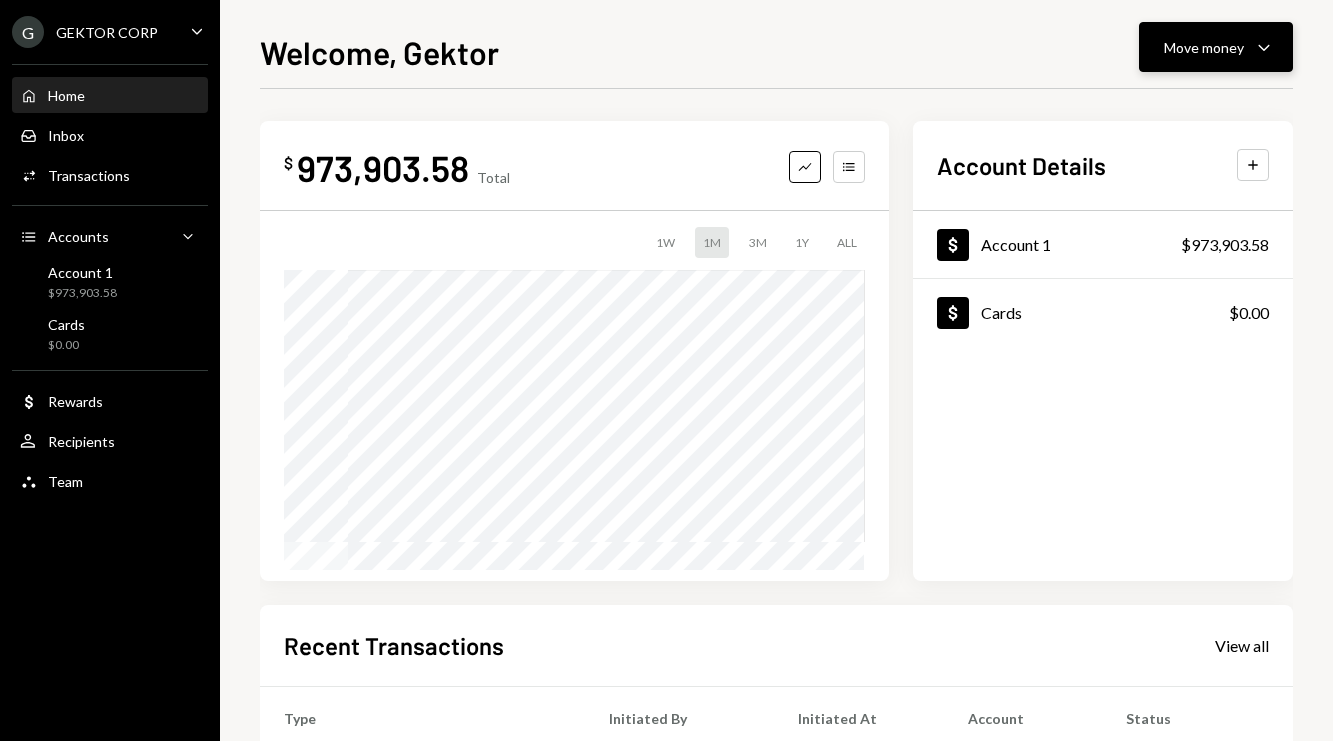 click on "Move money Caret Down" at bounding box center [1216, 47] 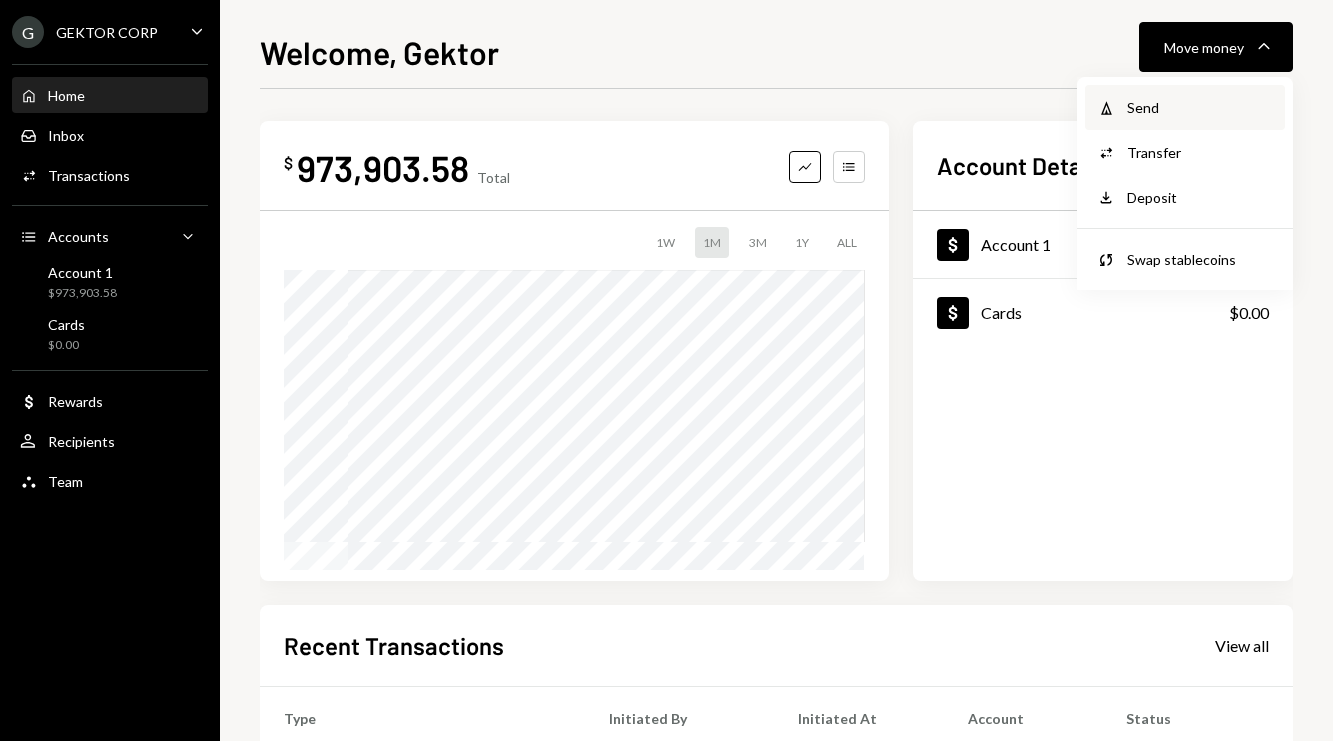 click on "Send" at bounding box center [1200, 107] 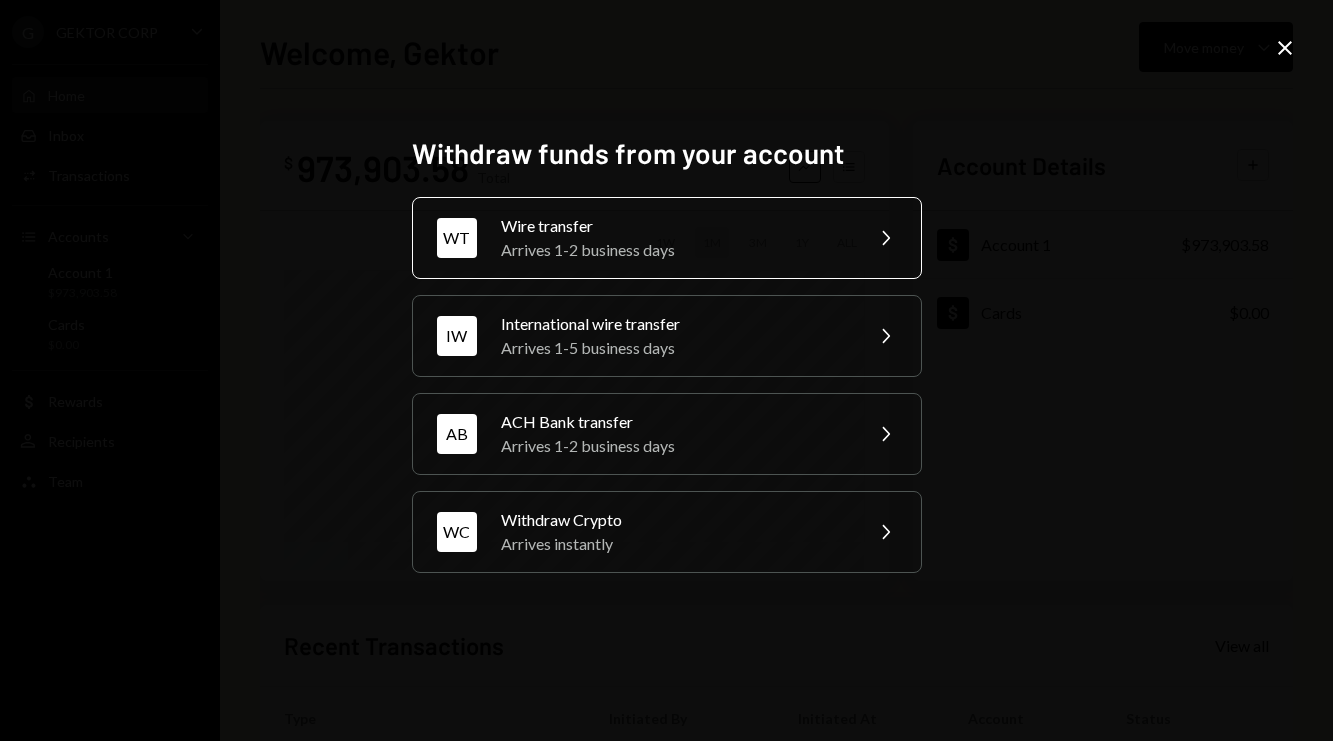 click on "Wire transfer" at bounding box center [675, 226] 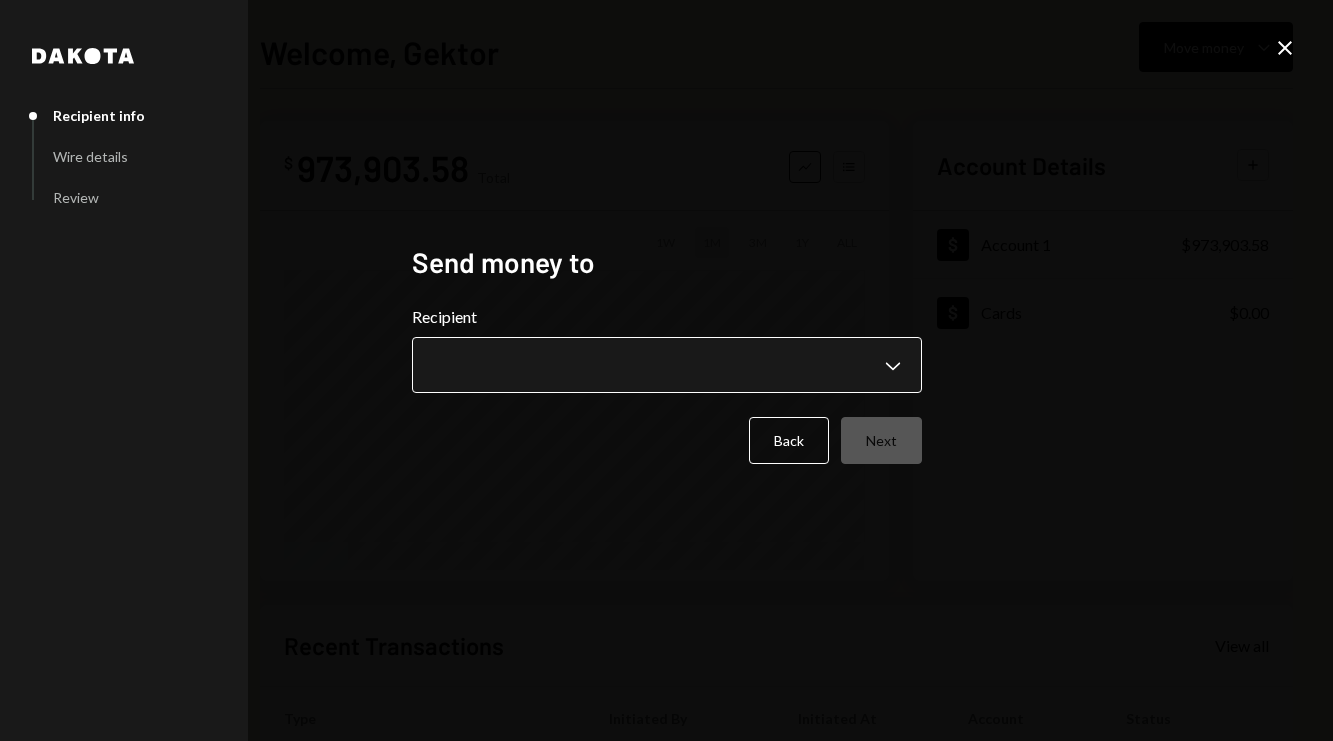 click on "**********" at bounding box center (666, 370) 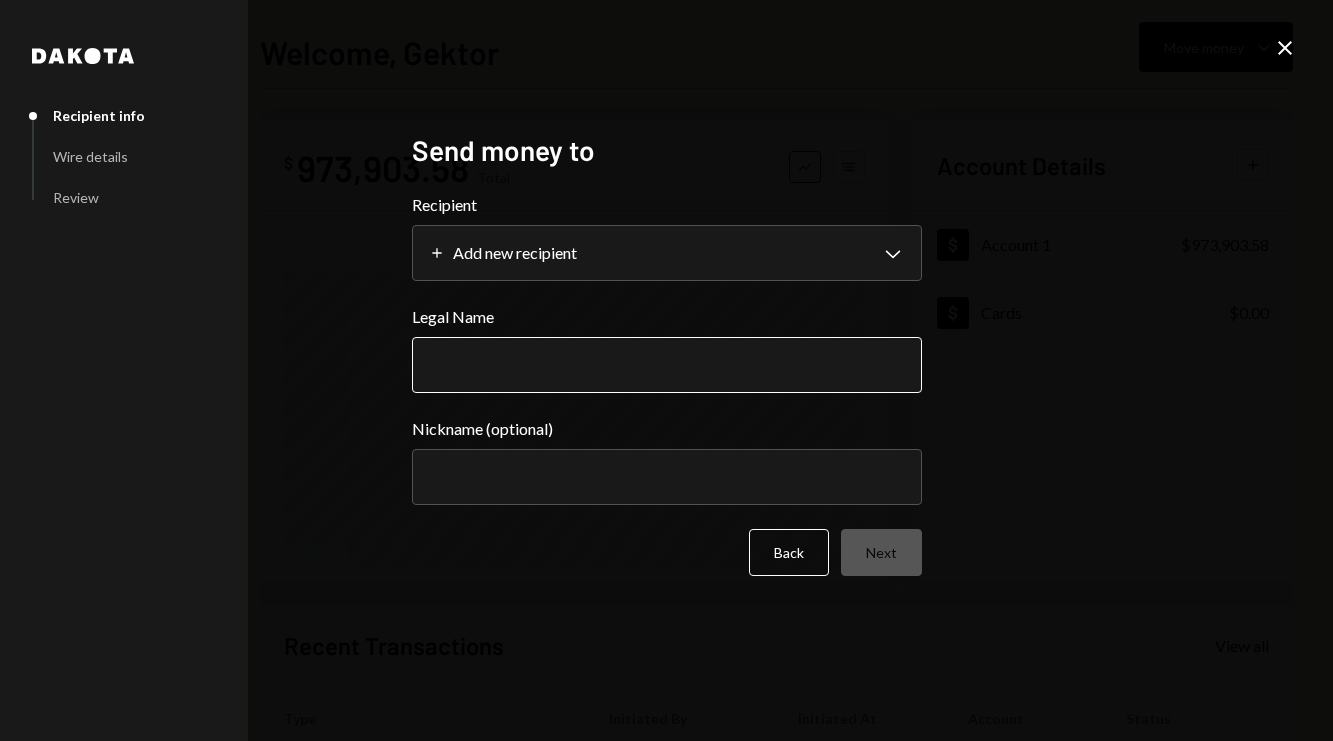 click on "Legal Name" at bounding box center [667, 365] 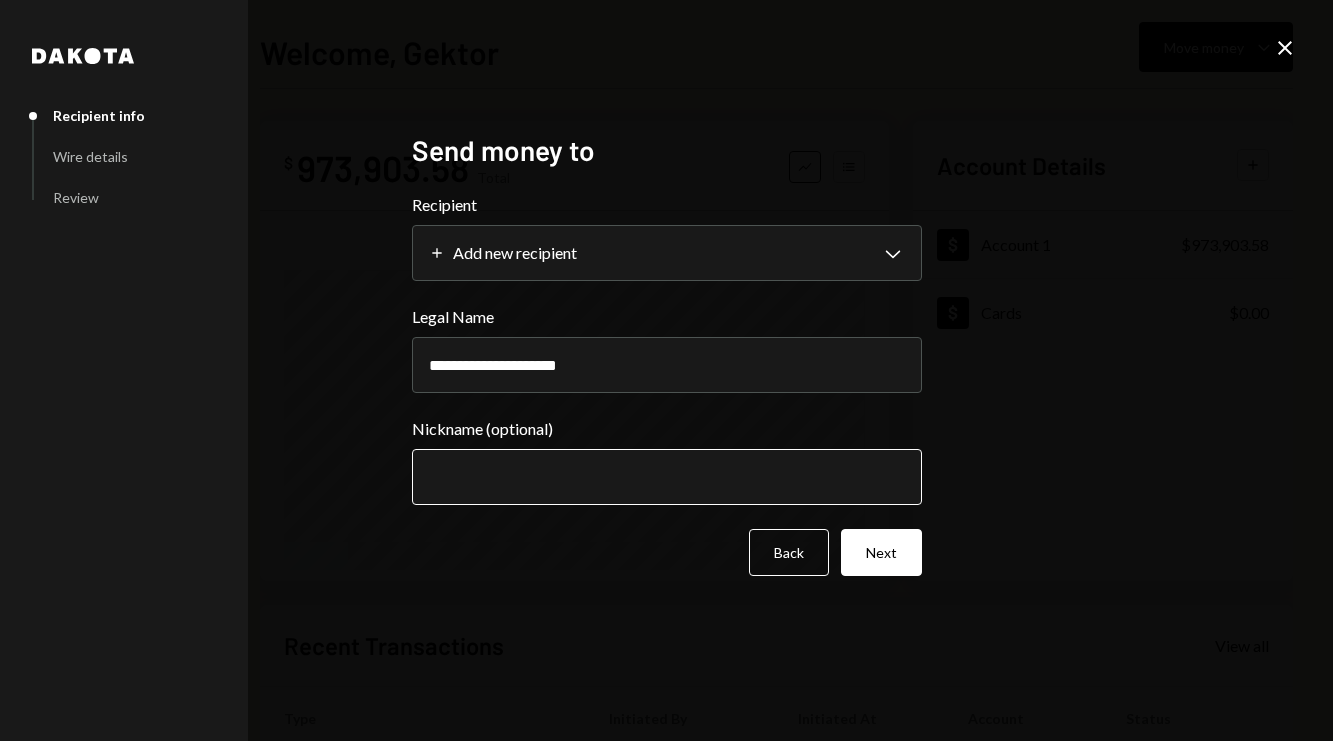 type on "**********" 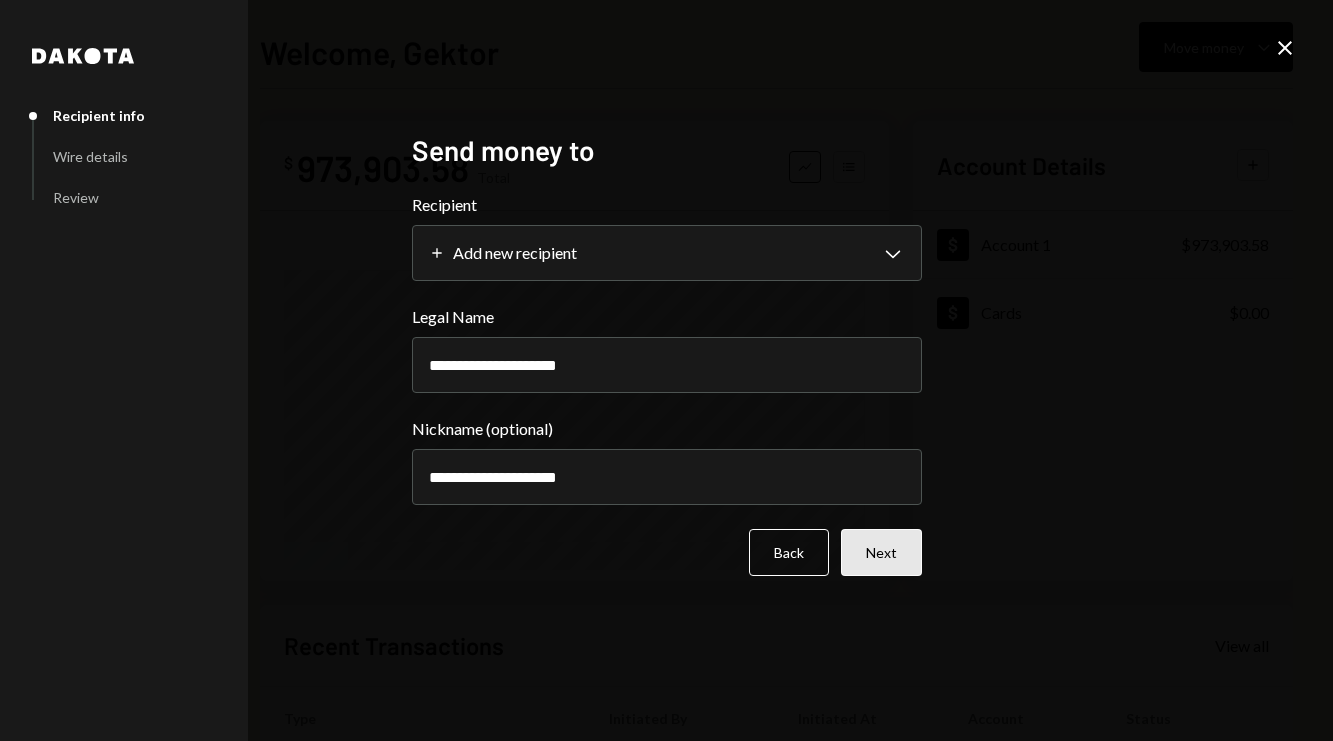 type on "**********" 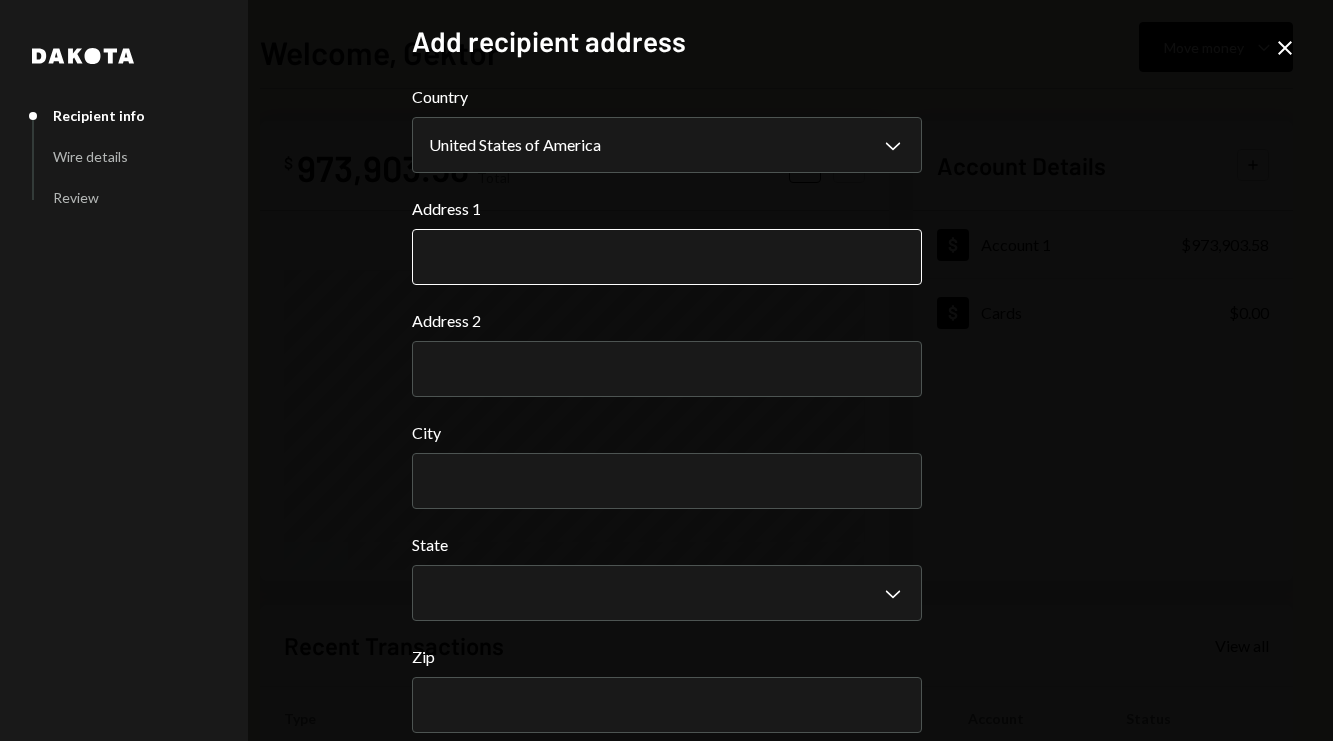 click on "Address 1" at bounding box center [667, 257] 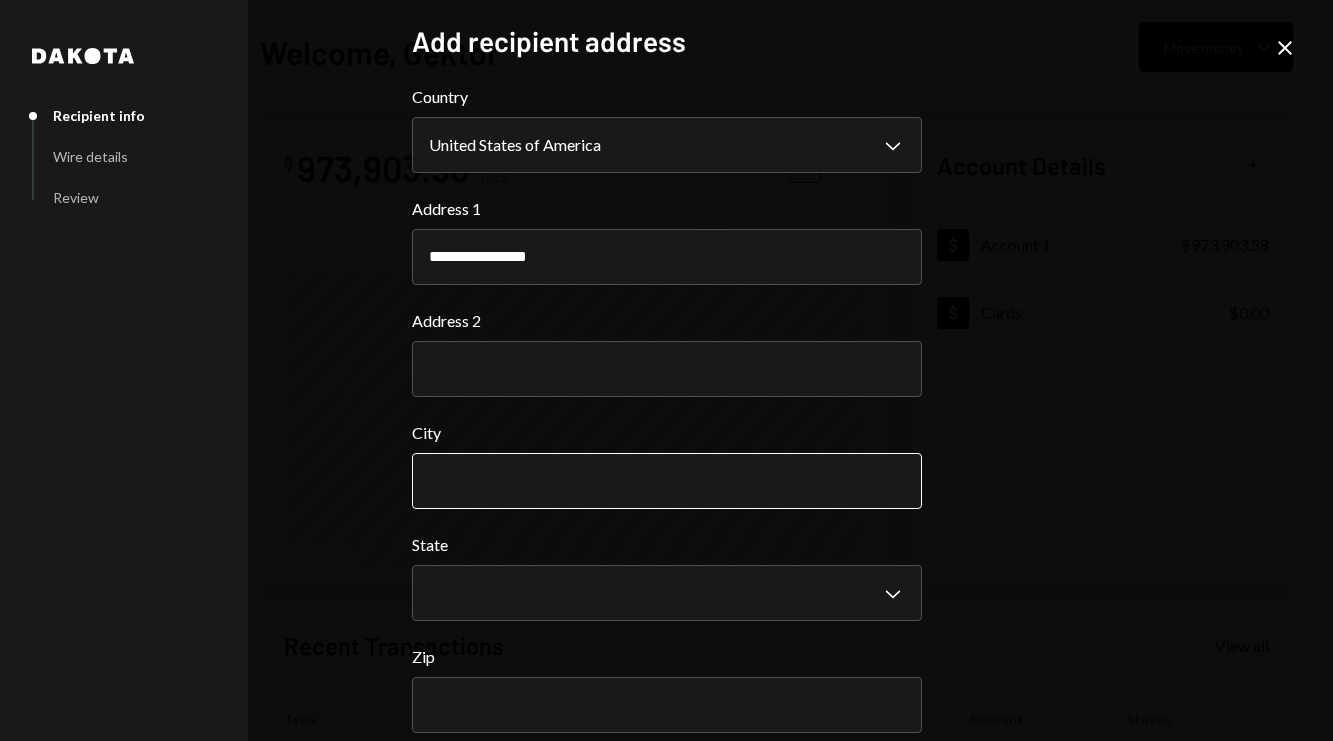 type on "**********" 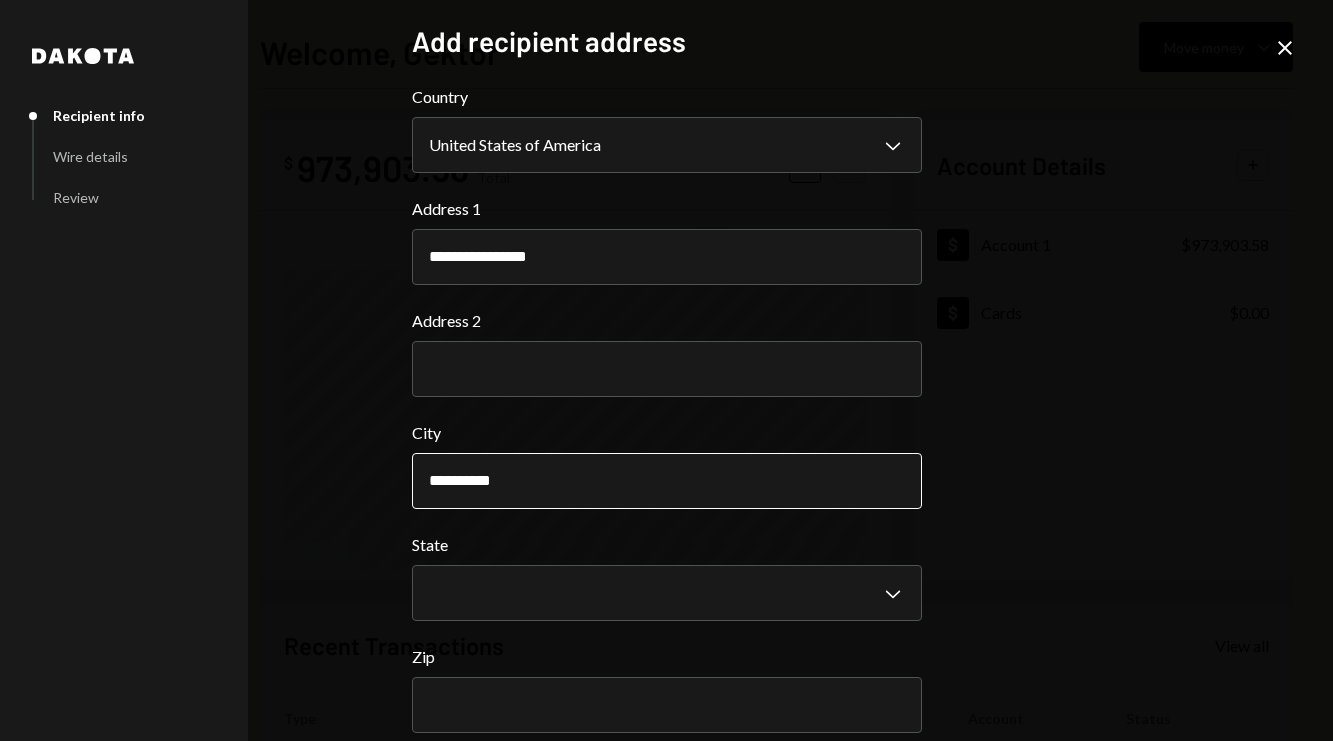 type on "**********" 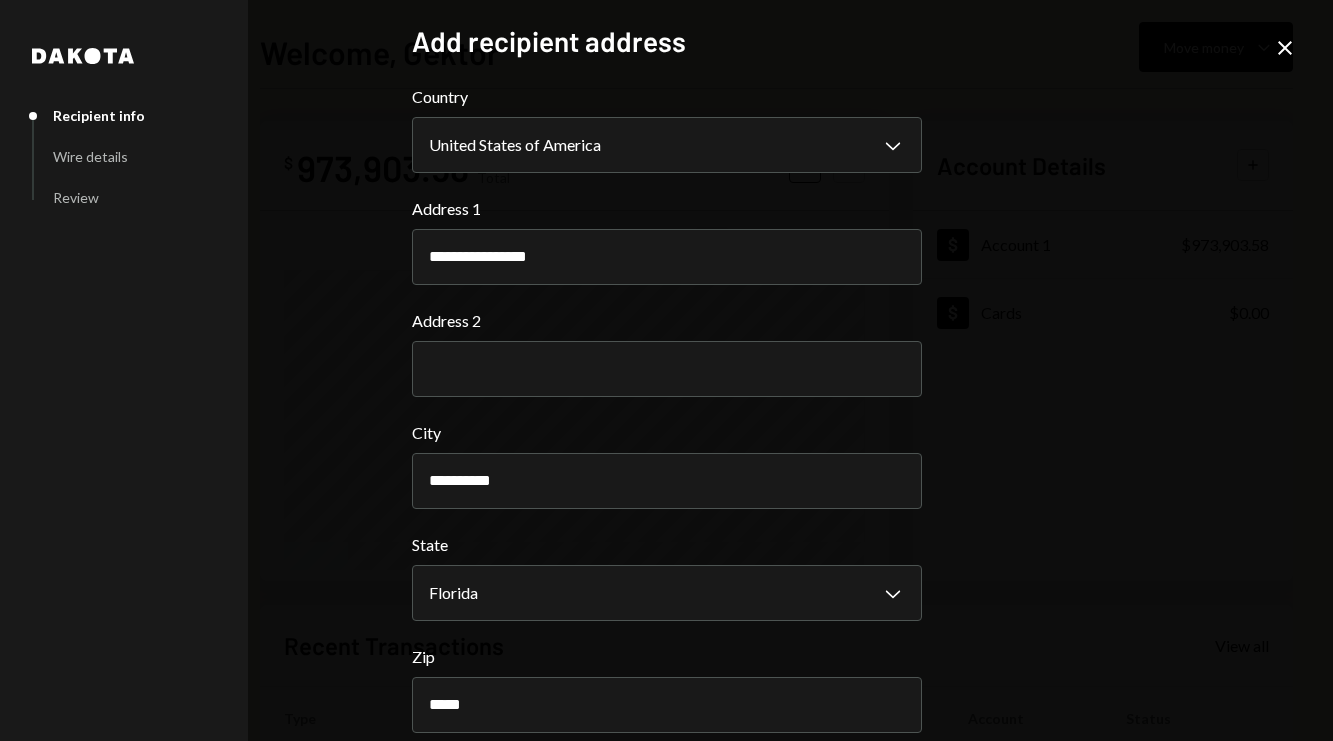 scroll, scrollTop: 94, scrollLeft: 0, axis: vertical 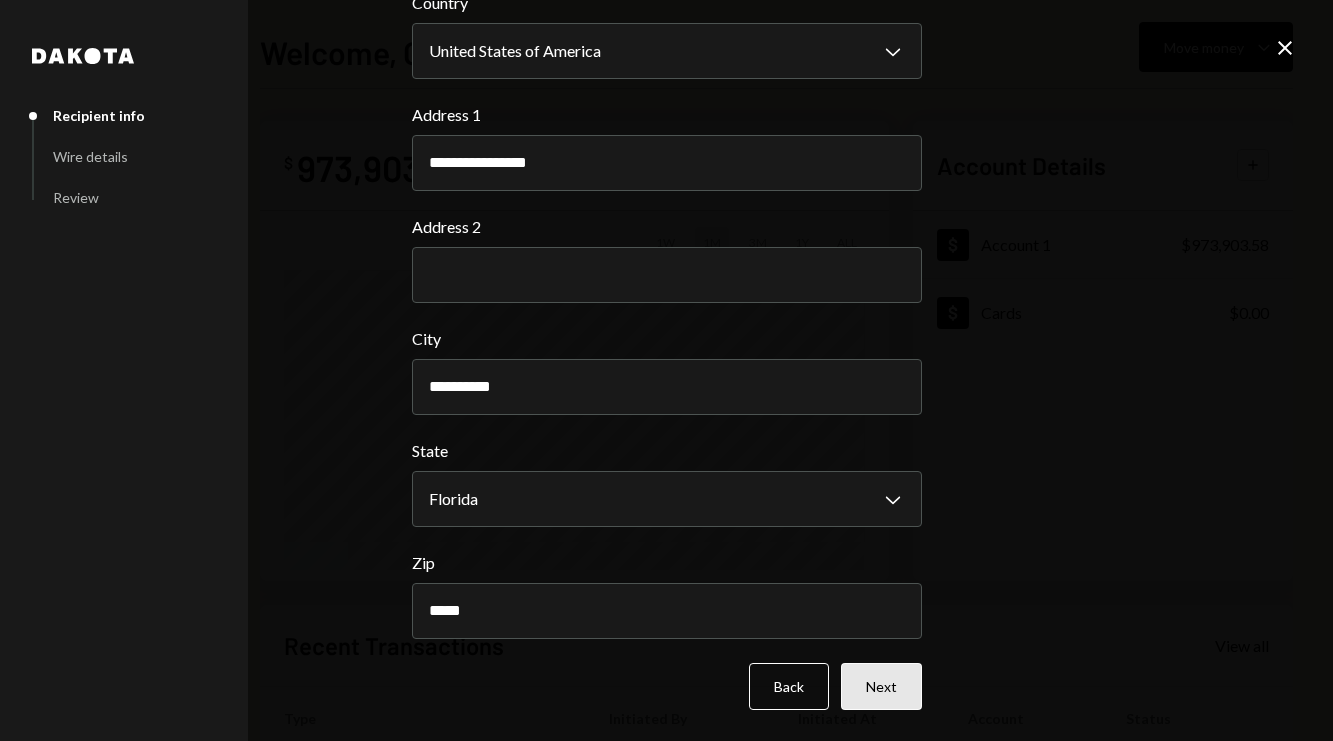 type on "*****" 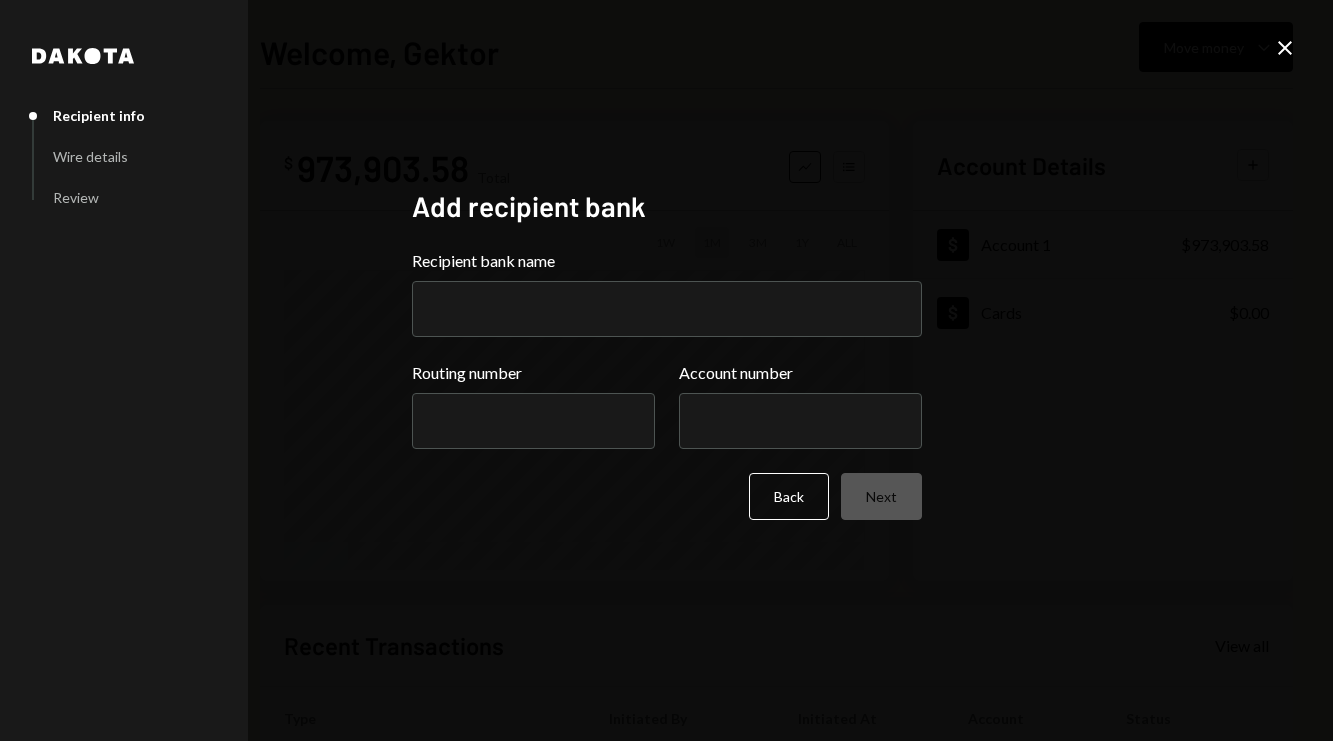 scroll, scrollTop: 0, scrollLeft: 0, axis: both 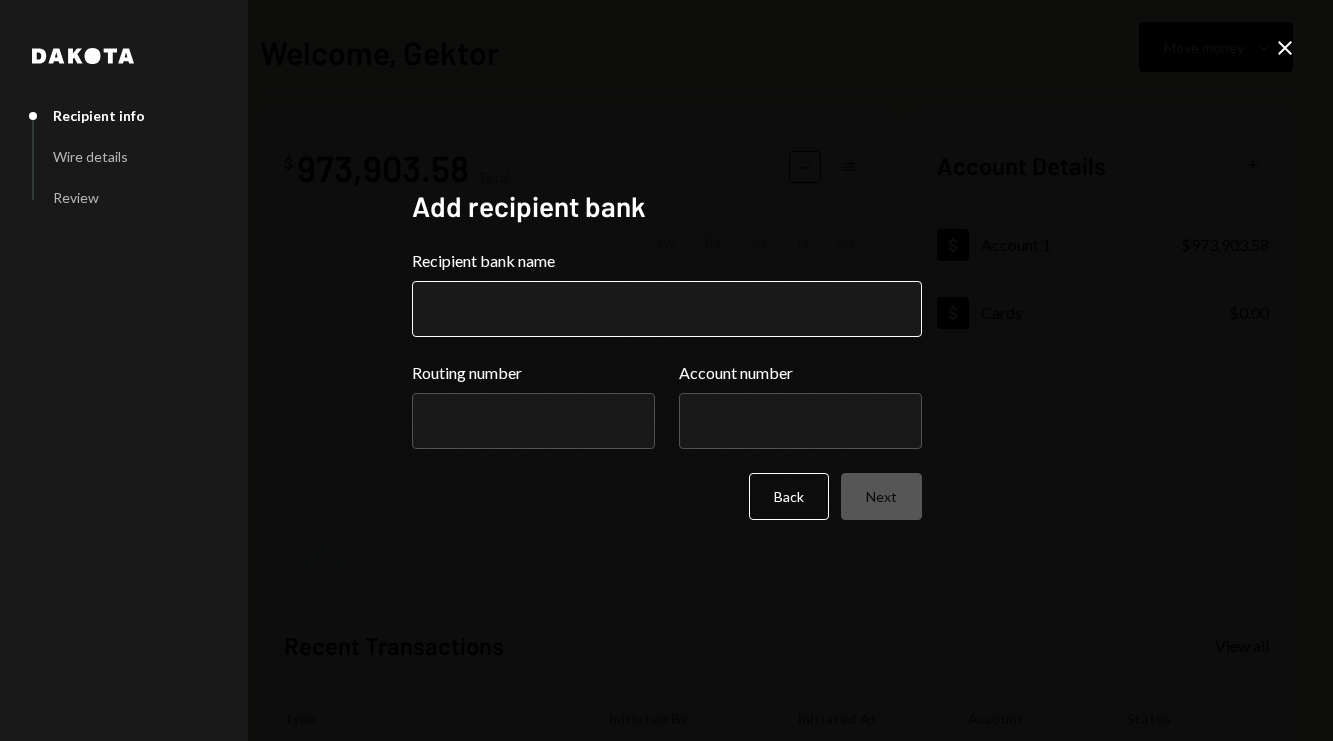 click on "Recipient bank name" at bounding box center (667, 309) 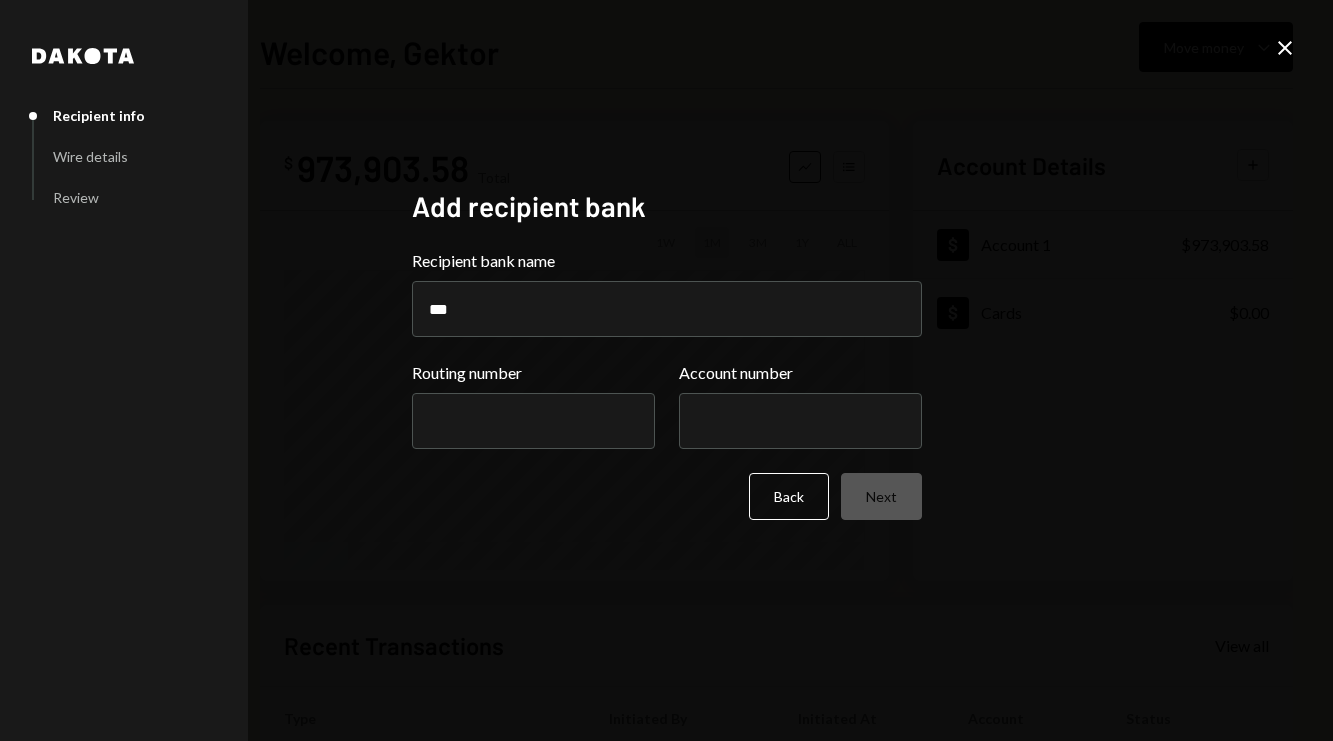 type on "**********" 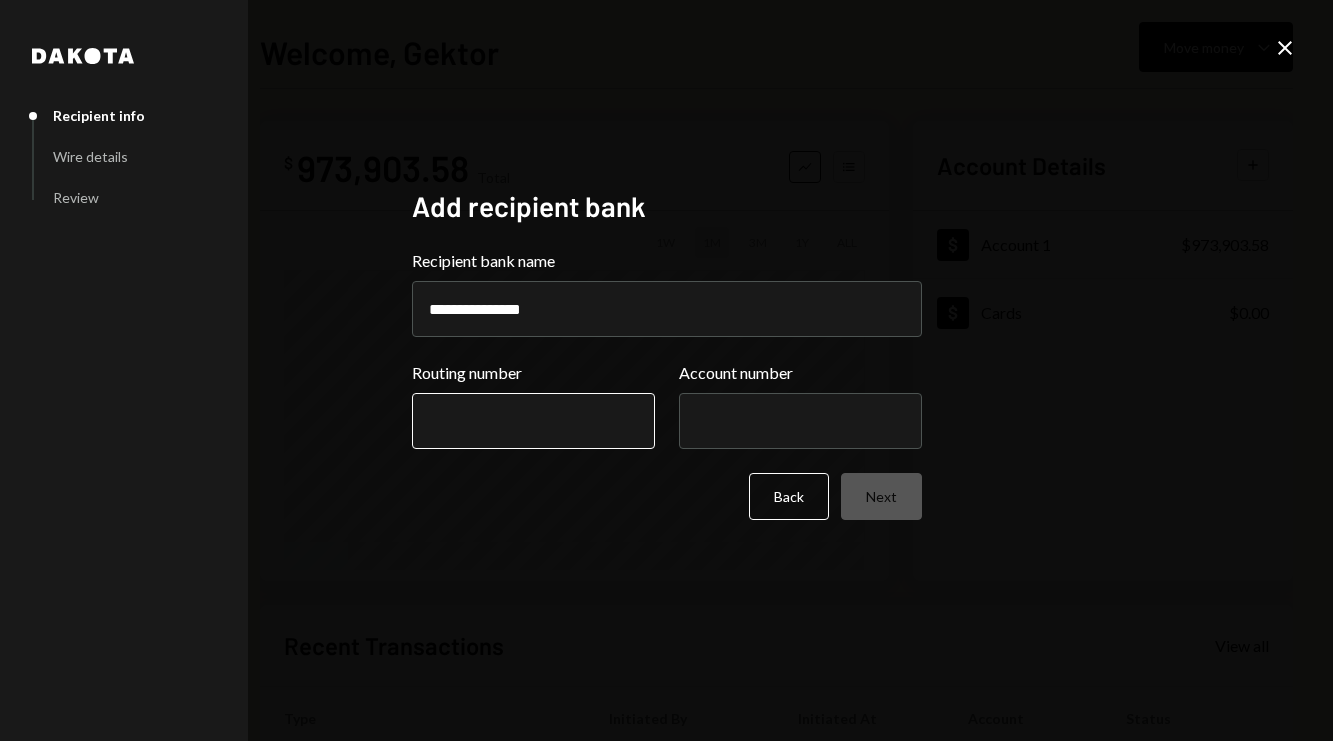 click on "Routing number" at bounding box center [533, 421] 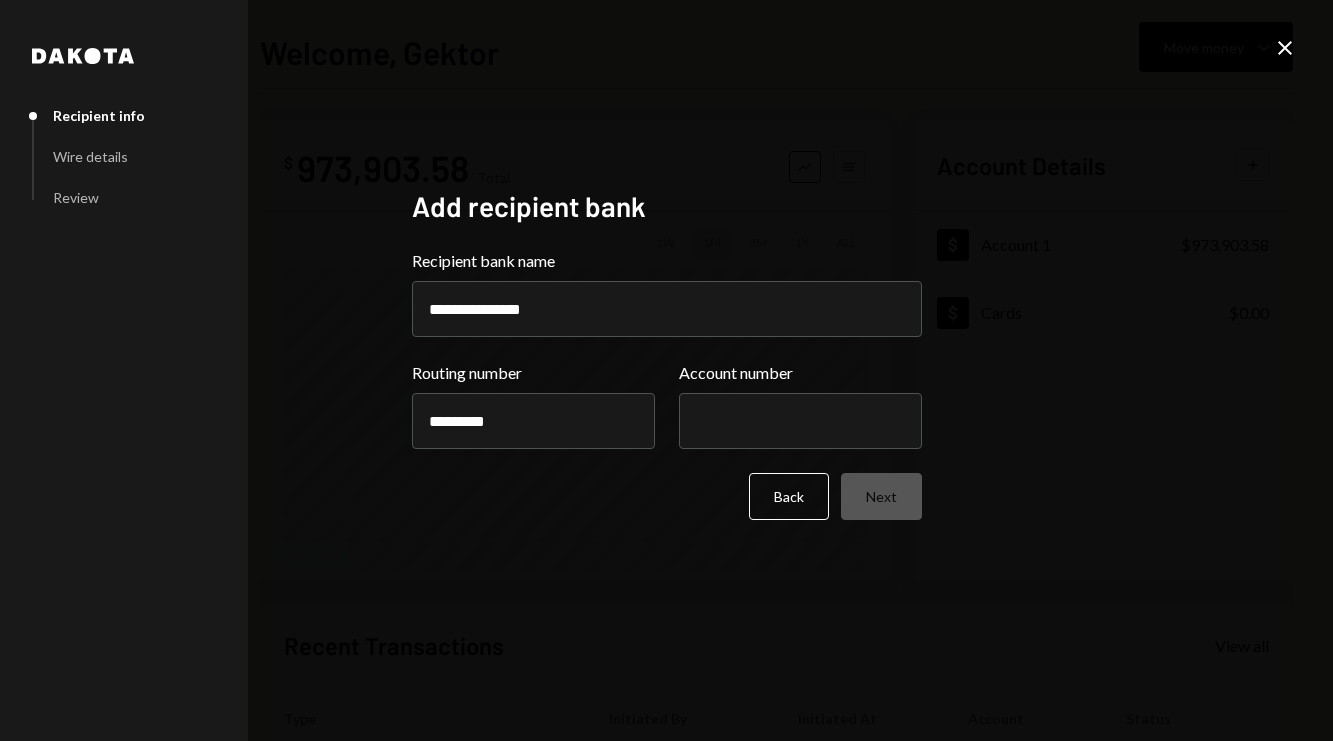type on "*********" 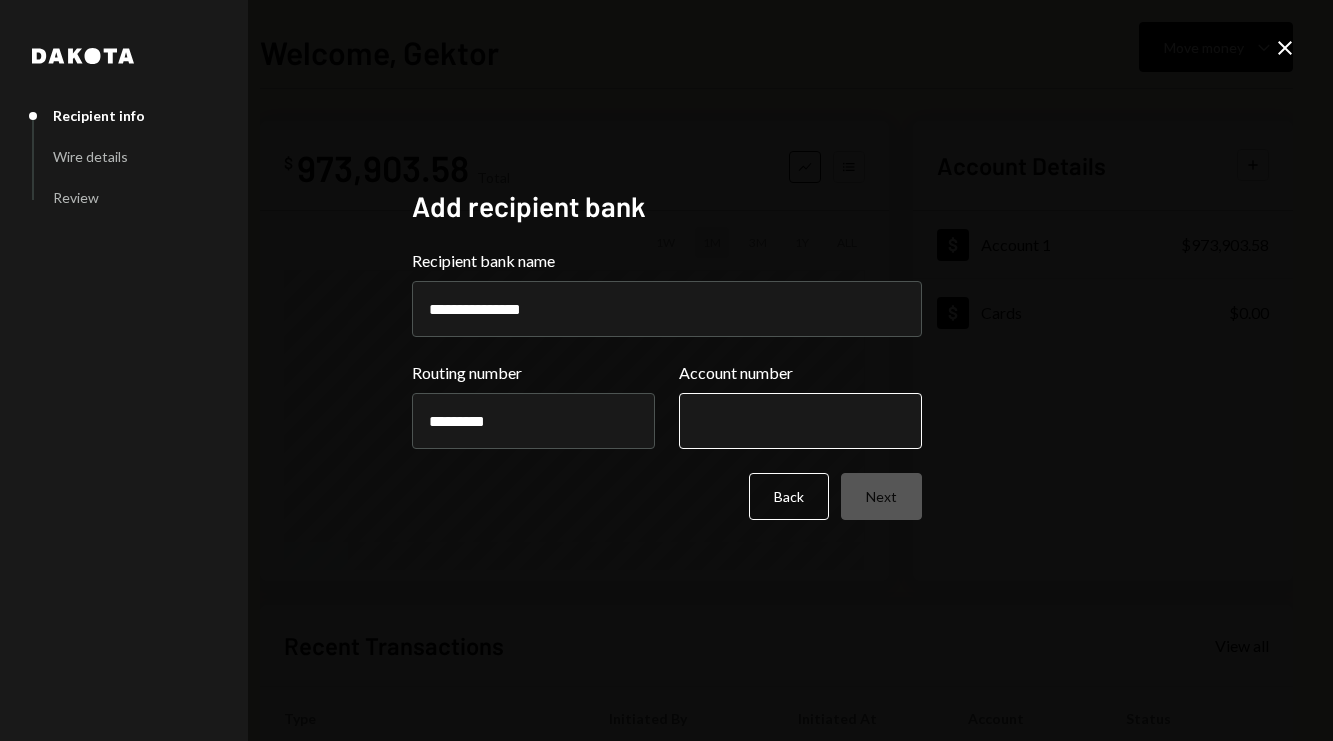 click on "Account number" at bounding box center [800, 421] 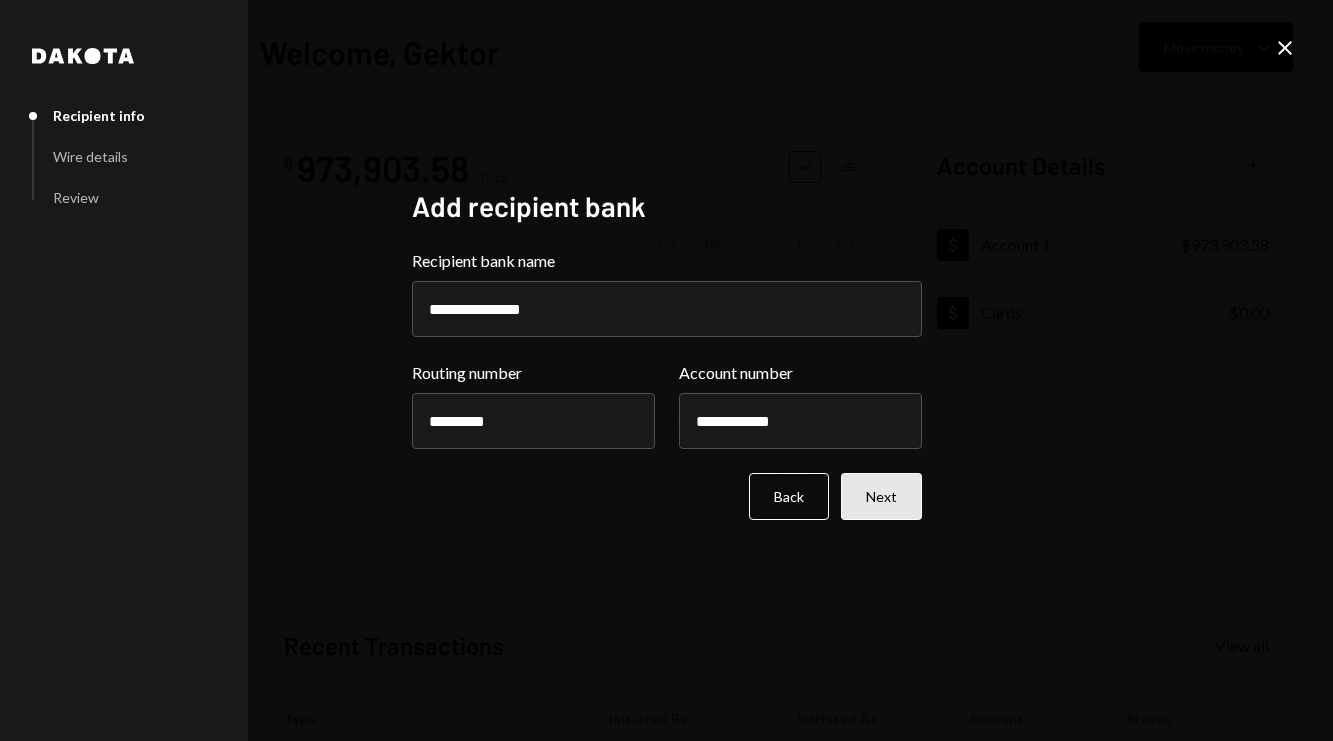 type on "**********" 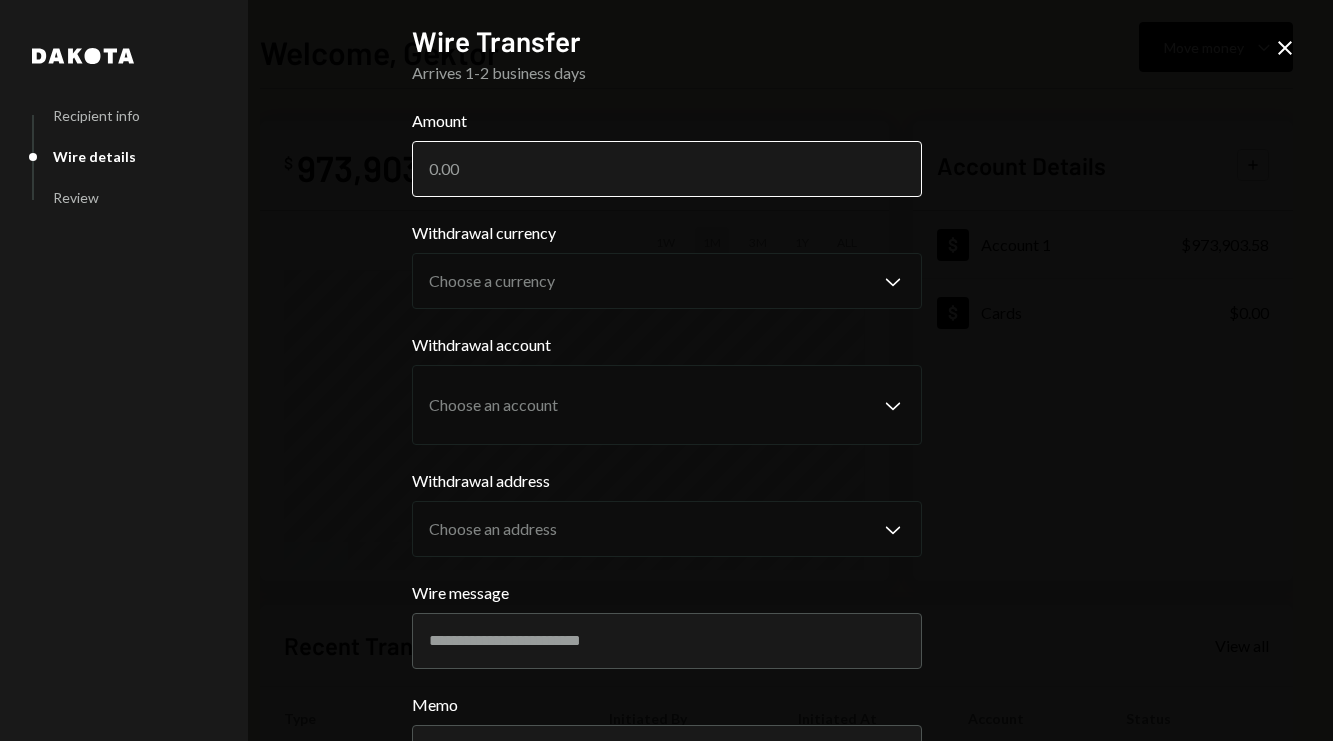 click on "Amount" at bounding box center [667, 169] 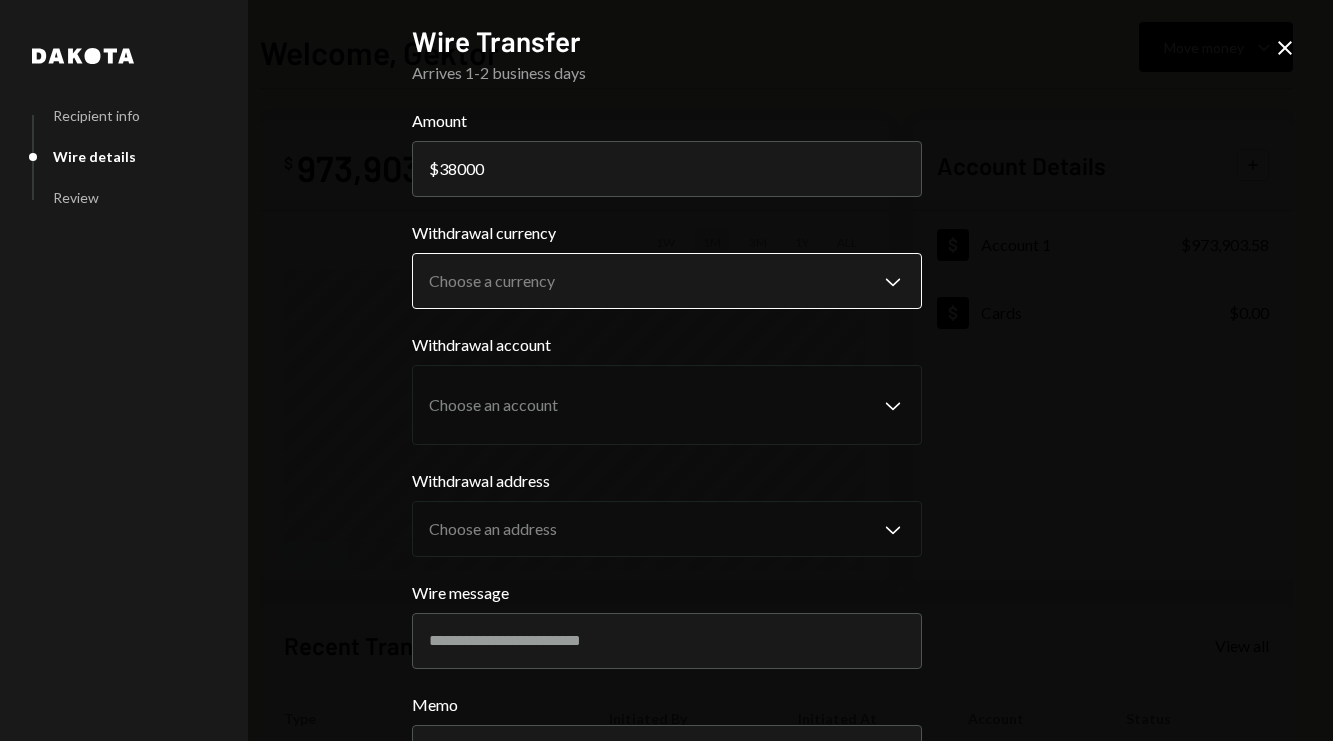 type on "38000" 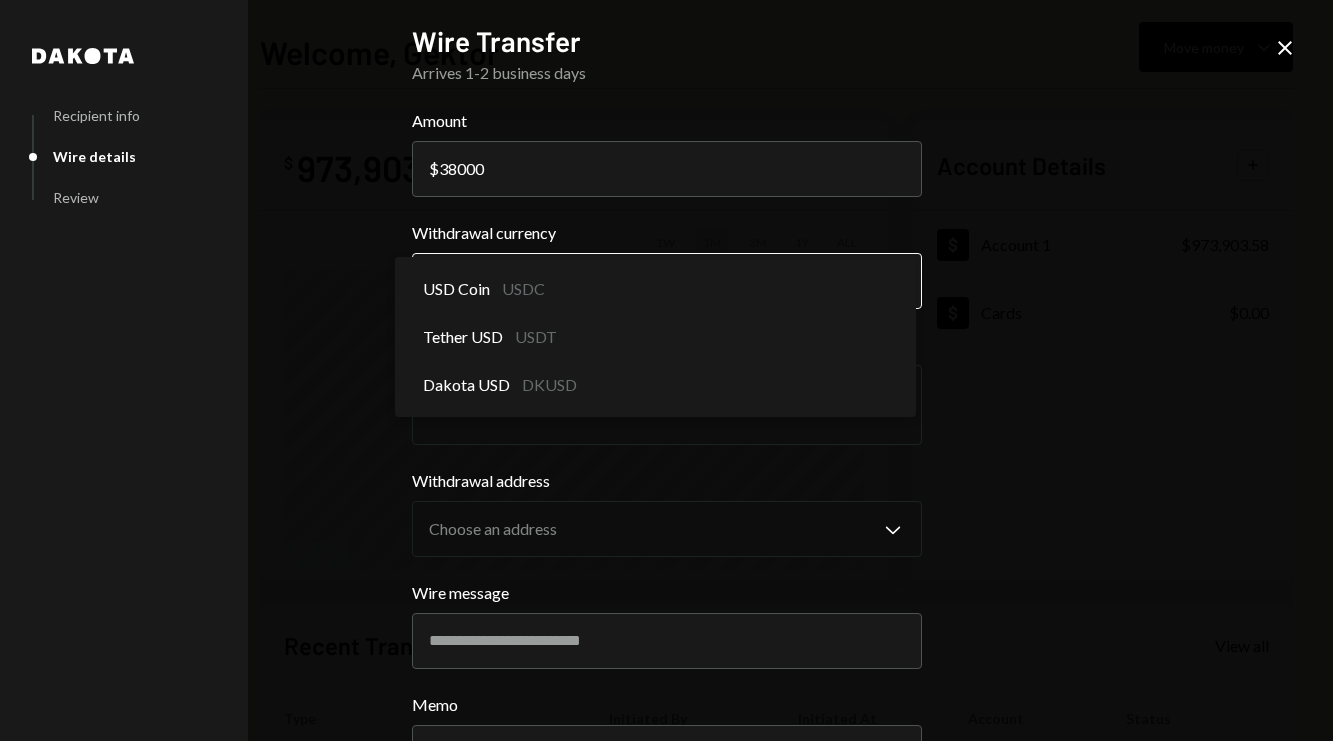 click on "**********" at bounding box center (666, 370) 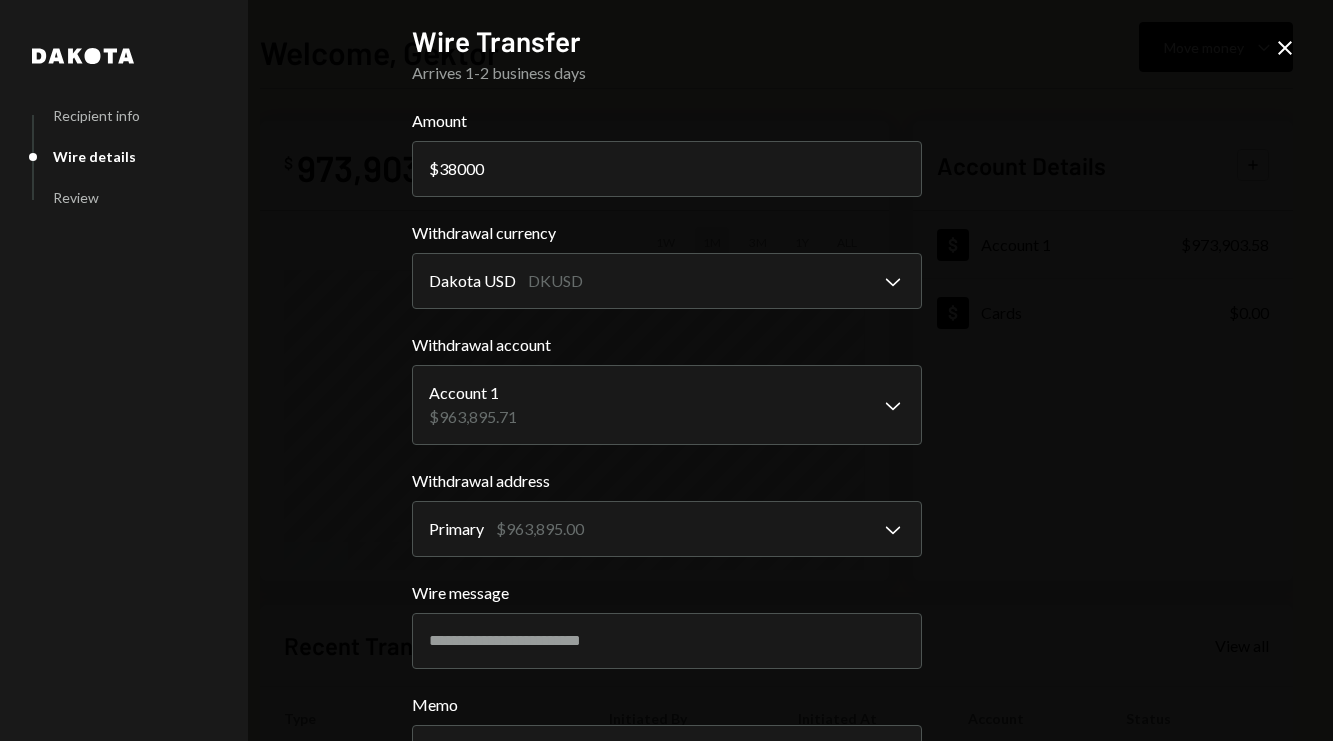 scroll, scrollTop: 166, scrollLeft: 0, axis: vertical 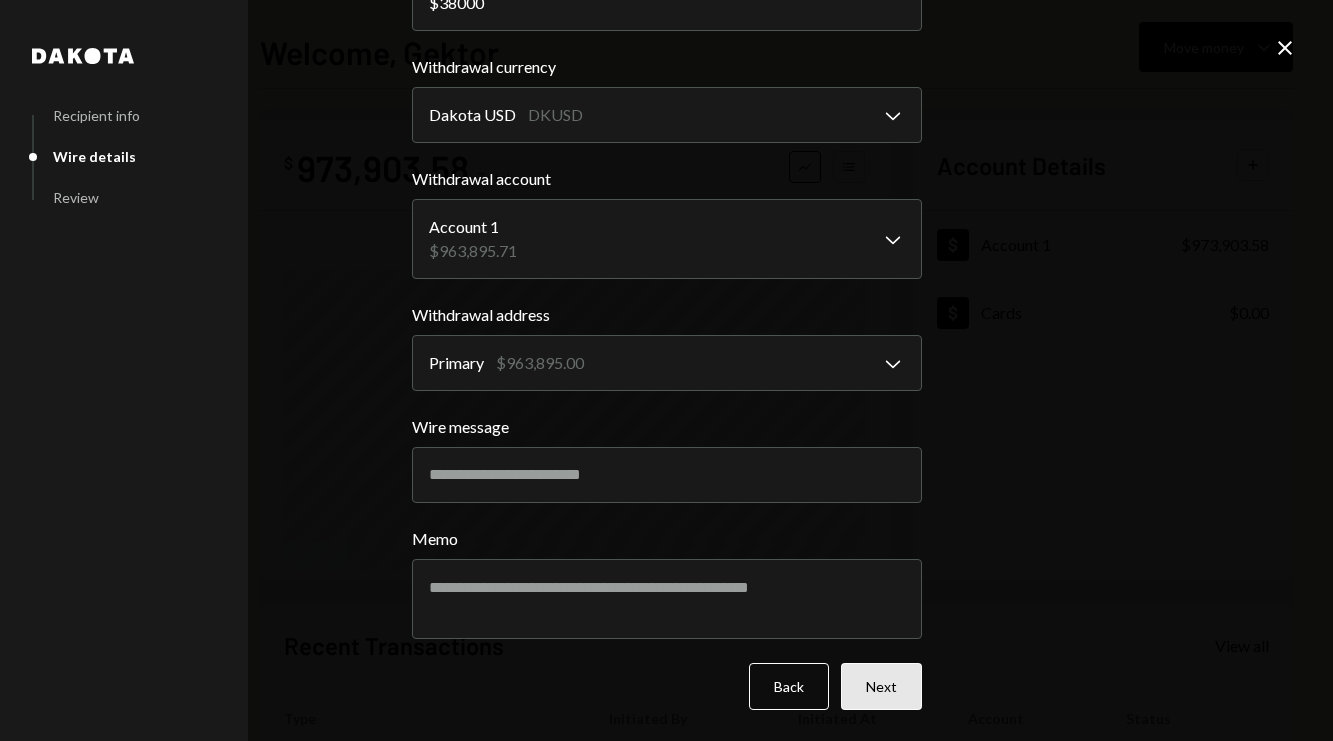click on "Next" at bounding box center (881, 686) 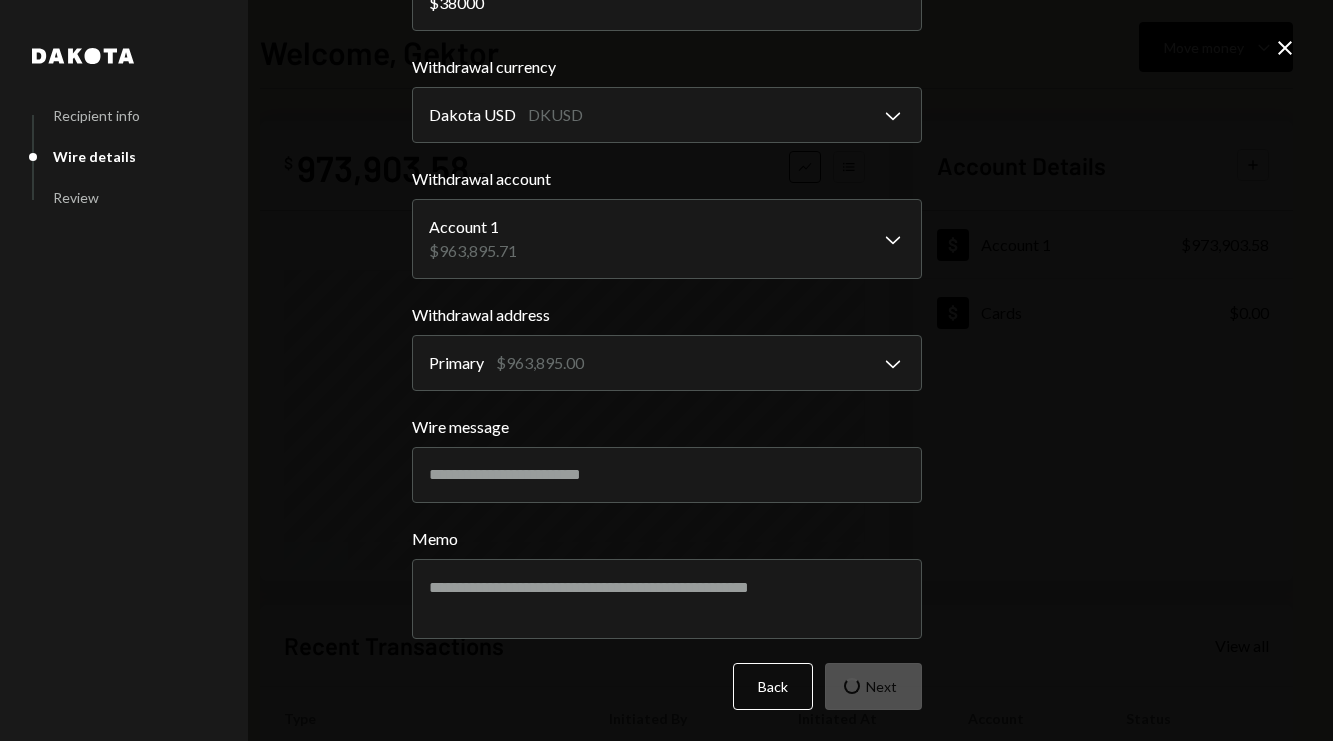 scroll, scrollTop: 0, scrollLeft: 0, axis: both 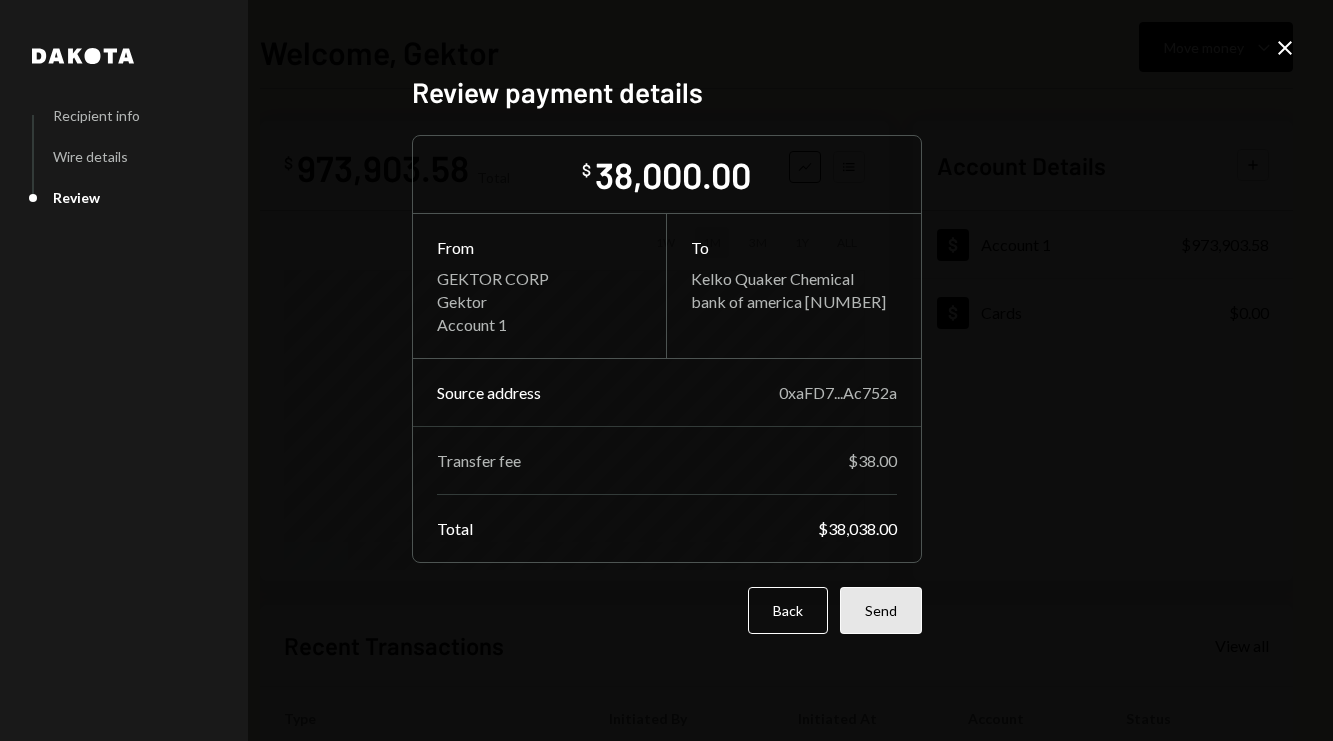 click on "Send" at bounding box center (881, 610) 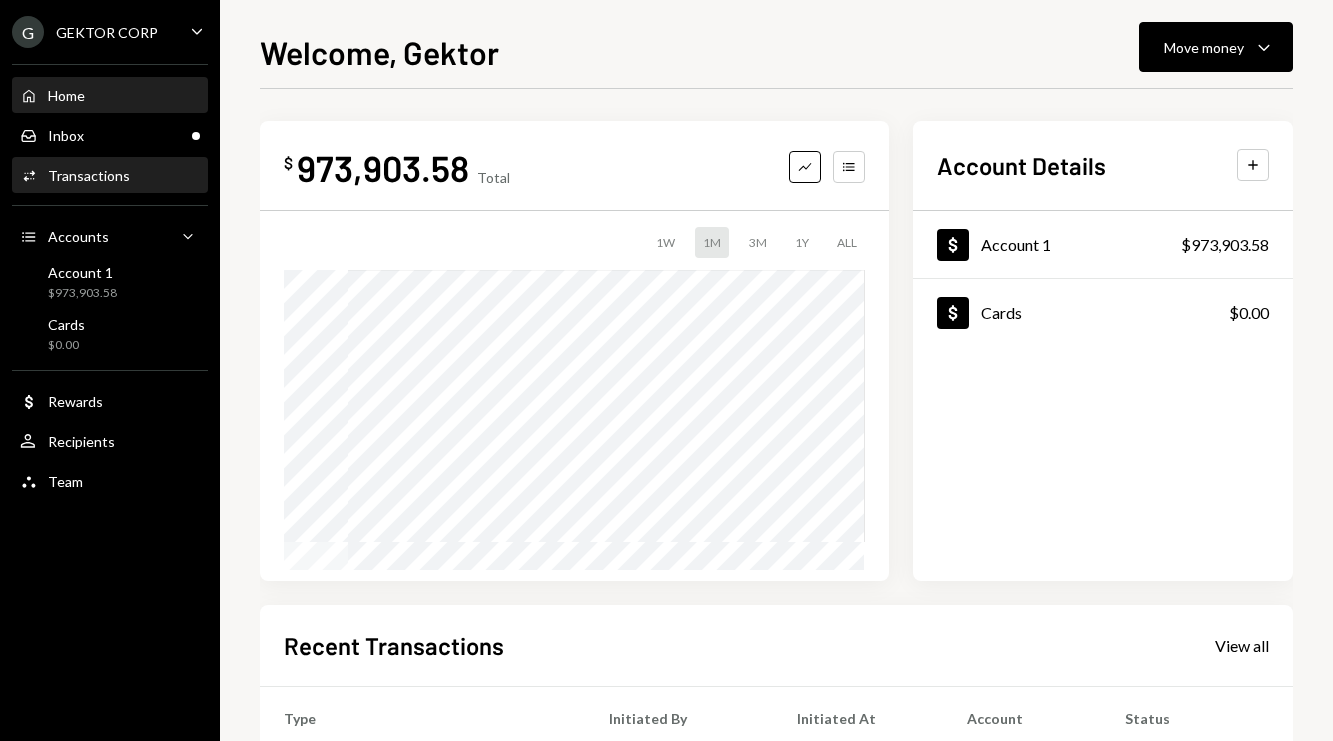 click on "Activities Transactions" at bounding box center [110, 176] 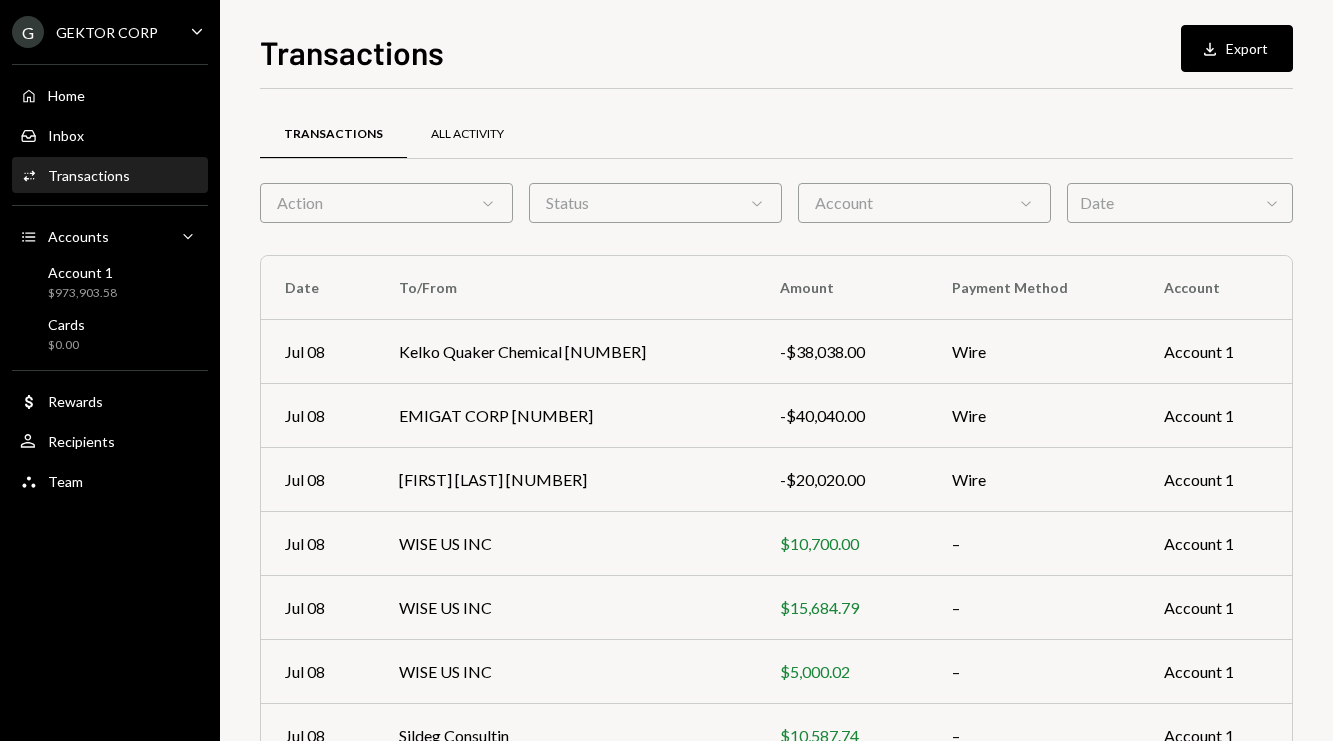 click on "All Activity" at bounding box center [467, 134] 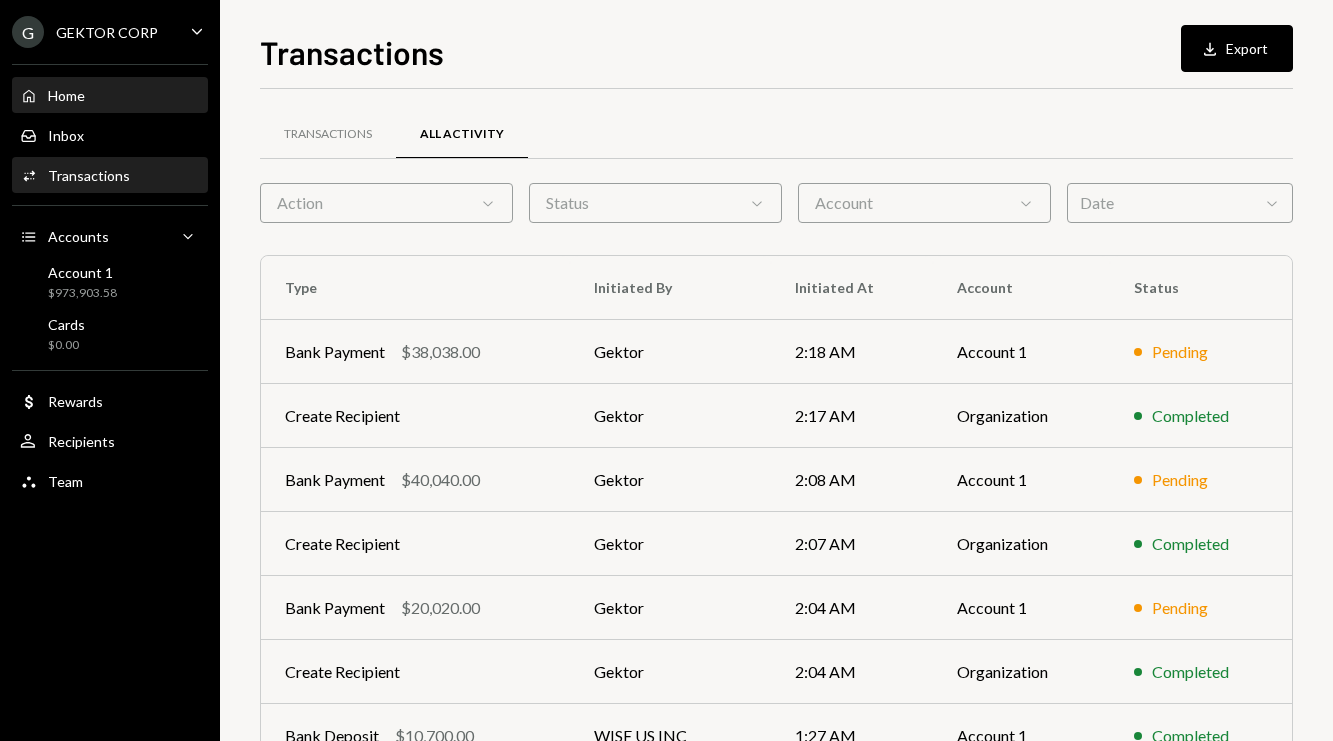 click on "Home Home" at bounding box center [110, 96] 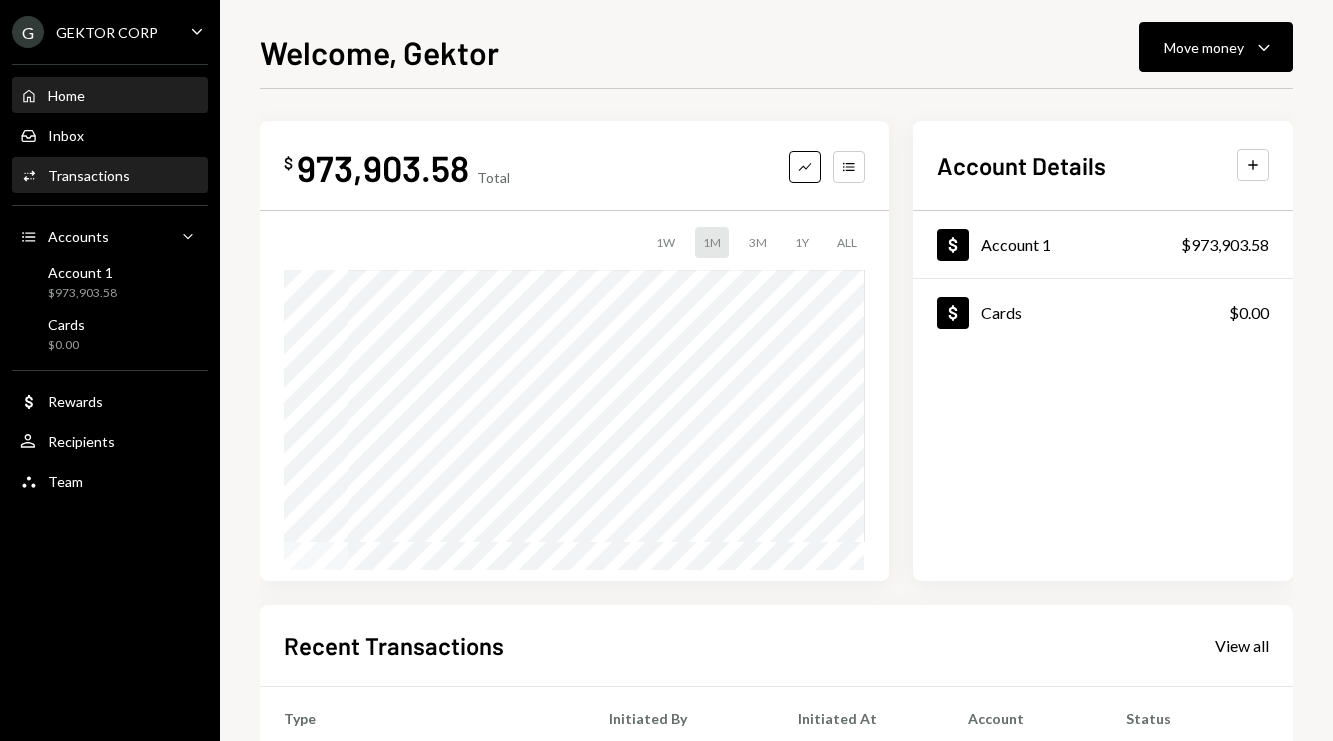 click on "Transactions" at bounding box center (89, 175) 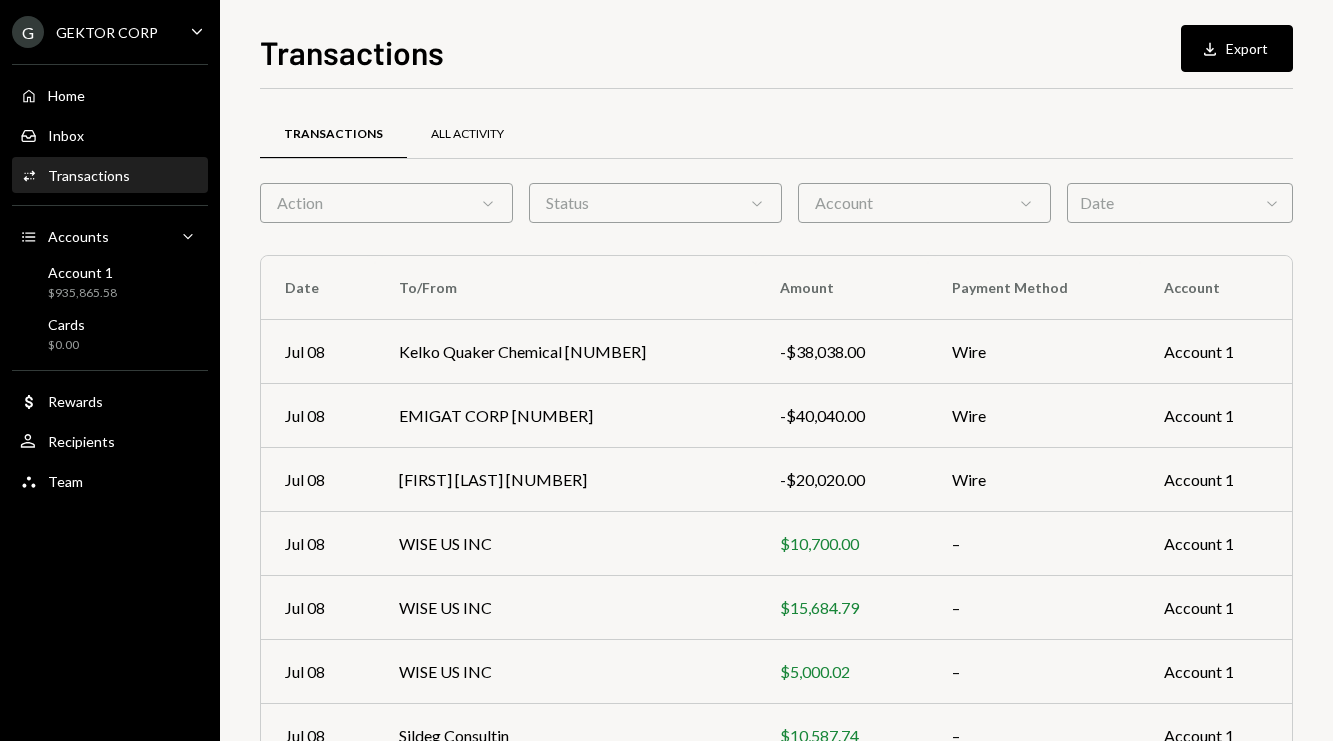 click on "All Activity" at bounding box center (467, 134) 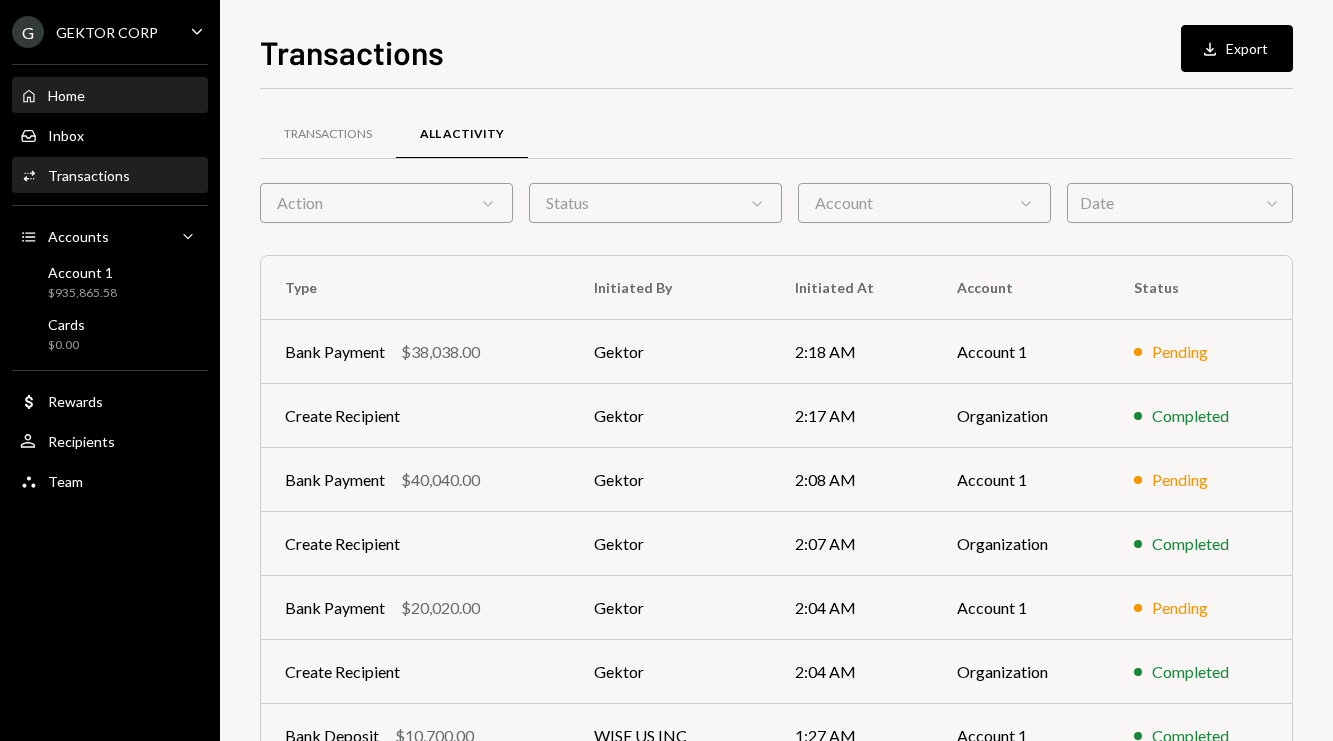 click on "Home" at bounding box center (66, 95) 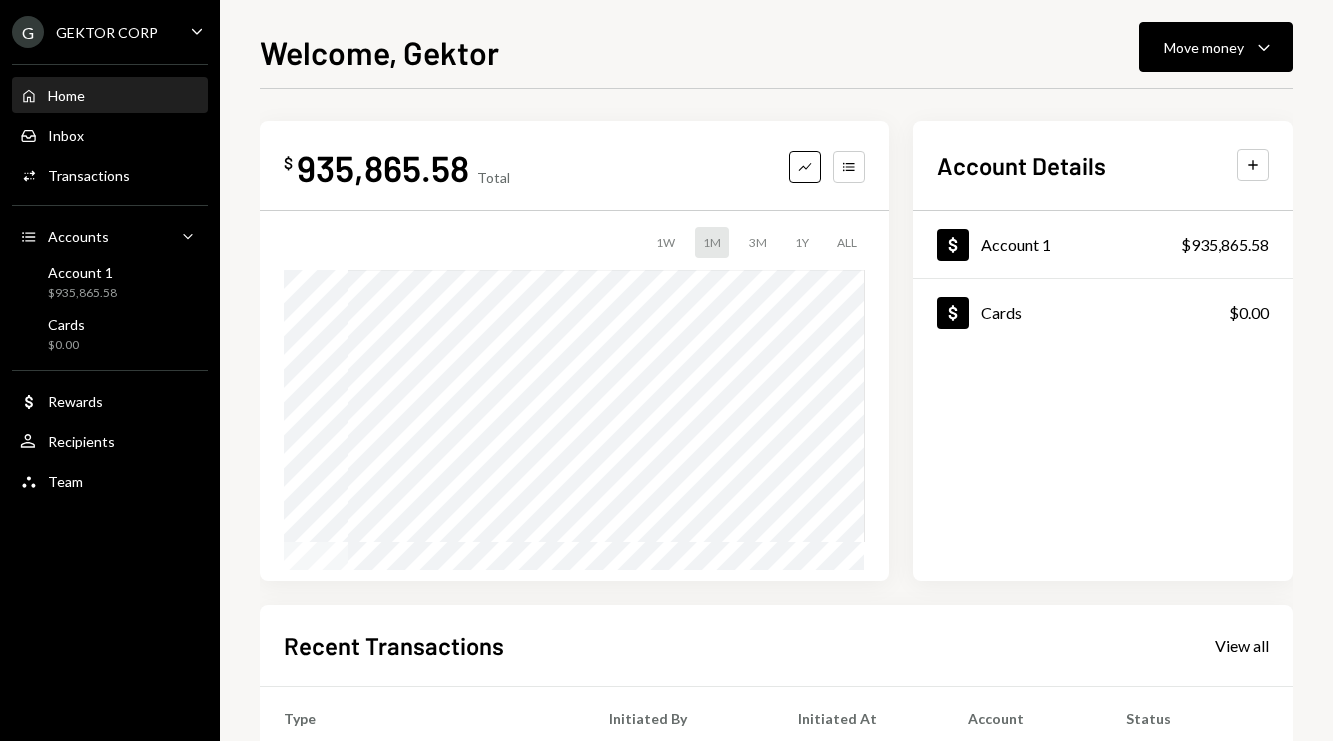 scroll, scrollTop: 0, scrollLeft: 0, axis: both 